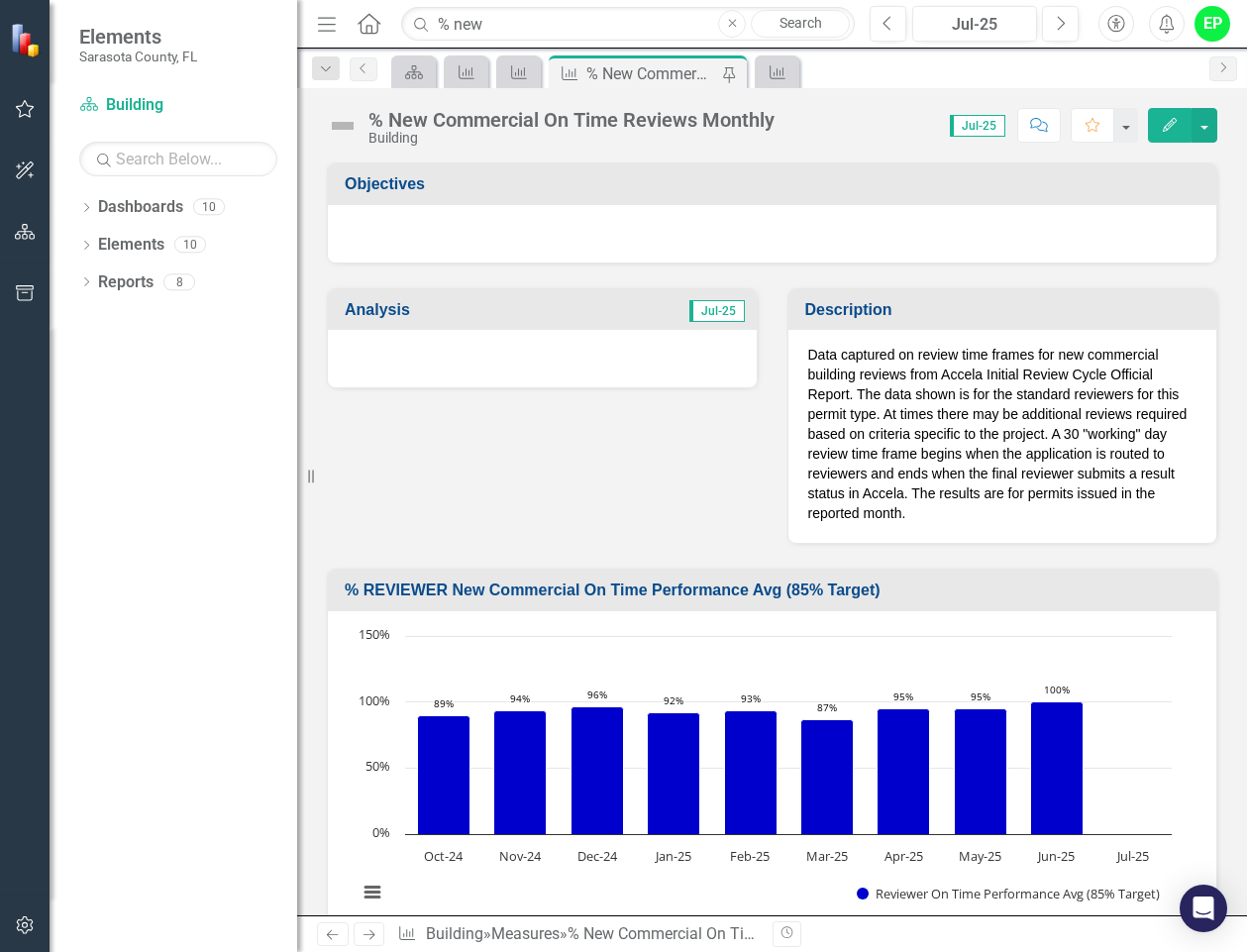 scroll, scrollTop: 0, scrollLeft: 0, axis: both 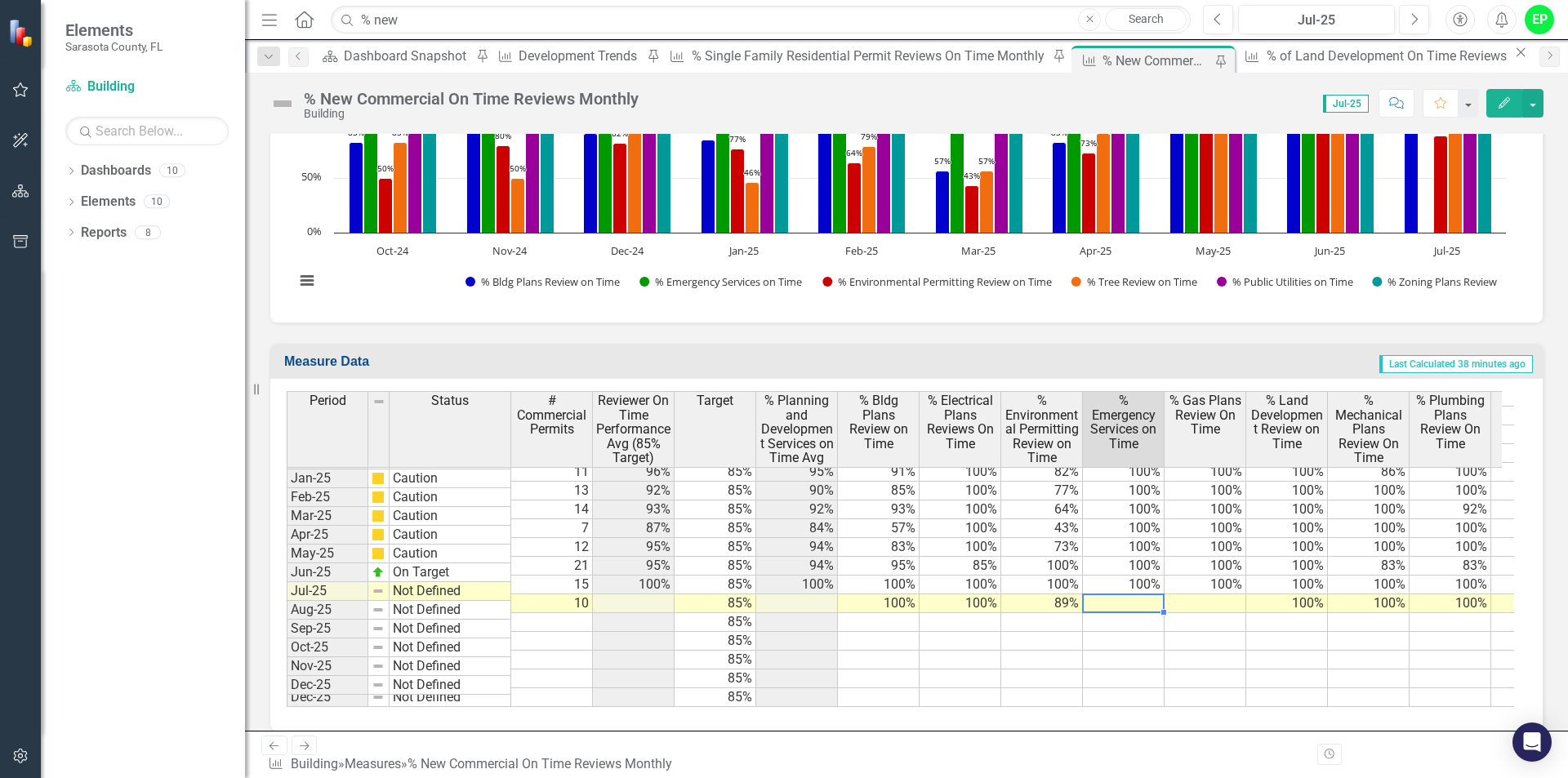 click at bounding box center (1124, 603) 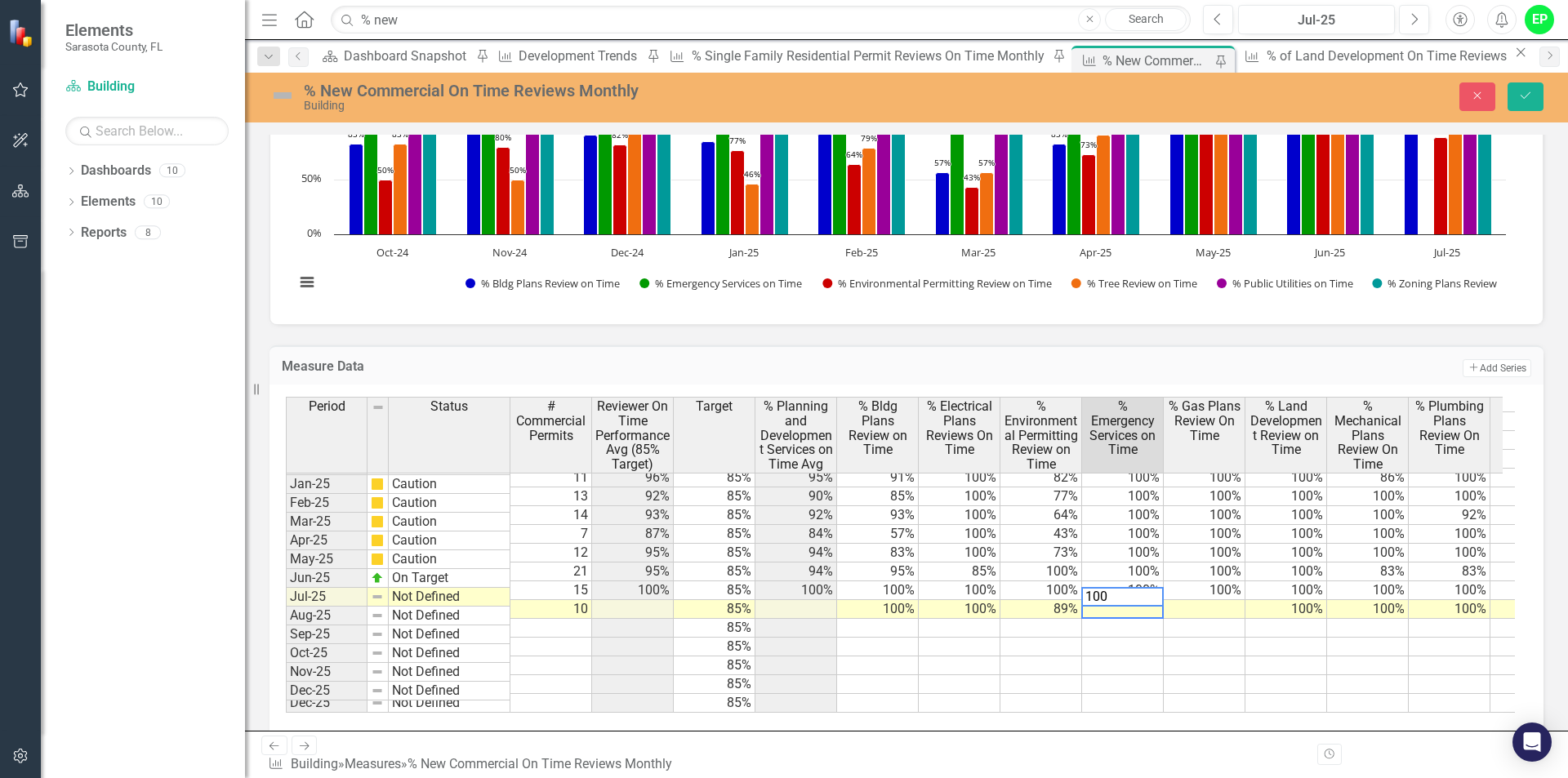 type on "100" 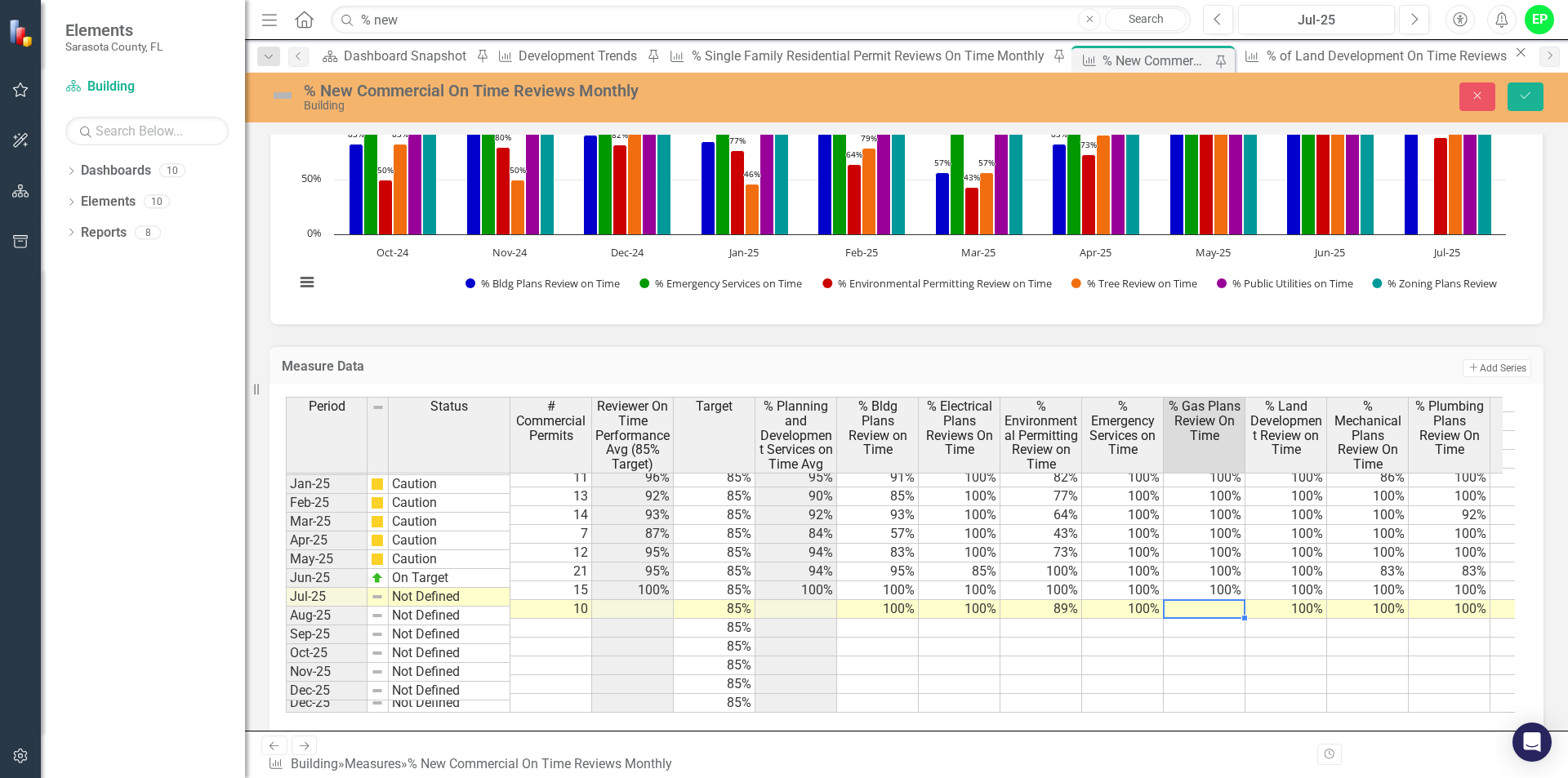 click at bounding box center [1205, 609] 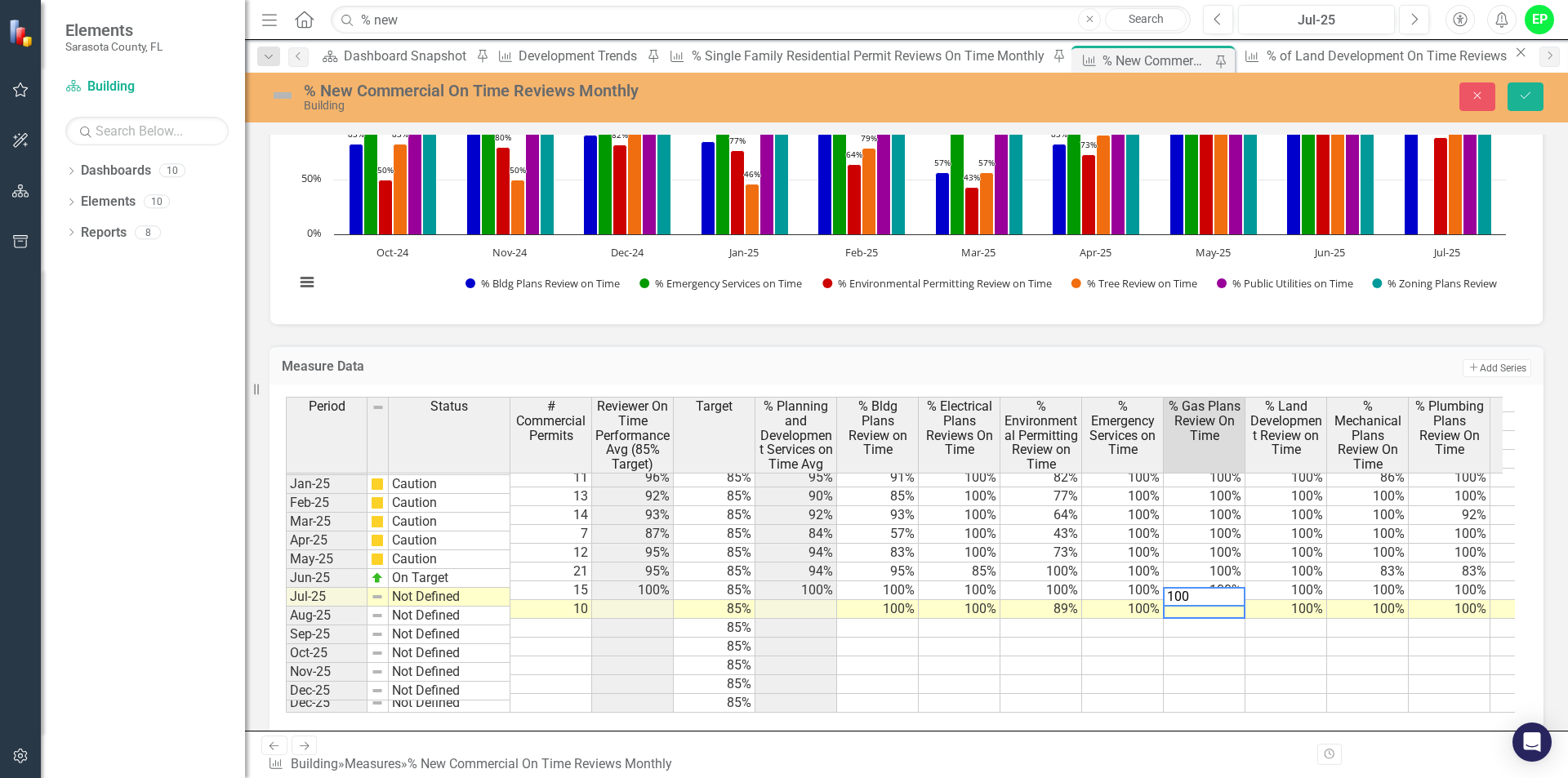 type on "100" 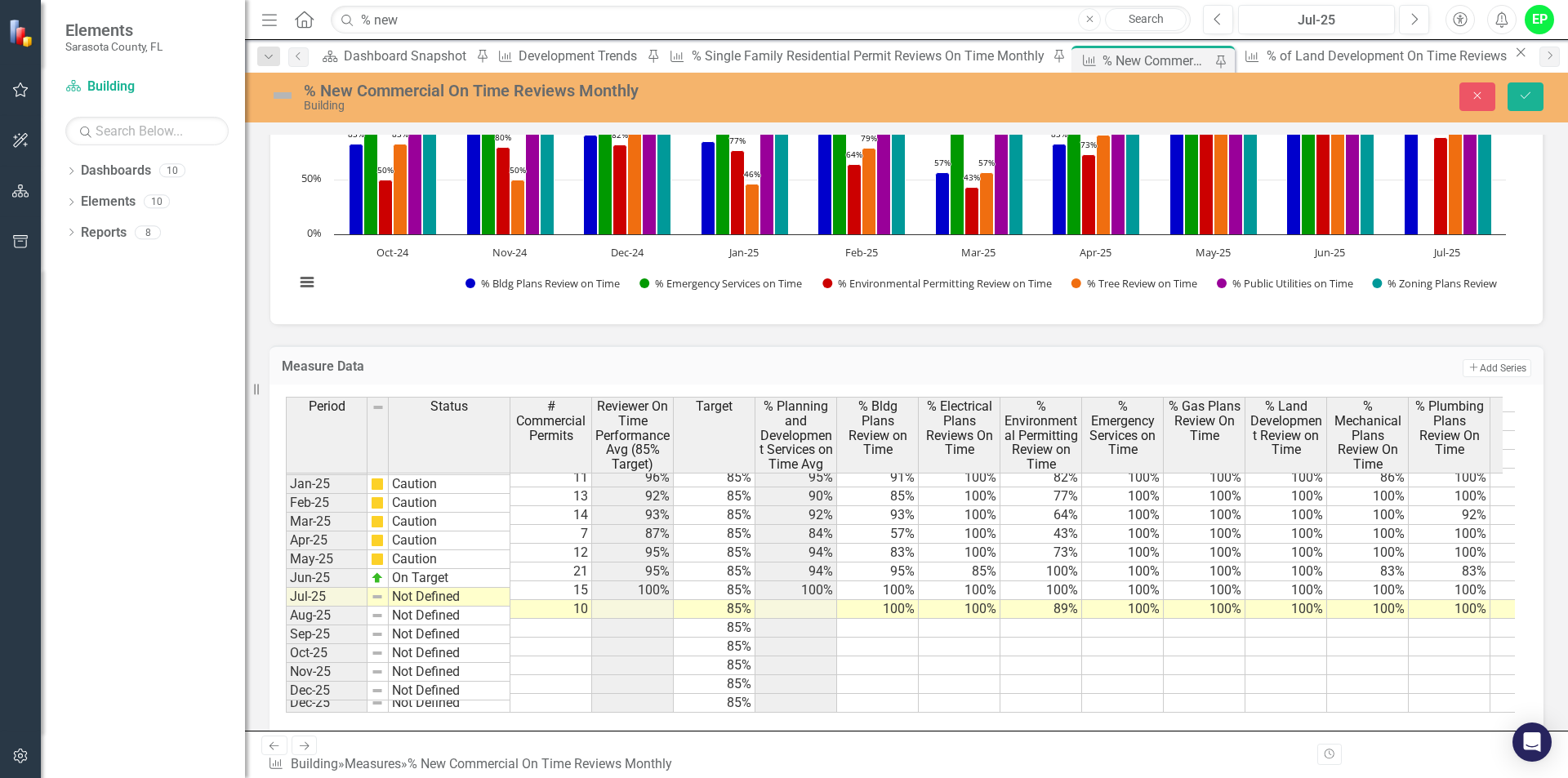 scroll, scrollTop: 2534, scrollLeft: 10, axis: both 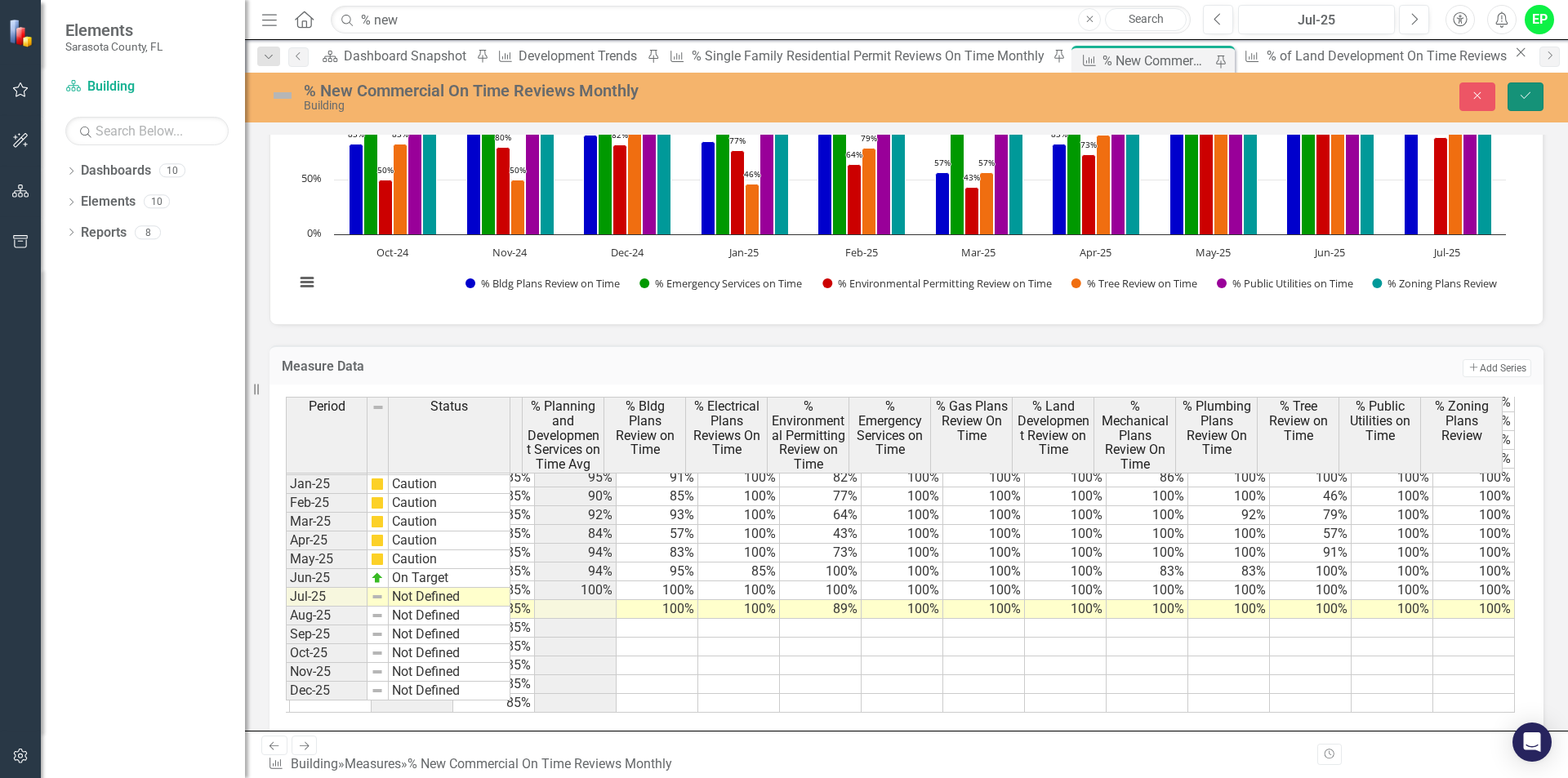 click on "Save" 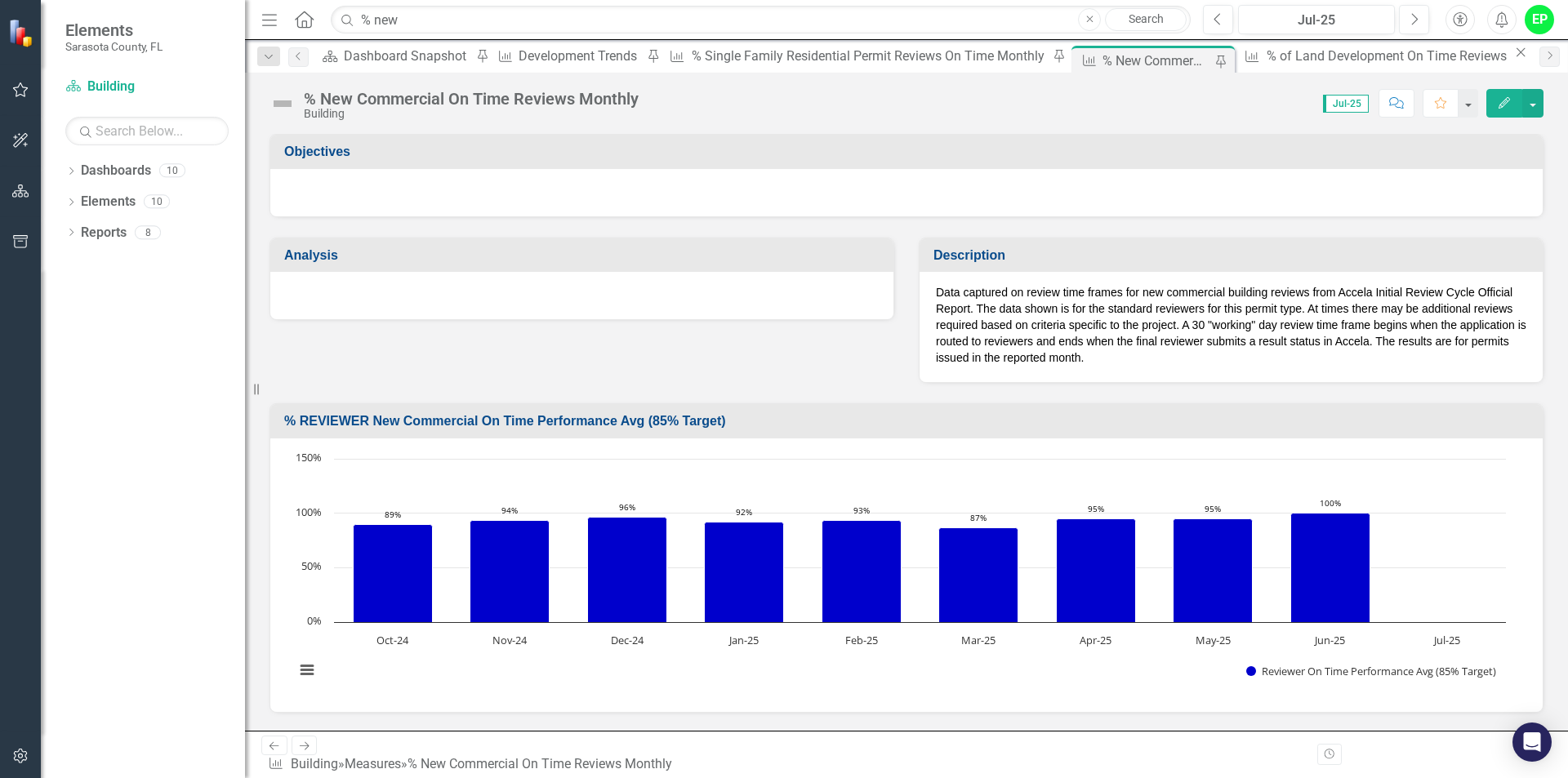 drag, startPoint x: 731, startPoint y: 696, endPoint x: 1539, endPoint y: 390, distance: 864.0023 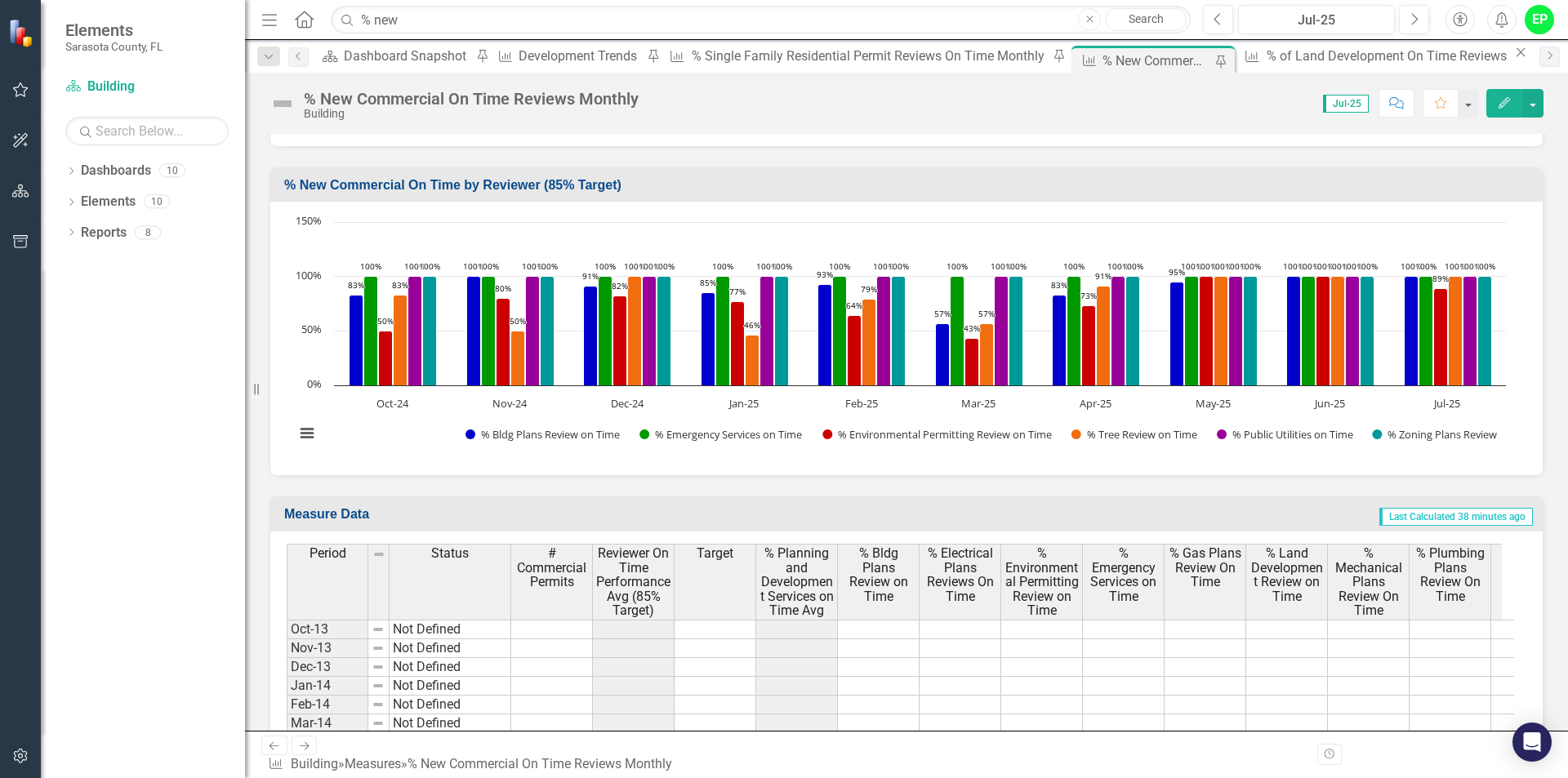 scroll, scrollTop: 718, scrollLeft: 0, axis: vertical 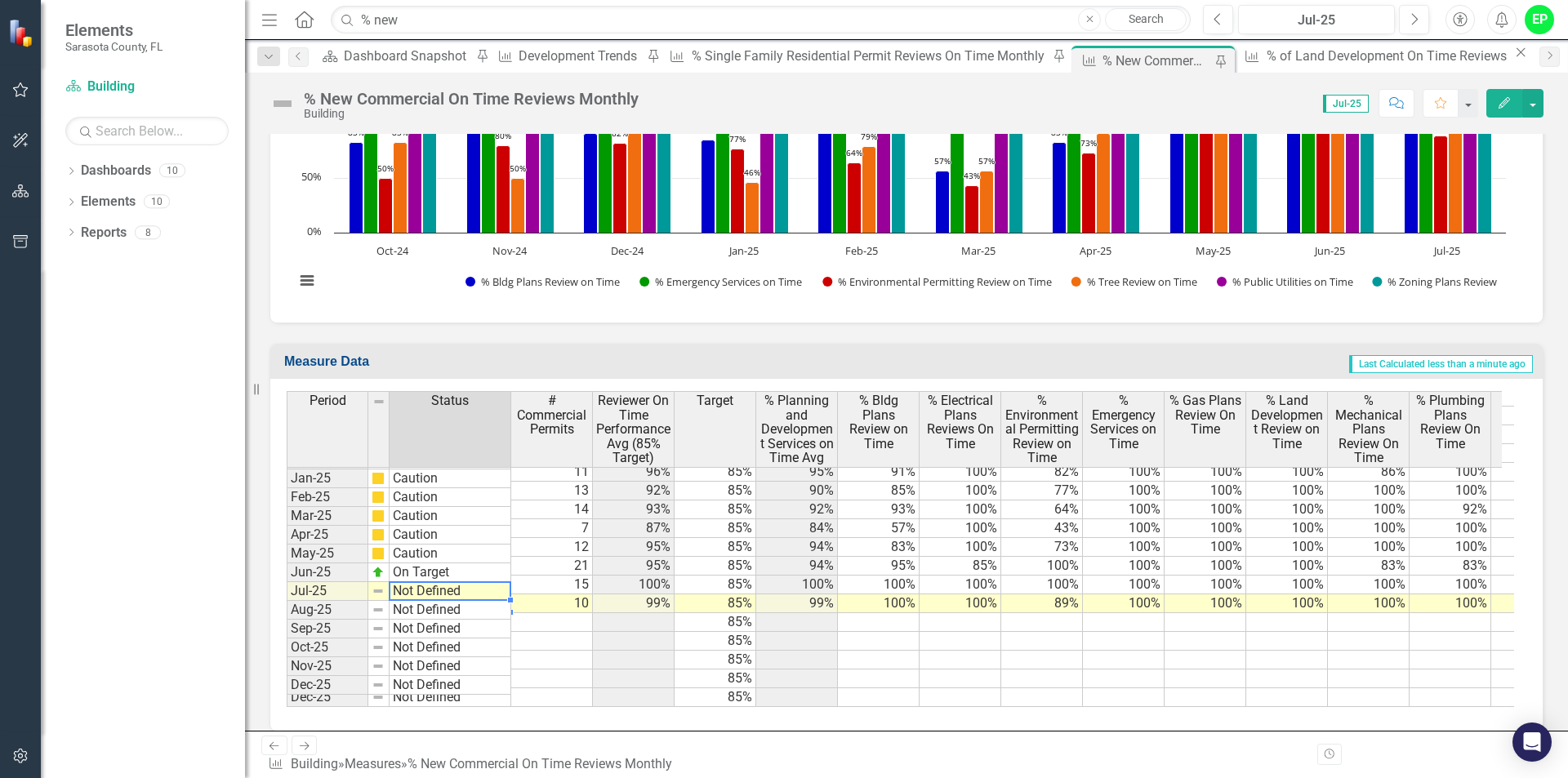 click on "Not Defined" at bounding box center [450, 591] 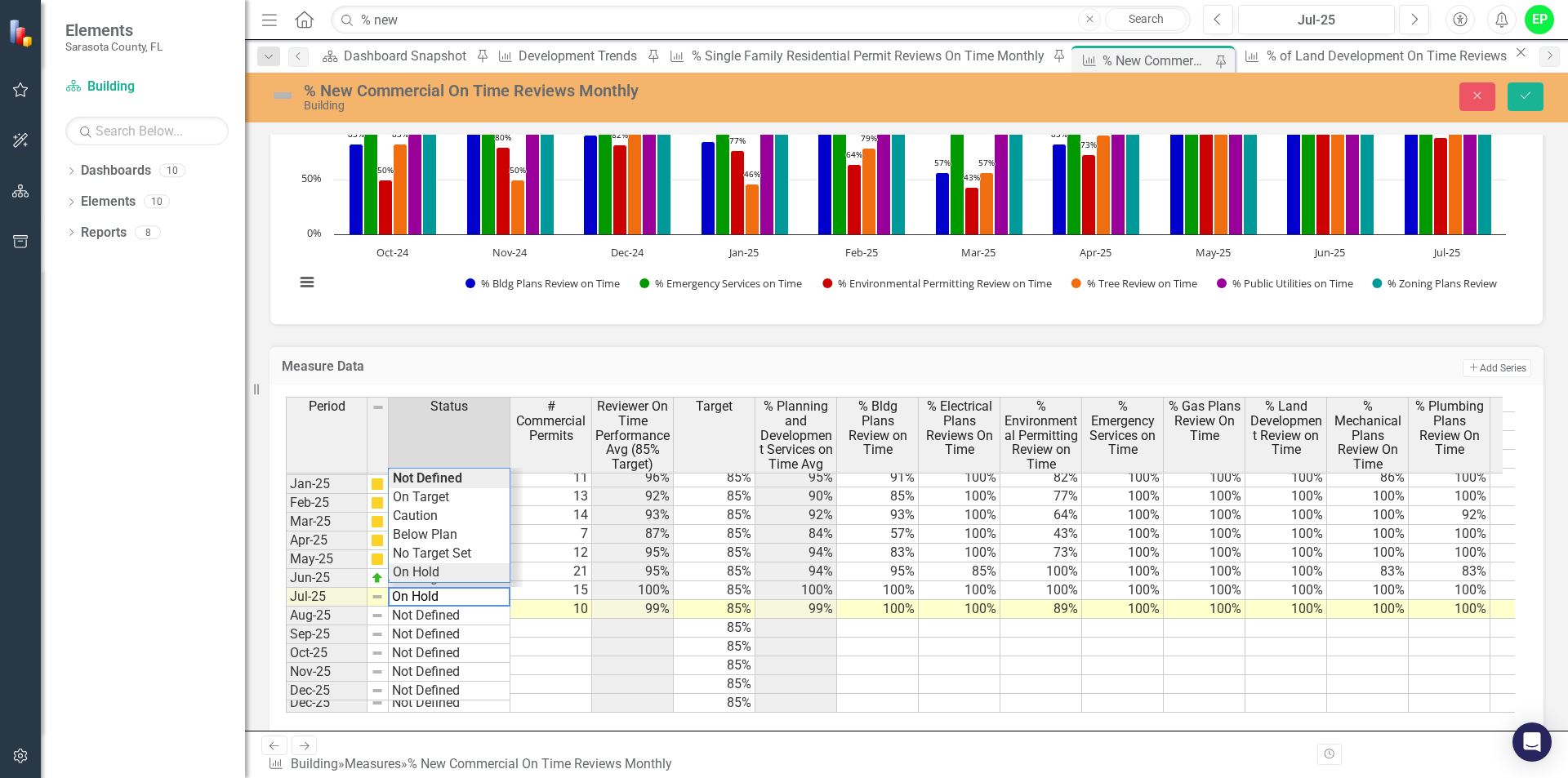 click on "Period Status # Commercial Permits Reviewer On Time Performance Avg (85% Target) Target % Planning and Development Services on Time % Bldg Plans Review on Time % Drainage Review on Time % Environmental Permitting Review on Time % Emergency Services on Time % Gas Plans Review On Time % Land Development Review on Time % Mechanical Plans Review On Time % Plumbing Plans Review On Time % Tree Review on Time % Public Utilities on Time % Zoning Plans Review Dec-23 On Hold 85% Jan-24 On Hold 85% Feb-24 On Hold 85% Mar-24 Caution 9 89% 85% 86% 89% 75% 67% 100% 100% 89% 100% 100% 67% 100% 89% Apr-24 On Target 7 100% 85% 100% 100% 100% 100% 100% 100% 100% 100% 100% 100% 100% 100% May-24 On Target 8 97% 85% 96% 88% 100% 88% 100% 100% 100% 100% 100% 88% 100% 100% Jun-24 On Target 11 98% 85% 97% 100% 100% 100% 100% 100% 100% 100% 100% 73% 100% 100% Jul-24 On Target 4 100% 85% 100% 100% 100% 100% 100% 100% 100% 100% 100% 100% 100% 100% Aug-24 On Target 8 98% 85% 97% 88% 100% 100% 100% 100% 100% 100% 100% 88% 4" at bounding box center (900, 554) 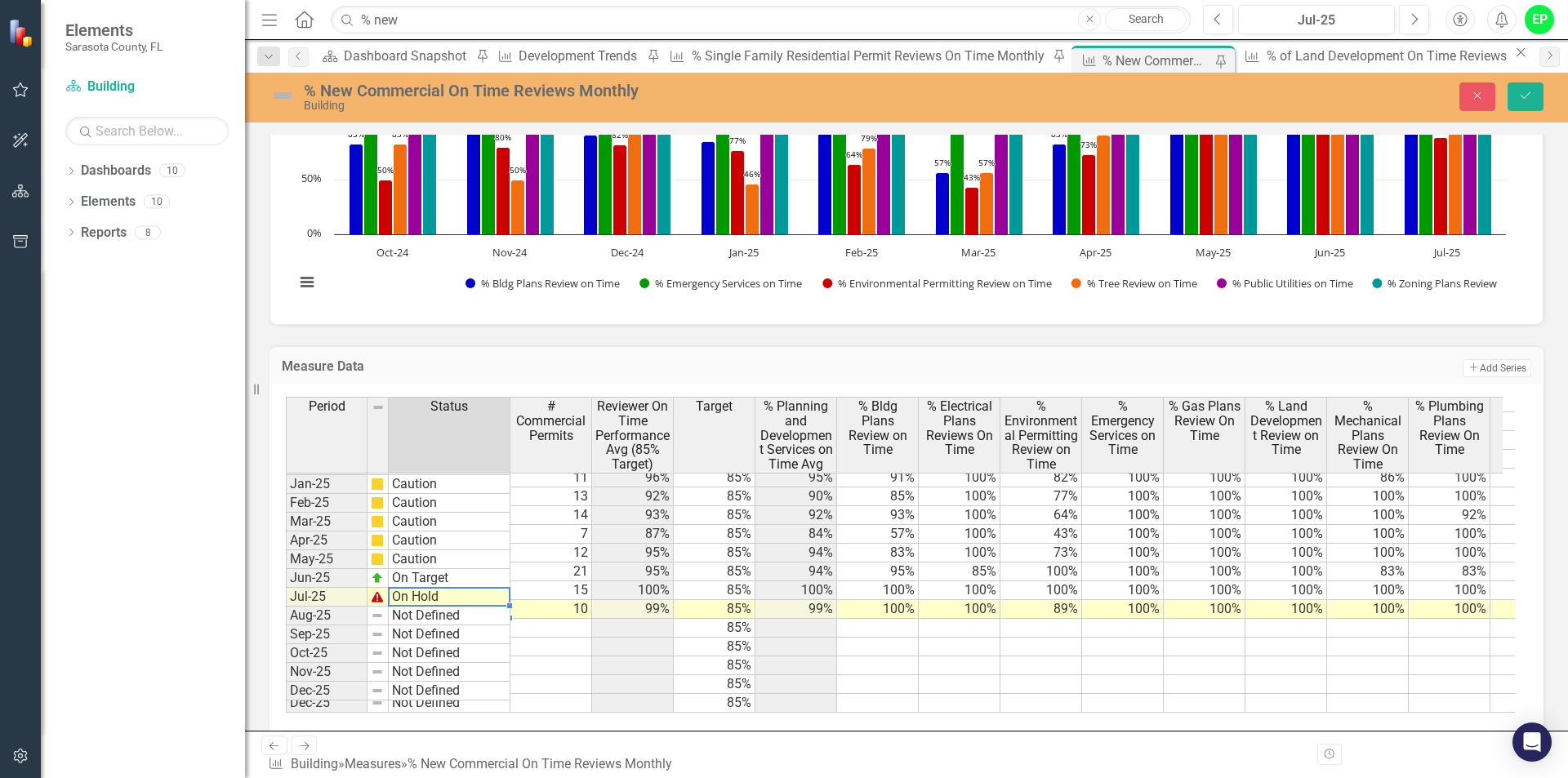 click on "On Hold" at bounding box center (449, 597) 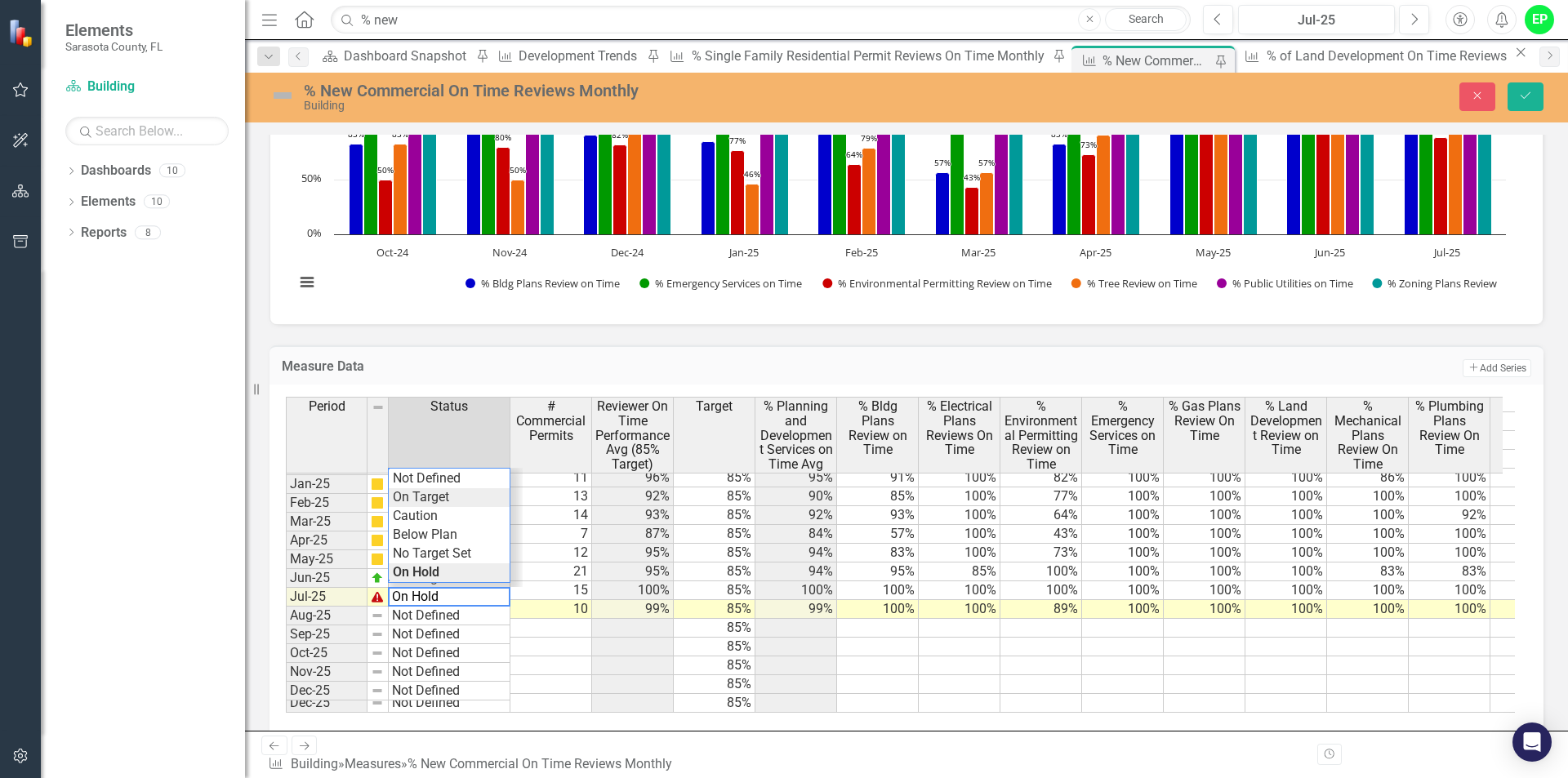 type on "On Target" 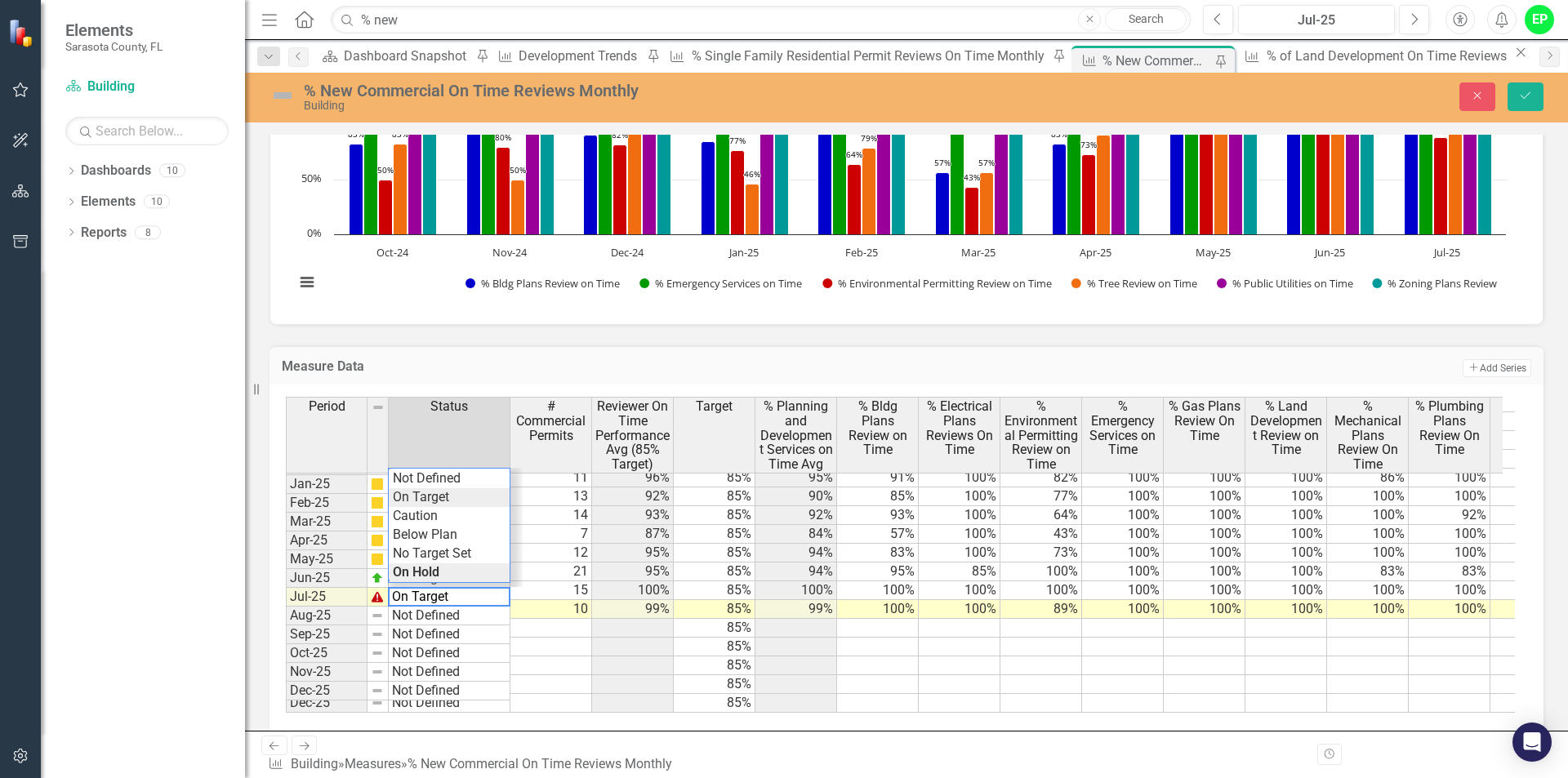 click on "Period Status # Commercial Permits Reviewer On Time Performance Avg (85% Target) Target % Planning and Development Services on Time % Bldg Plans Review on Time % Drainage Review on Time % Environmental Permitting Review on Time % Emergency Services on Time % Gas Plans Review On Time % Land Development Review on Time % Mechanical Plans Review On Time % Plumbing Plans Review On Time % Tree Review on Time % Public Utilities on Time % Zoning Plans Review Dec-23 On Hold 85% Jan-24 On Hold 85% Feb-24 On Hold 85% Mar-24 Caution 9 89% 85% 86% 89% 75% 67% 100% 100% 89% 100% 100% 67% 100% 89% Apr-24 On Target 7 100% 85% 100% 100% 100% 100% 100% 100% 100% 100% 100% 100% 100% 100% May-24 On Target 8 97% 85% 96% 88% 100% 88% 100% 100% 100% 100% 100% 88% 100% 100% Jun-24 On Target 11 98% 85% 97% 100% 100% 100% 100% 100% 100% 100% 100% 73% 100% 100% Jul-24 On Target 4 100% 85% 100% 100% 100% 100% 100% 100% 100% 100% 100% 100% 100% 100% Aug-24 On Target 8 98% 85% 97% 88% 100% 100% 100% 100% 100% 100% 100% 88% 4" at bounding box center [900, 554] 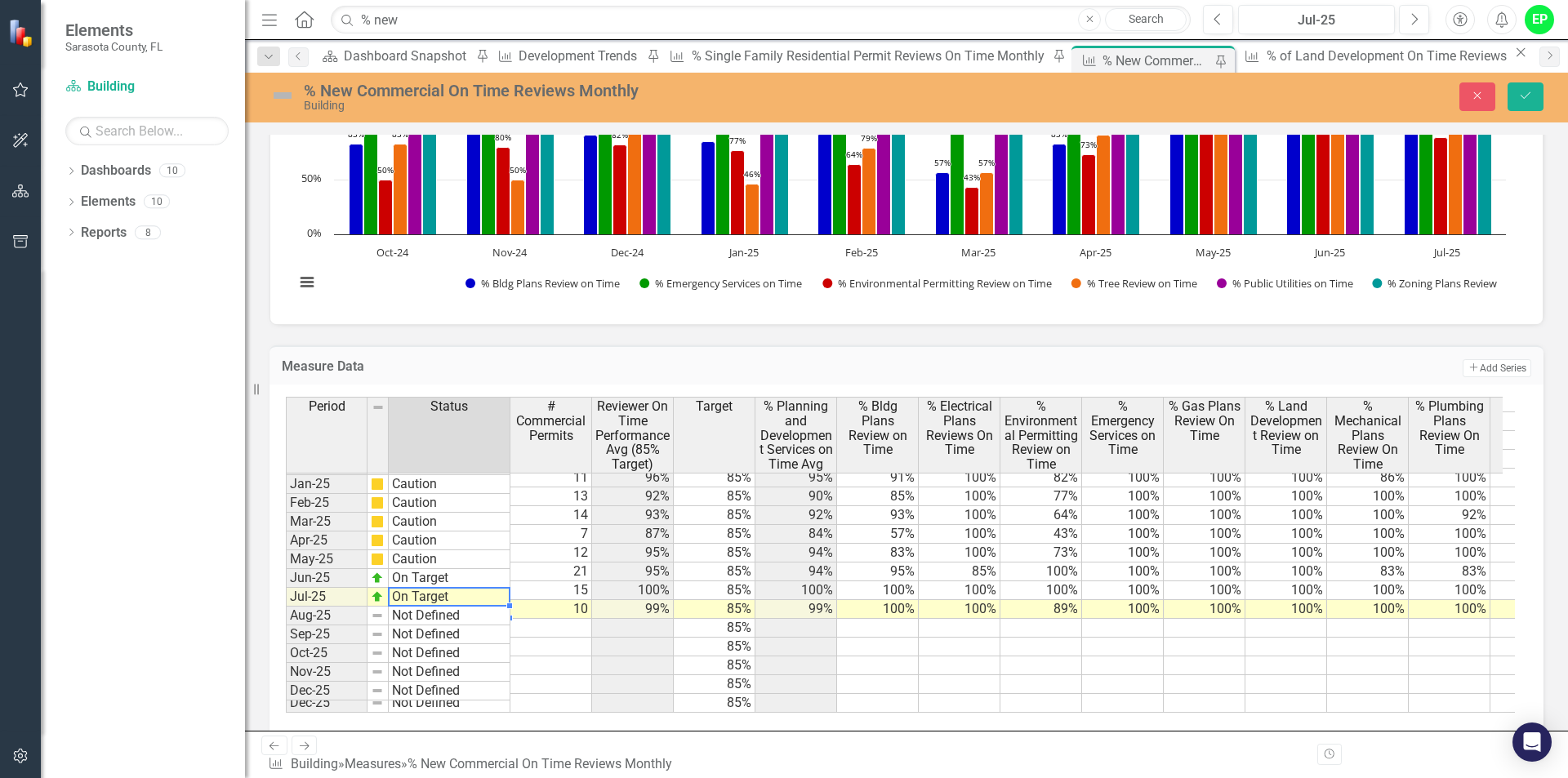click on "Period Status Dec-23 On Hold Jan-24 On Hold Feb-24 On Hold Mar-24 Caution Apr-24 On Target May-24 On Target Jun-24 On Target Jul-24 On Target Aug-24 On Target Sep-24 Caution Oct-24 Caution Nov-24 Caution Dec-24 Caution Jan-25 Caution Feb-25 Caution Mar-25 Caution Apr-25 Caution May-25 Caution Jun-25 On Target Jul-25 On Target Aug-25 Not Defined Sep-25 Not Defined Oct-25 Not Defined Nov-25 Not Defined Dec-25 Not Defined" at bounding box center [286, 427] 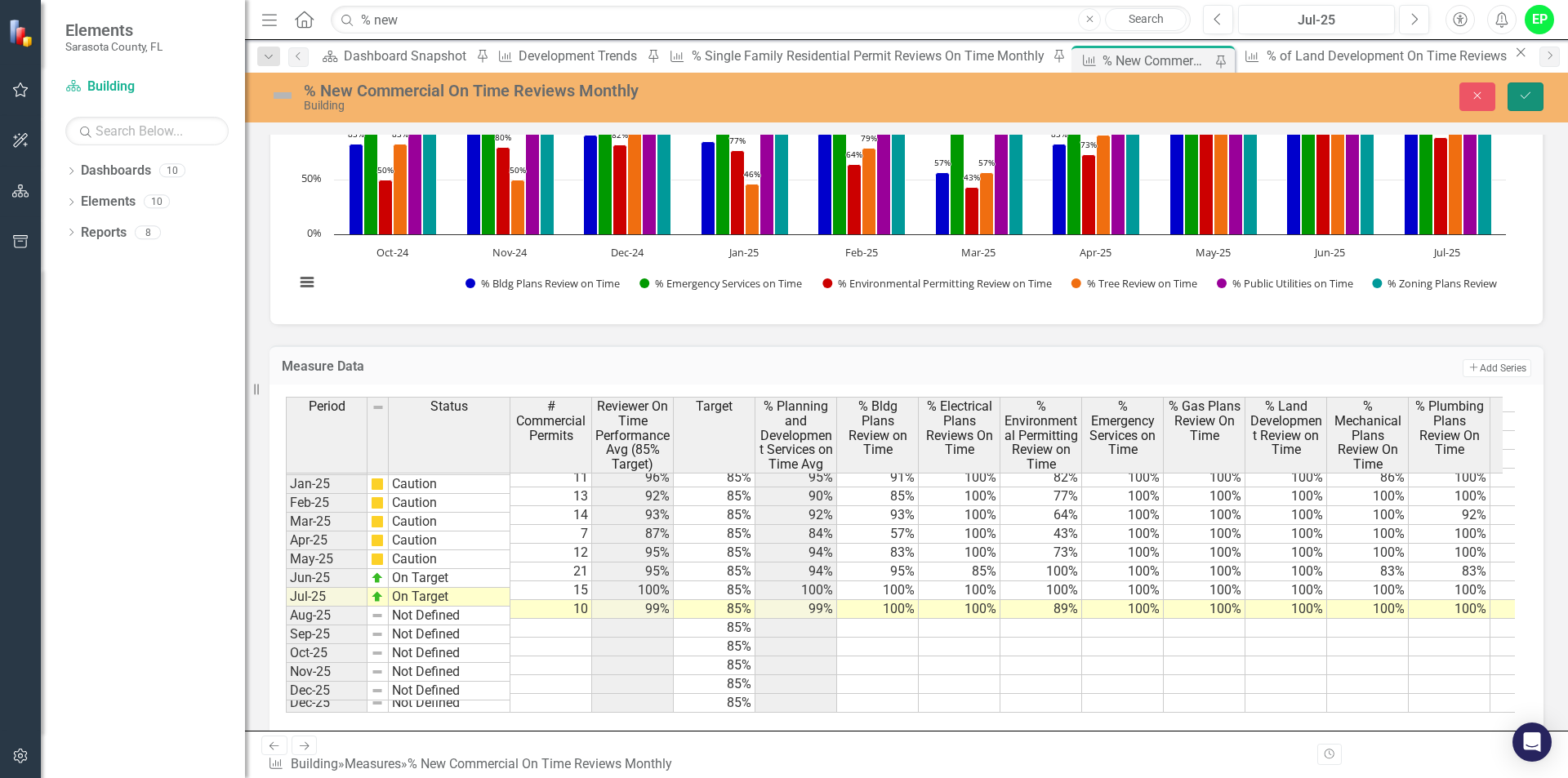 click on "Save" at bounding box center [1526, 96] 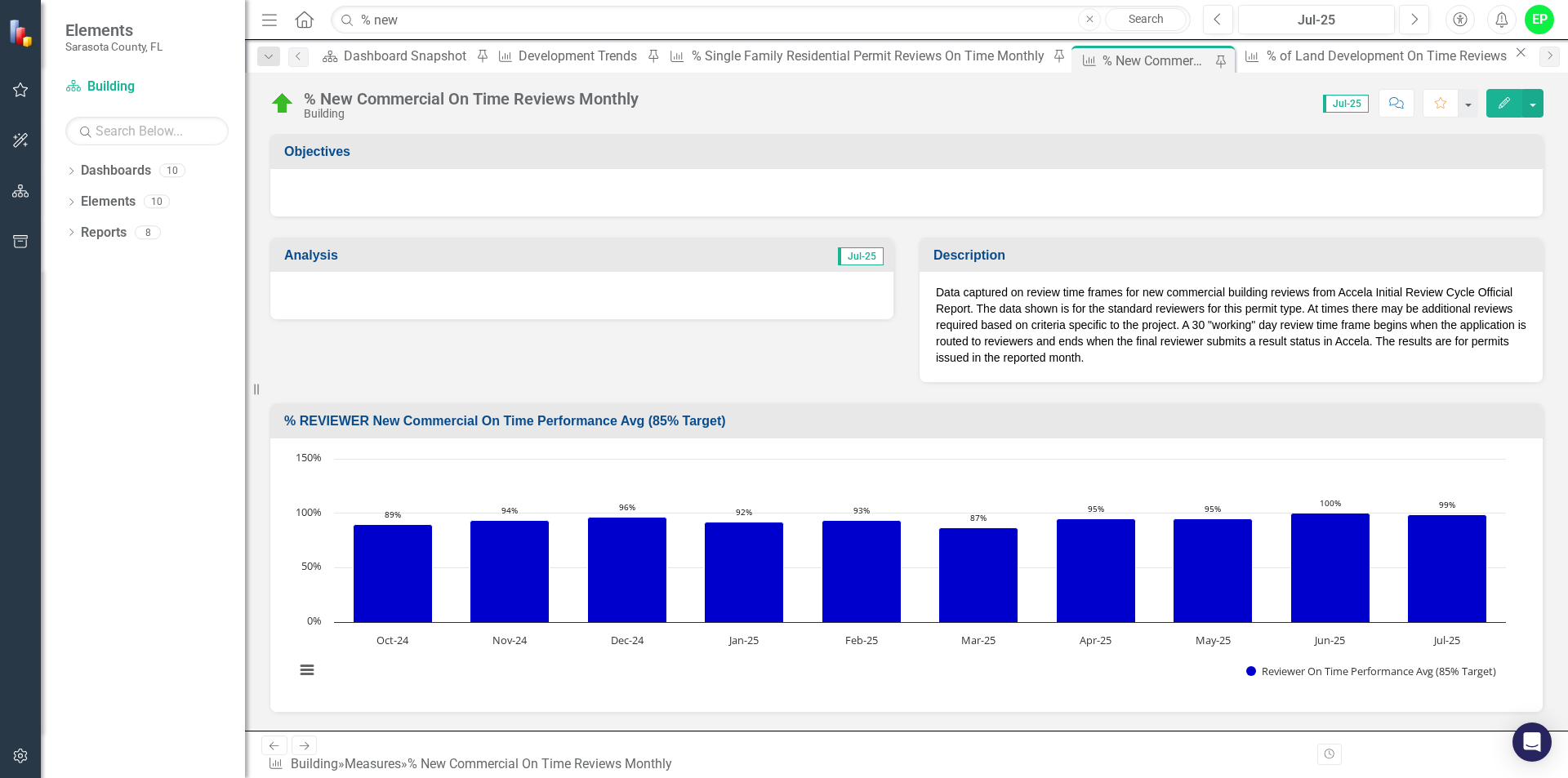 click on "Jul-25" at bounding box center (861, 256) 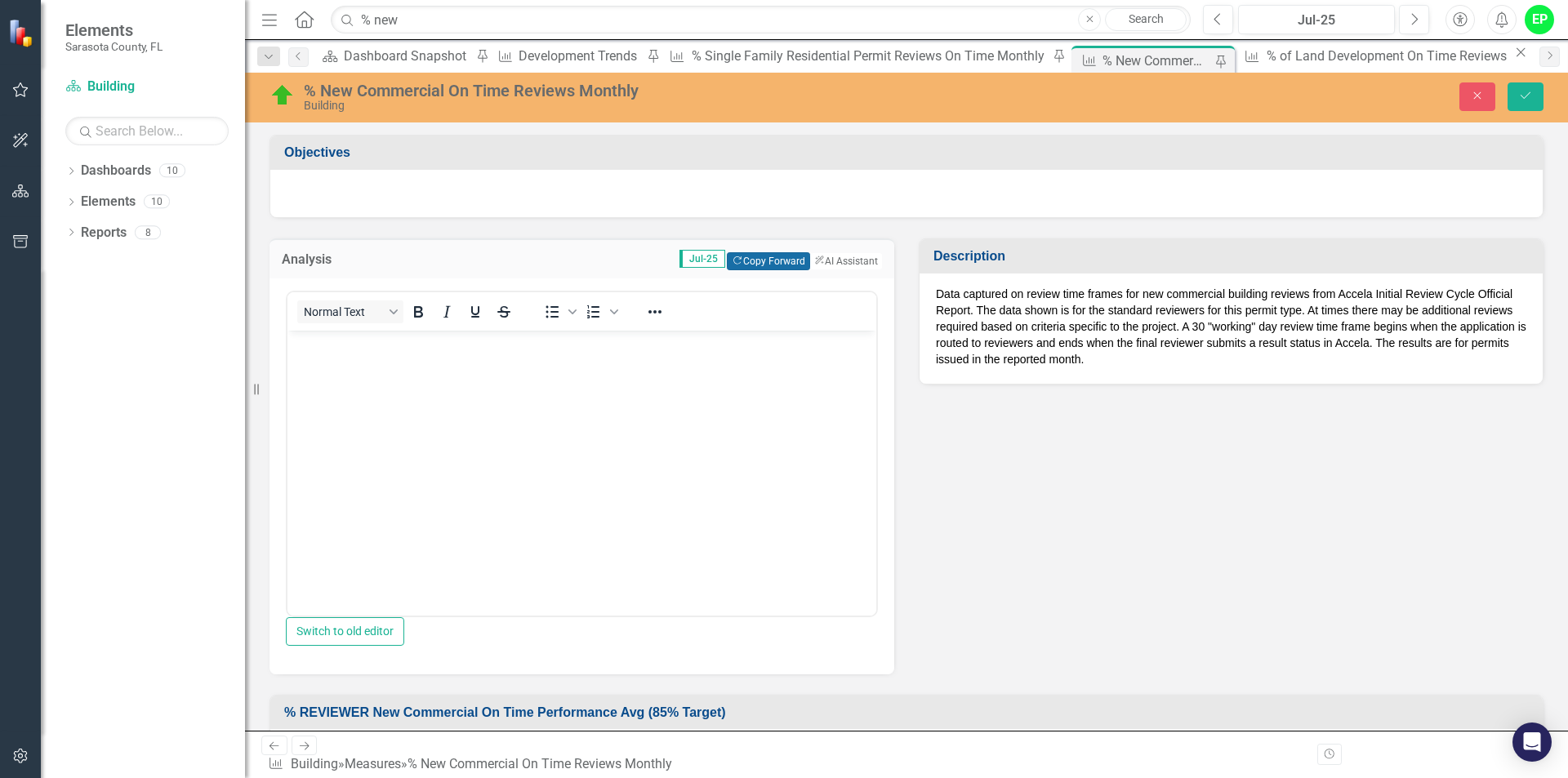 click on "Copy Forward  Copy Forward" at bounding box center (768, 261) 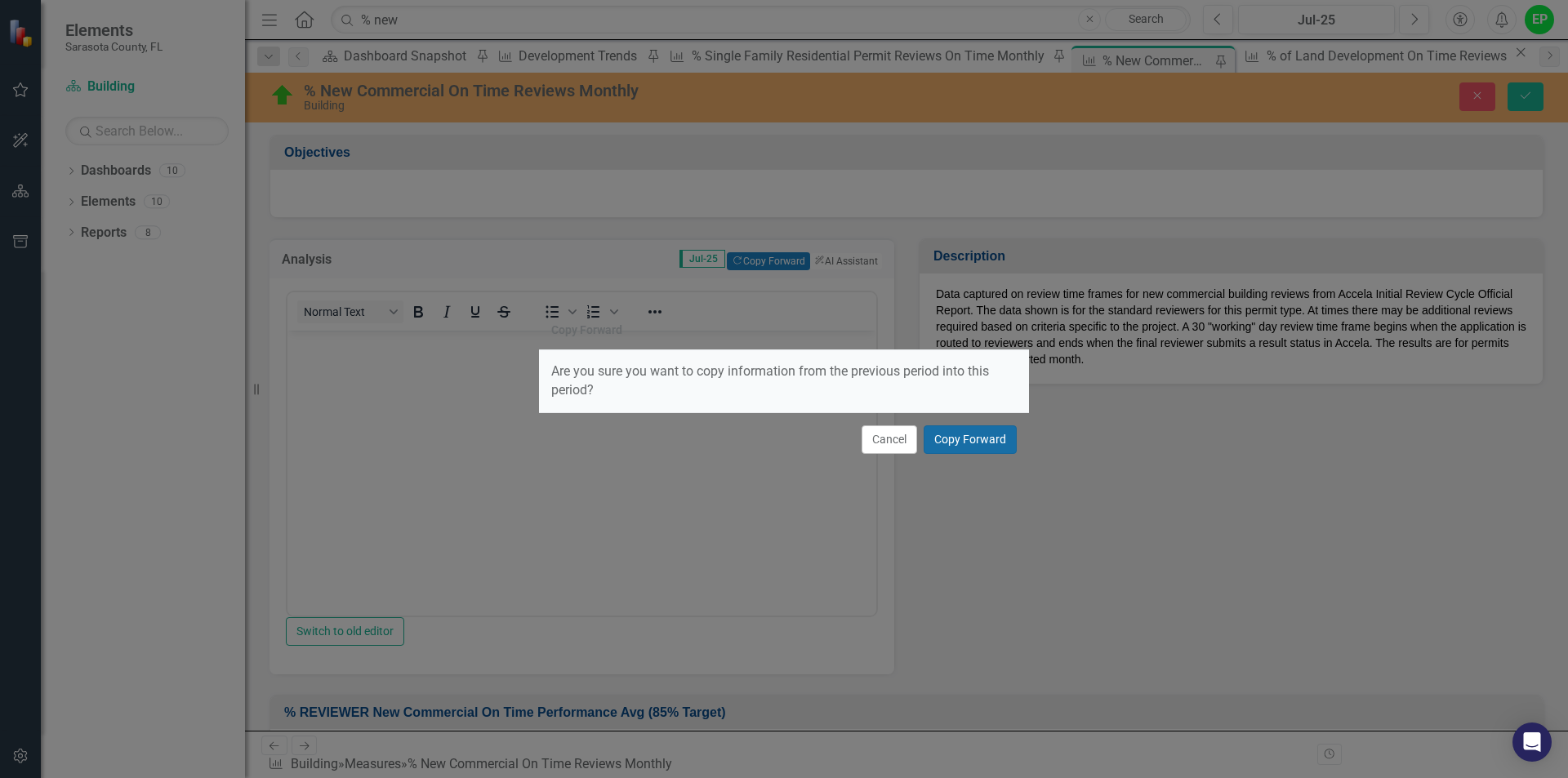 click on "Copy Forward" at bounding box center [970, 439] 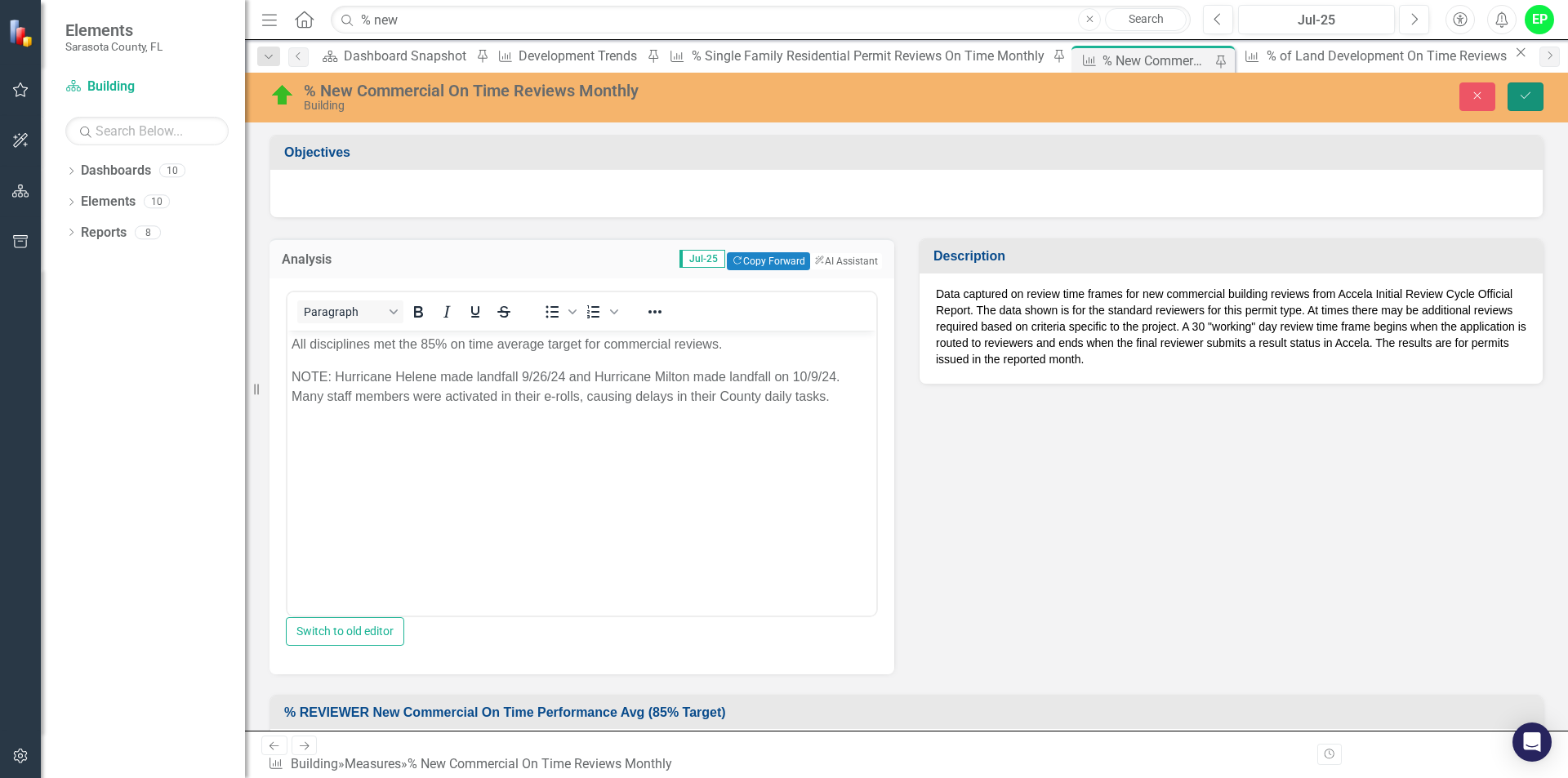 click on "Save" at bounding box center (1526, 96) 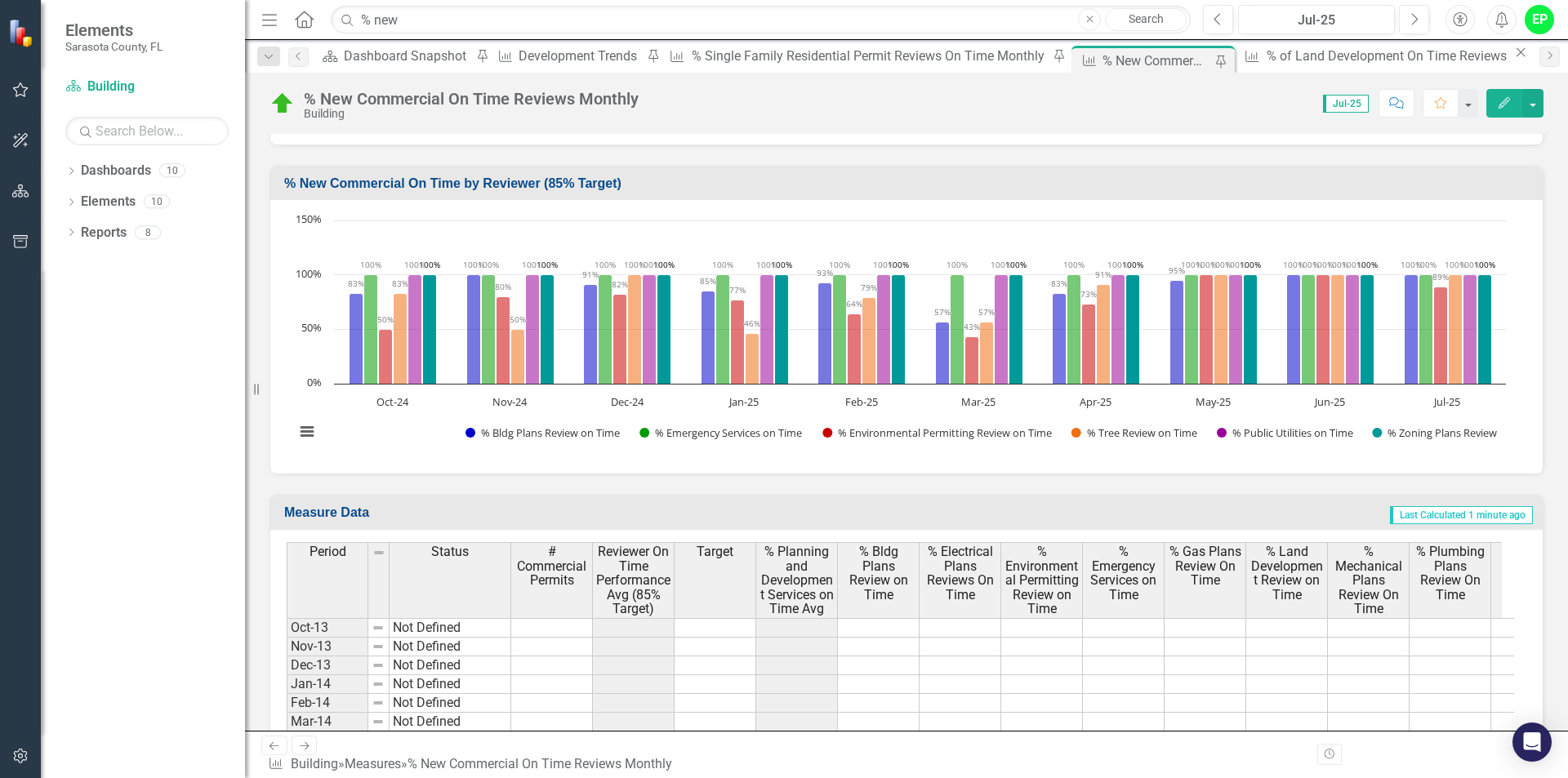 scroll, scrollTop: 718, scrollLeft: 0, axis: vertical 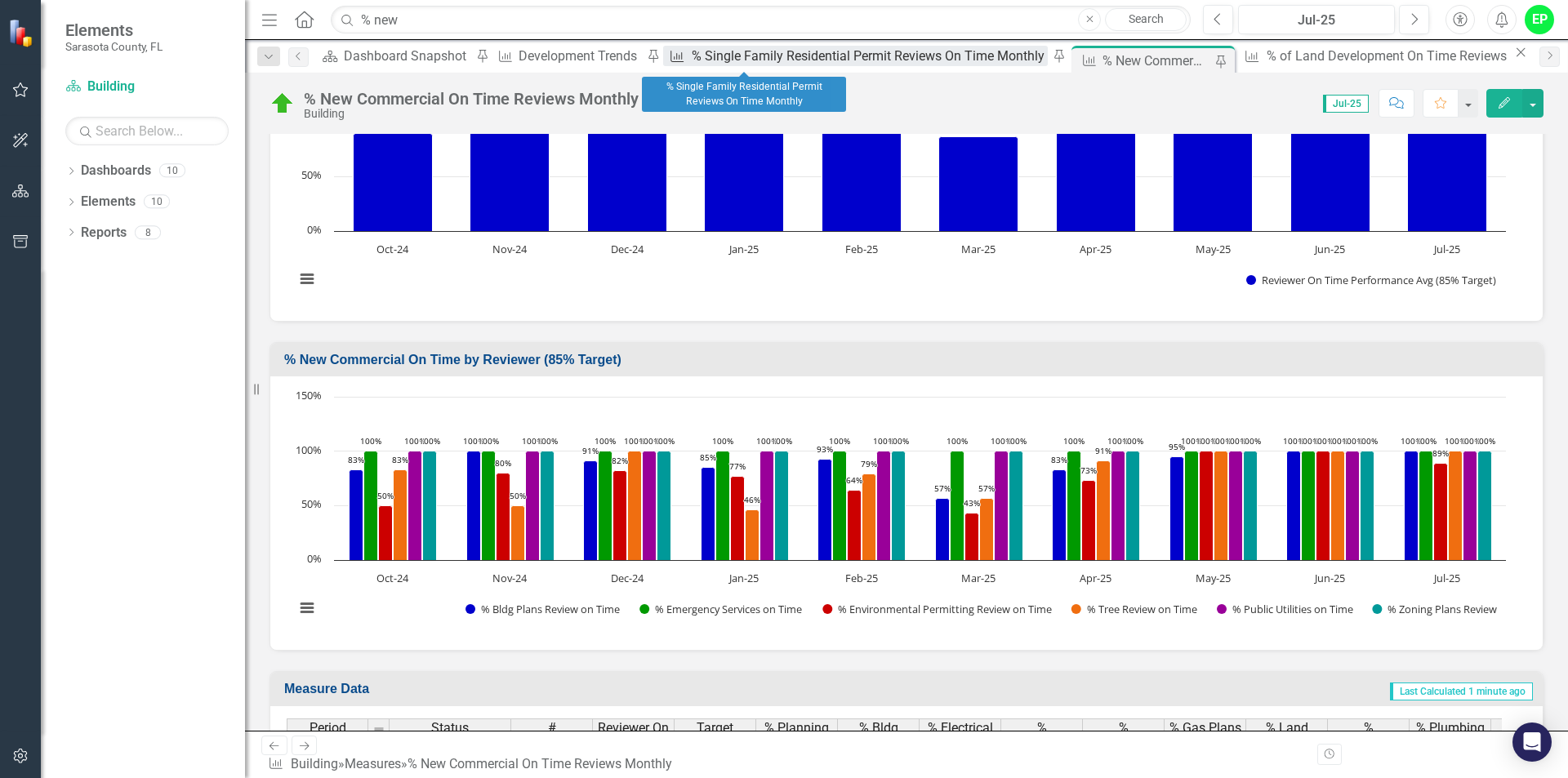 click on "% Single Family Residential Permit Reviews On Time Monthly" at bounding box center [870, 56] 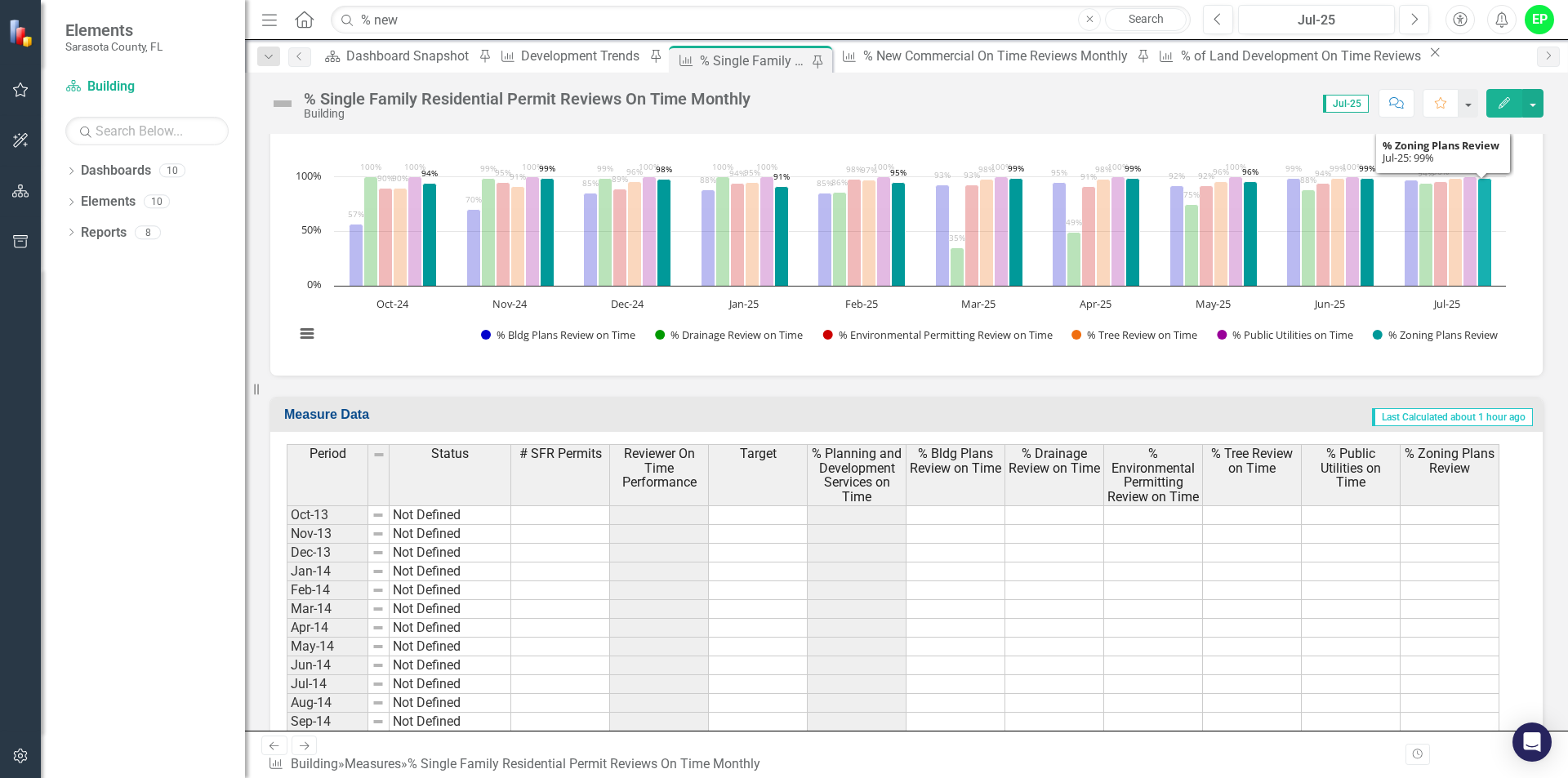 scroll, scrollTop: 691, scrollLeft: 0, axis: vertical 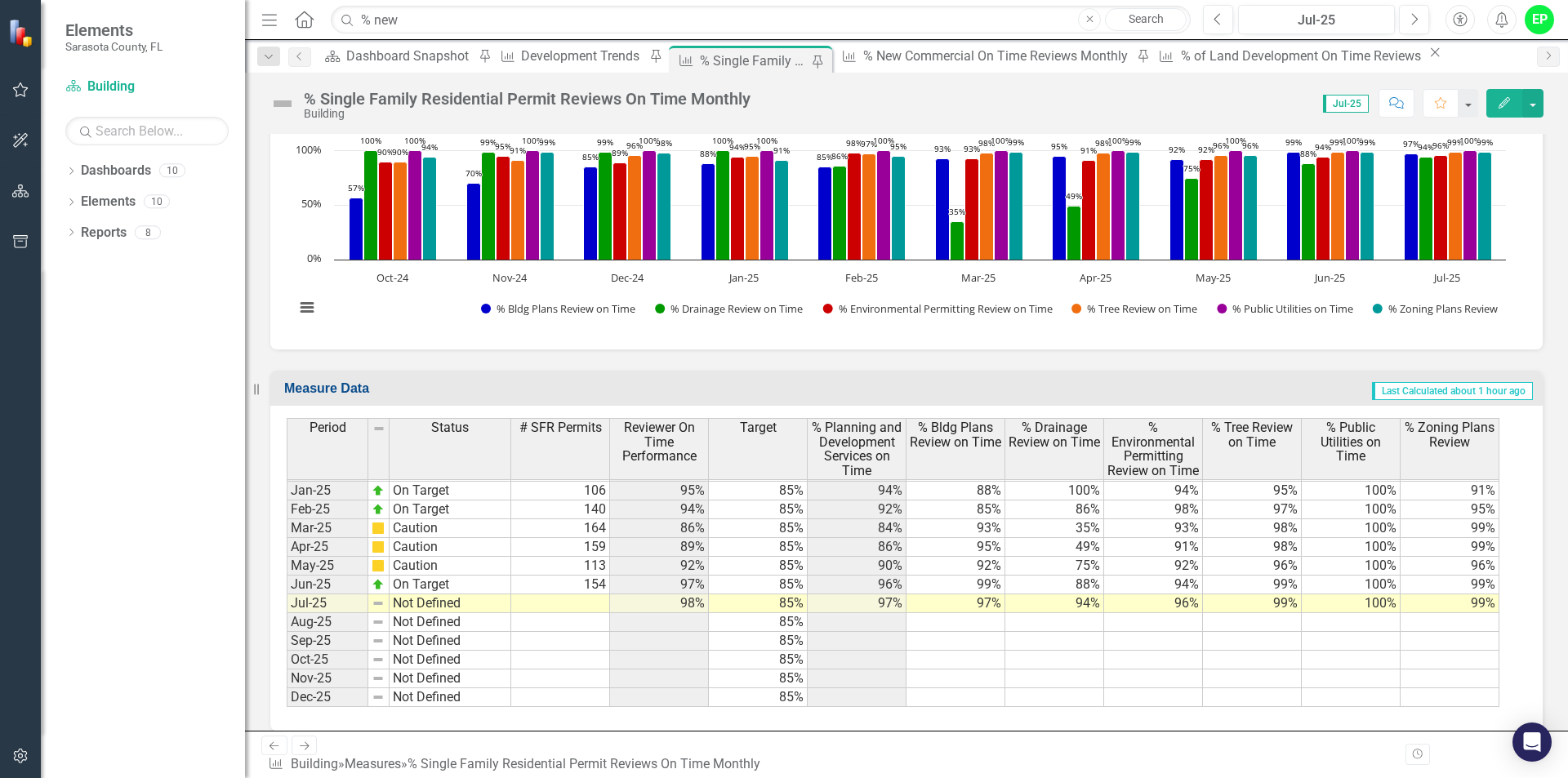 click on "Aug-23 On Hold 132 98% 85% 98% 94% 100% 94% 100% 100% 100% Sept-23 On Hold 85% Oct-23 On Hold 85% Nov-23 On Hold 85% Dec-23 On Hold 85% Jan-24 On Hold 85% Feb-24 On Hold 85% Mar-24 On Target 181 85% 85% 82% 98% 100% 91% 22% 100% 99% Apr-24 On Target 297 89% 85% 87% 100% 100% 93% 40% 100% 100% May-24 On Target 233 92% 85% 91% 99% 100% 87% 70% 100% 98% Jun-24 Caution 174 92% 85% 91% 90% 99% 82% 83% 99% 100% Jul-24 On Target 151 94% 85% 92% 99% 100% 86% 76% 100% 100% Aug-24 On Target 208 97% 85% 96% 99% 100% 91% 93% 100% 99% Sep-24 On Target 251 98% 85% 97% 99% 100% 95% 93% 100% 99% Oct-24 On Target 173 89% 85% 86% 57% 100% 90% 90% 100% 94% Nov-24 Caution 81 92% 85% 91% 70% 99% 95% 91% 100% 99% Dec-24 On Target 179 95% 85% 93% 85% 99% 89% 96% 100% 98% Jan-25 On Target 106 95% 85% 94% 88% 100% 94% 95% 100% 91% Feb-25 On Target 140 94% 85% 92% 85% 86% 98% 97% Mar-25 Caution 164 86% 85% 84% 93% 35% 93% 98% 100% 99% Apr-25 Caution 159 89% 85% 86% 95% 49% 91% 98% 100% 99% May-25 Caution 113 92% 85% 90% 92%" at bounding box center (893, 434) 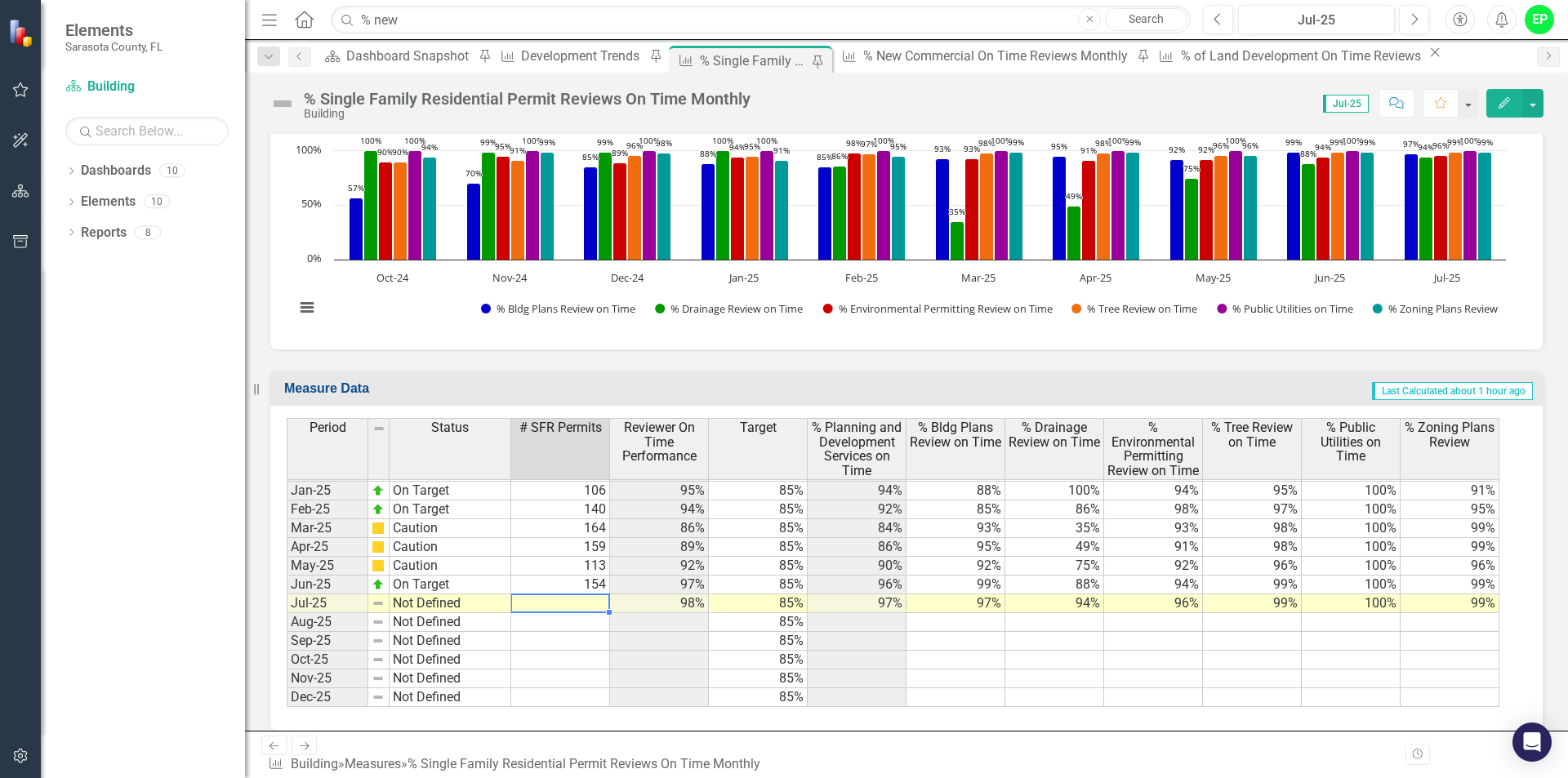 click at bounding box center [560, 603] 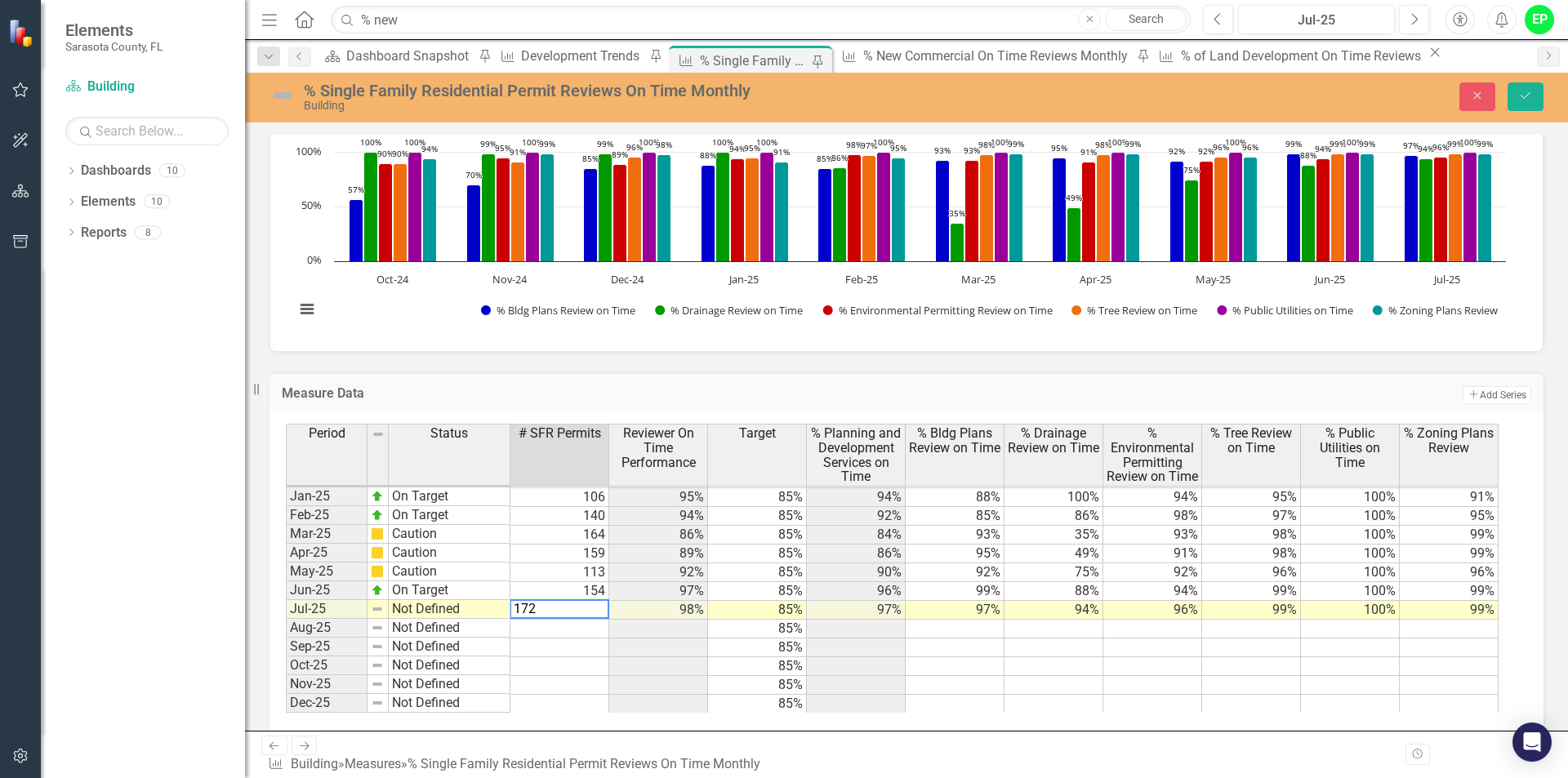type on "172" 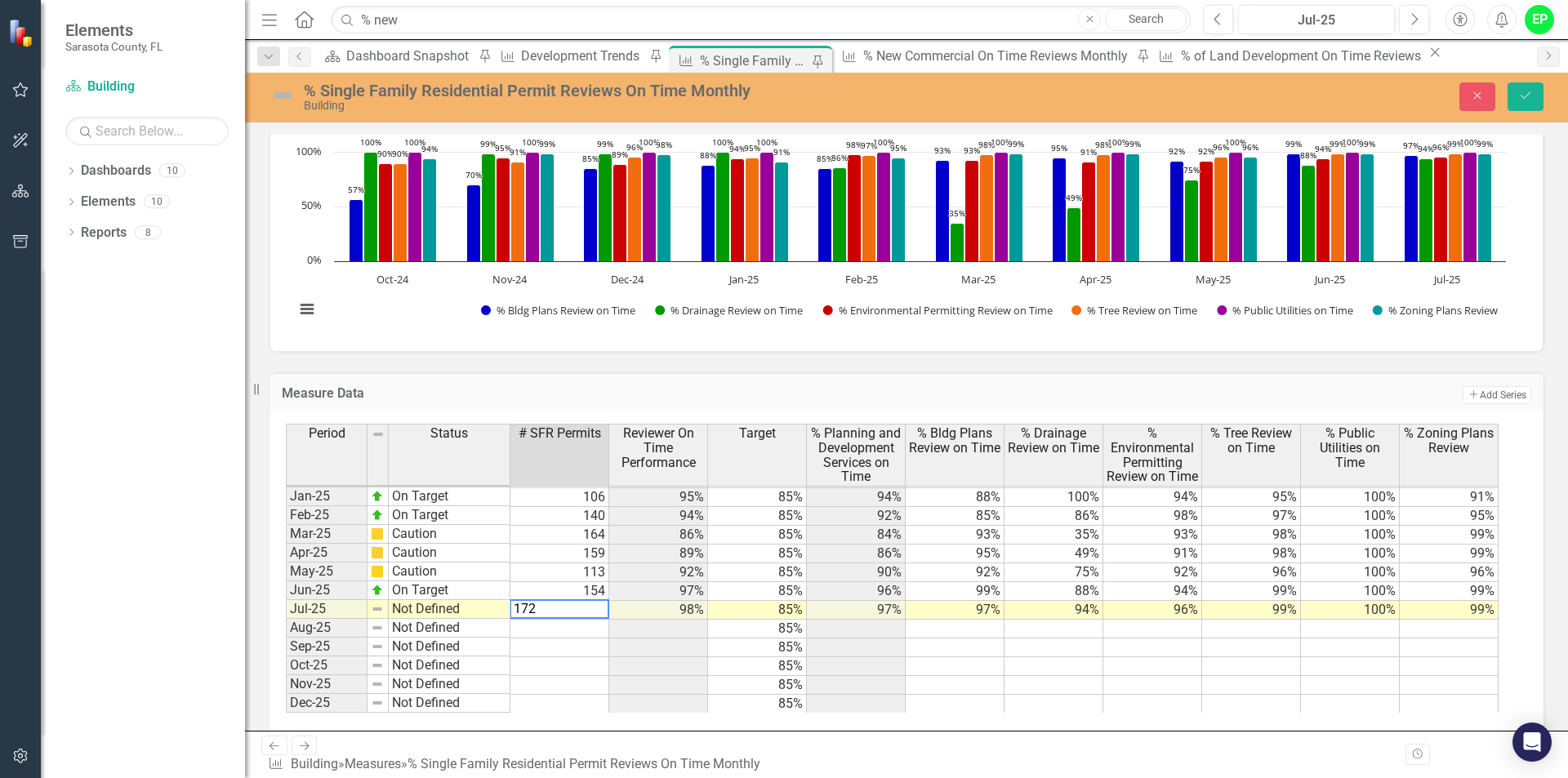 type 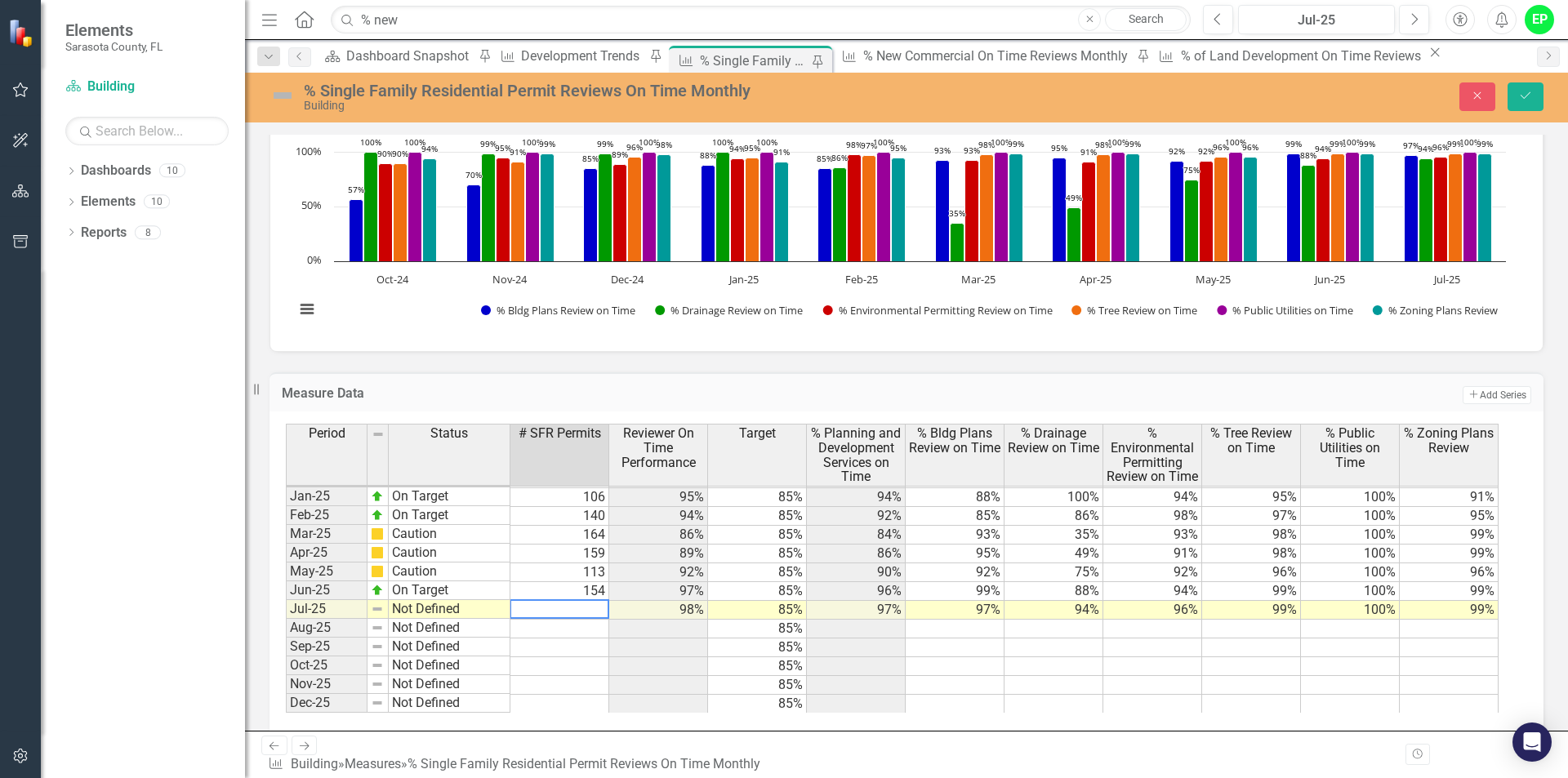 click on "Period Status # SFR Permits Reviewer On Time Performance Target % Planning and Development Services on Time % Bldg Plans Review on Time % Drainage Review on Time % Environmental Permitting Review on Time % Tree Review on Time % Public Utilities on Time % Zoning Plans Review Dec-23 On Hold 85% Jan-24 On Hold 85% Feb-24 On Hold 85% Mar-24 On Target 181 85% 85% 82% 98% 100% 91% 22% 100% 99% Apr-24 On Target 297 89% 85% 87% 100% 100% 93% 40% 100% 100% May-24 On Target 233 92% 85% 91% 99% 100% 87% 70% 100% 98% Jun-24 Caution 174 92% 85% 91% 90% 99% 82% 83% 99% 100% Jul-24 On Target 151 94% 85% 92% 99% 100% 86% 76% 100% 100% Aug-24 On Target 208 97% 85% 96% 99% 100% 91% 93% 100% 99% Sep-24 On Target 251 98% 85% 97% 99% 100% 95% 93% 100% 99% Oct-24 On Target 173 89% 85% 86% 57% 100% 90% 90% 100% 94% Nov-24 Caution 81 92% 85% 91% 70% 99% 95% 91% 100% 99% Dec-24 On Target 179 95% 85% 93% 85% 99% 89% 96% 100% 98% Jan-25 On Target 106 95% 85% 94% 88% 100% 94% 95% 100% 91% Feb-25 On Target 140 94% 85% 92% 85% 86% 98% 97%" at bounding box center [286, 447] 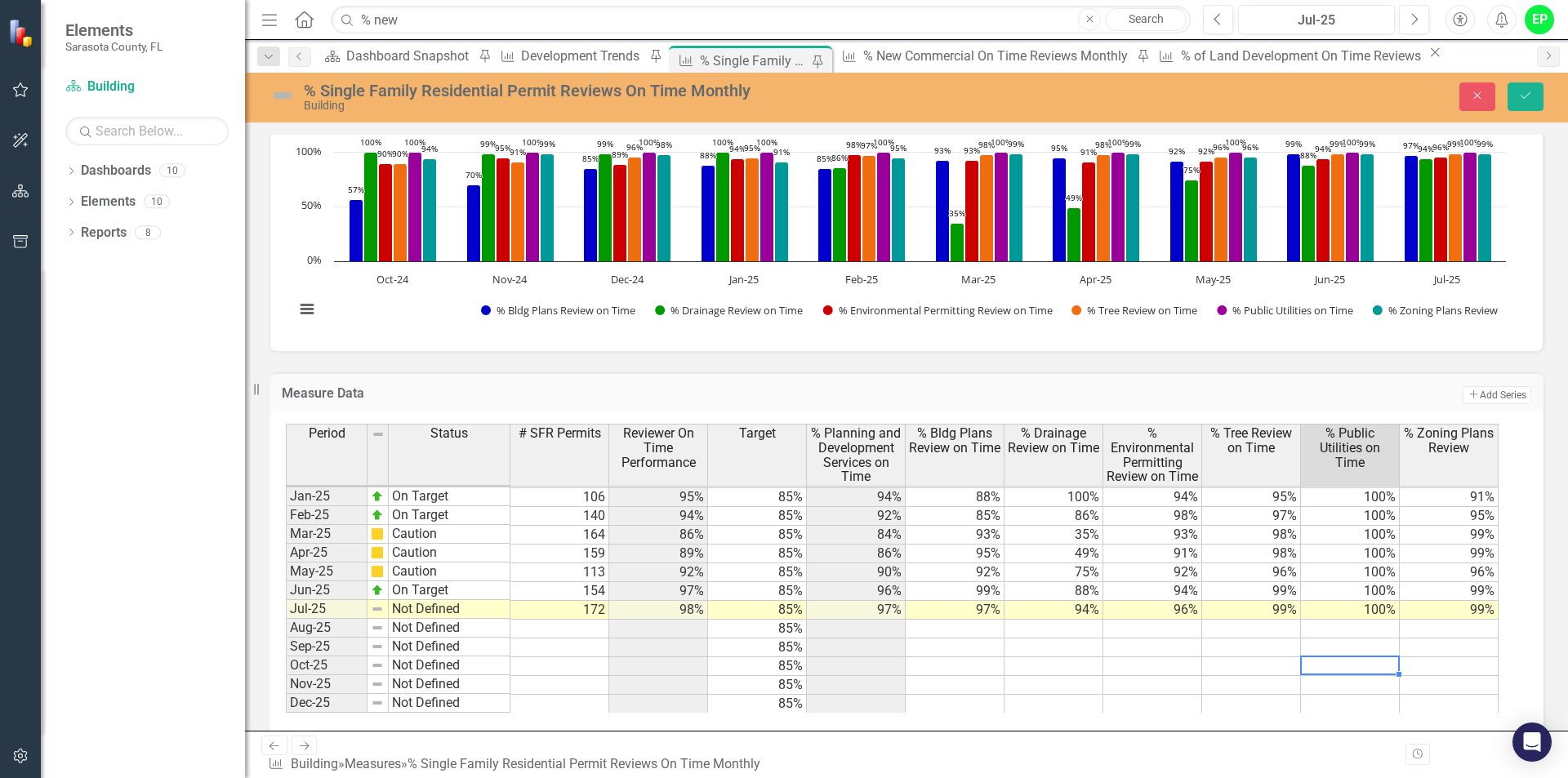 click at bounding box center (1350, 666) 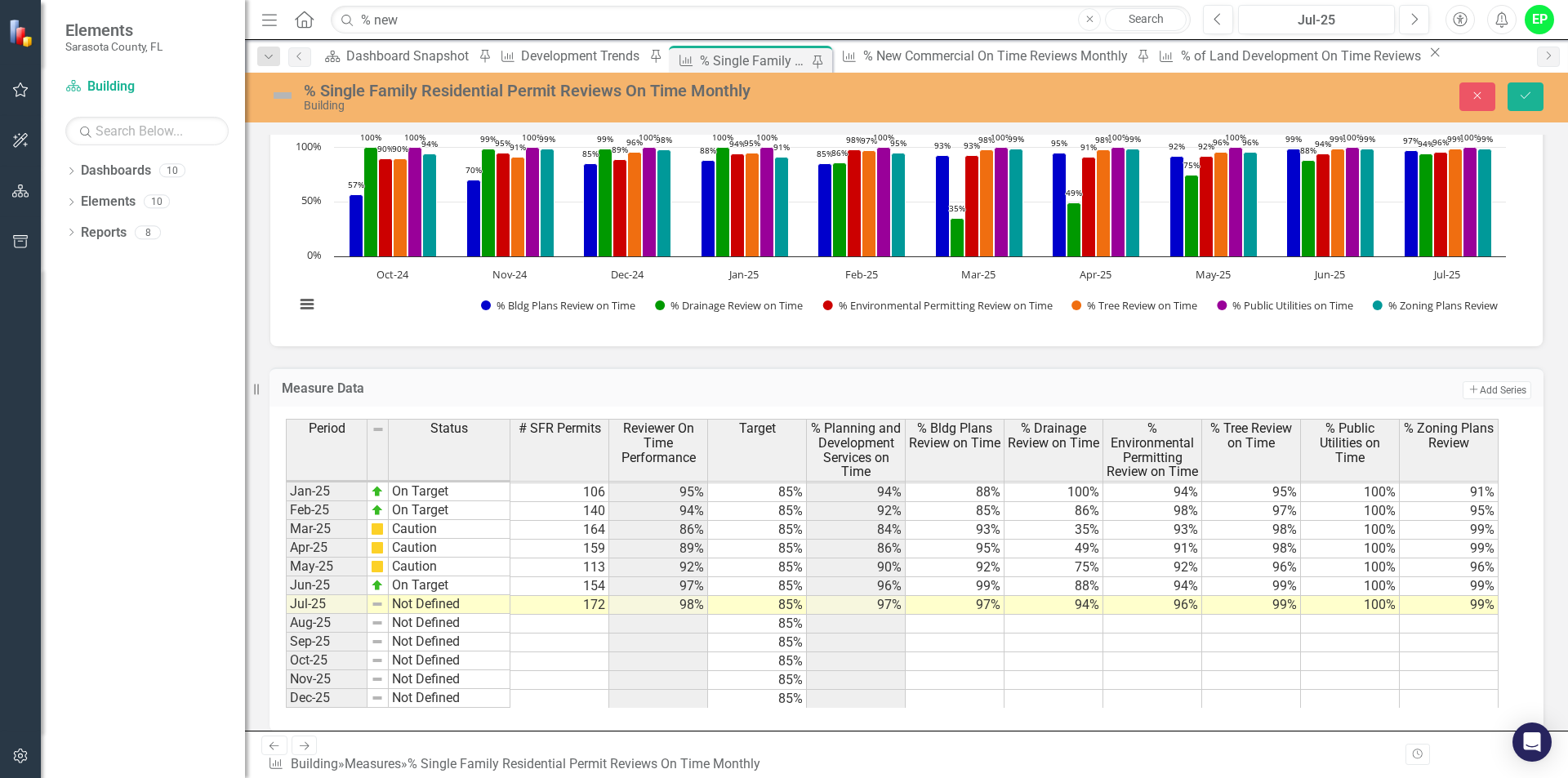 click at bounding box center (377, 604) 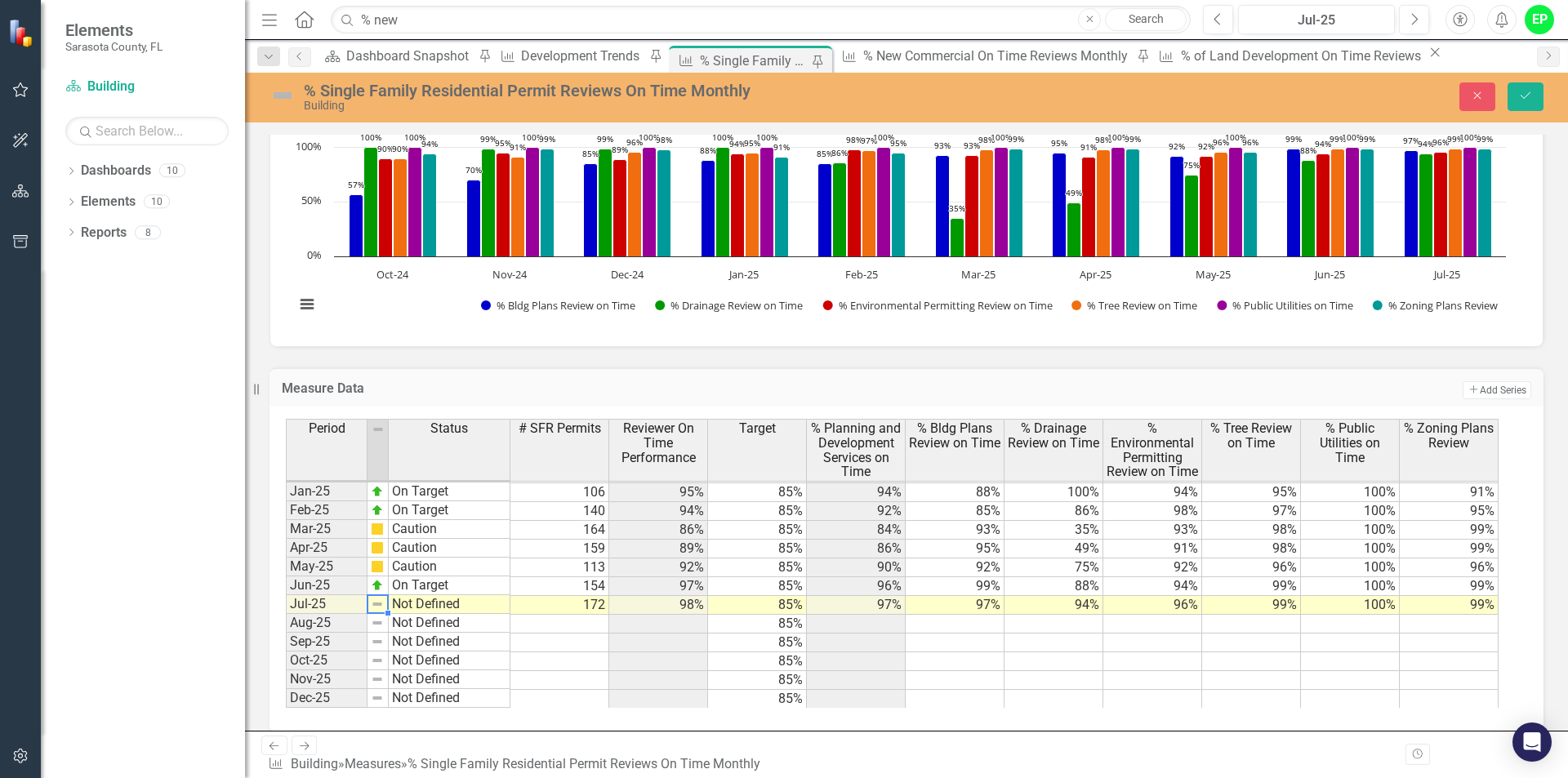 click at bounding box center [377, 604] 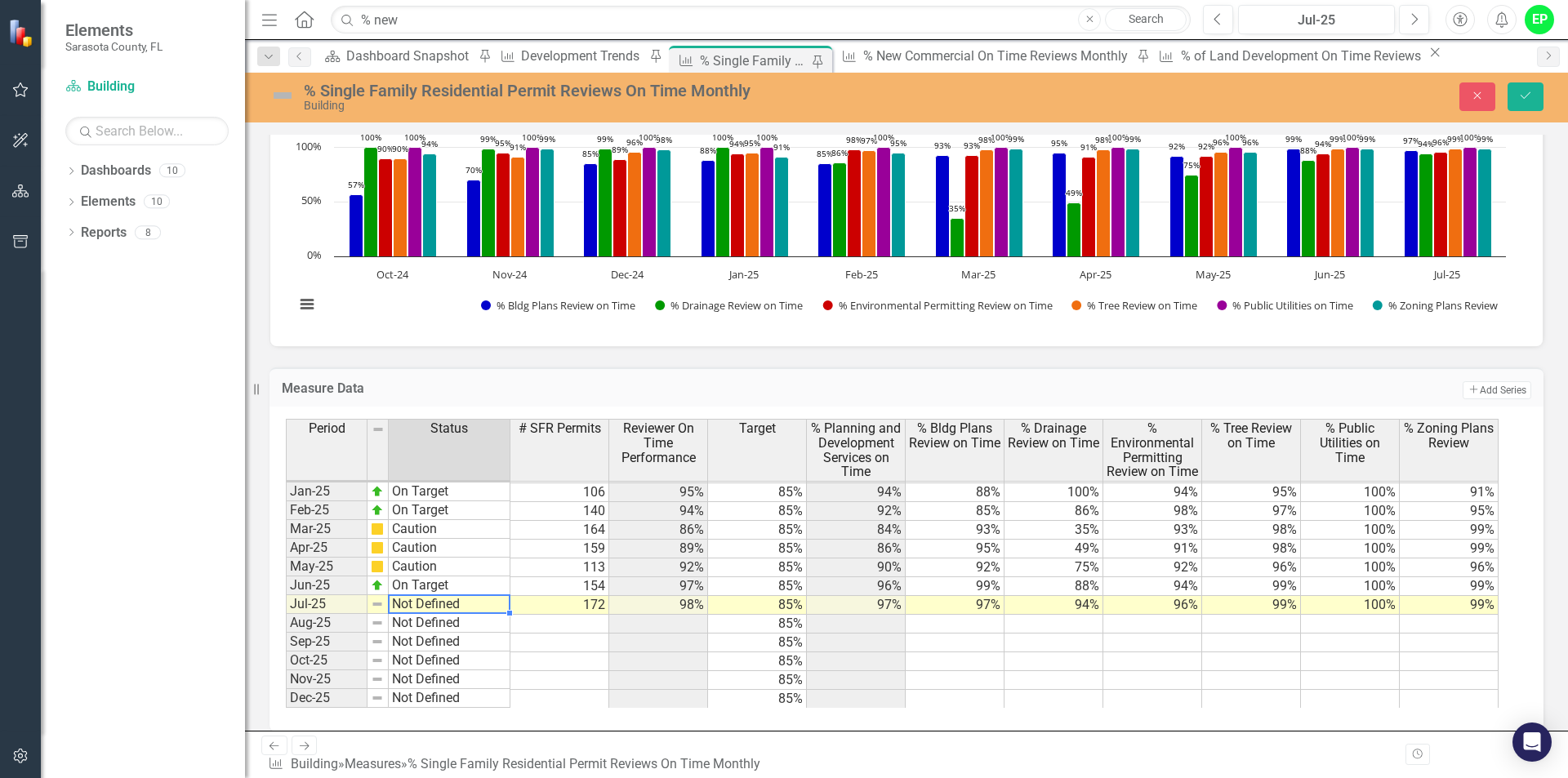 click on "Not Defined" at bounding box center (449, 604) 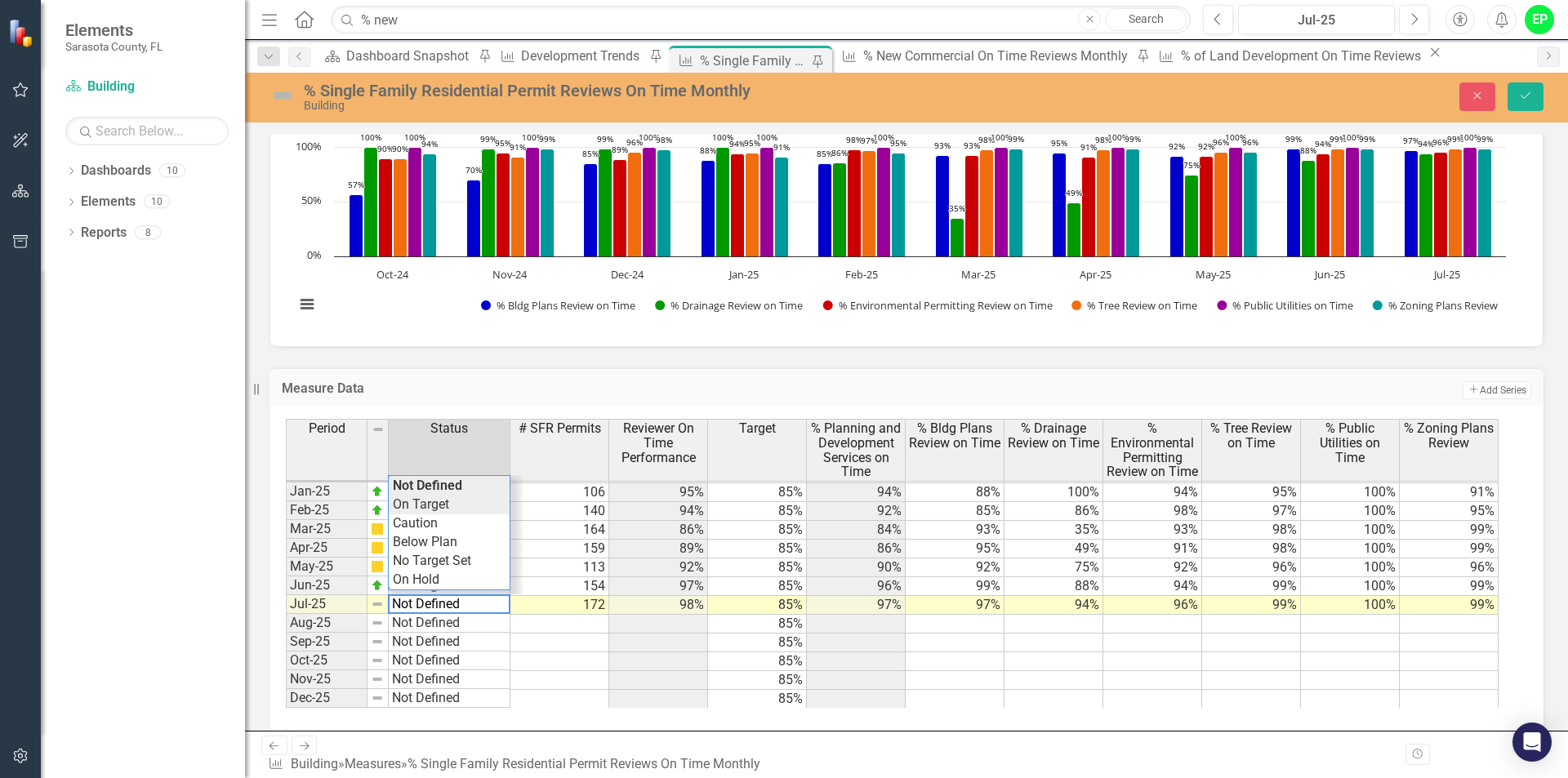 type on "On Target" 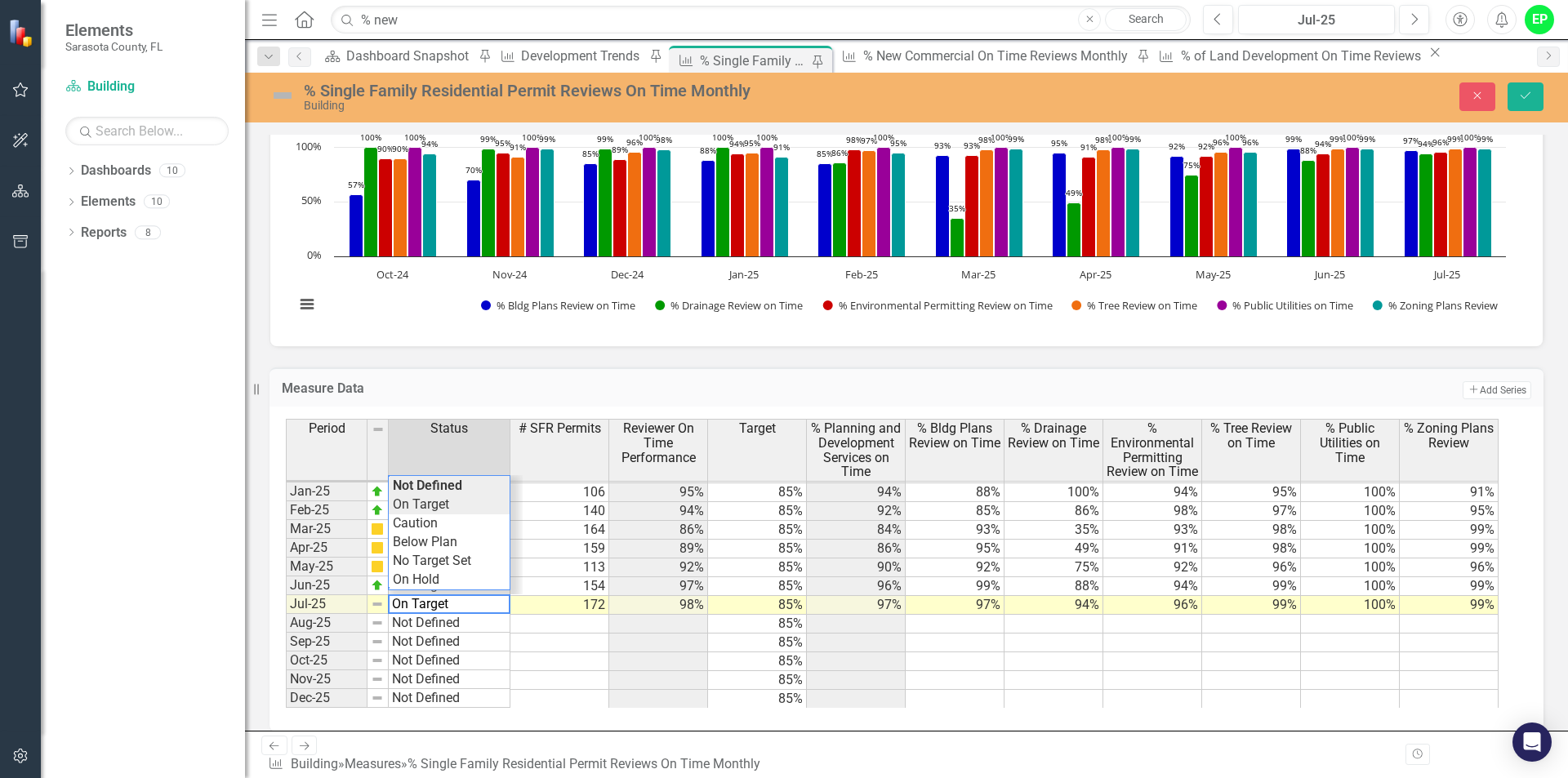 click on "Period Status # SFR Permits Reviewer On Time Performance Target % Planning and Development Services on Time % Bldg Plans Review on Time % Drainage Review on Time % Environmental Permitting Review on Time % Tree Review on Time % Public Utilities on Time % Zoning Plans Review Dec-23 On Hold 85% Jan-24 On Hold 85% Feb-24 On Hold 85% Mar-24 On Target 181 85% 85% 82% 98% 100% 91% 22% 100% 99% Apr-24 On Target 297 89% 85% 87% 100% 100% 93% 40% 100% 100% May-24 On Target 233 92% 85% 91% 99% 100% 87% 70% 100% 98% Jun-24 Caution 174 92% 85% 91% 90% 99% 82% 83% 99% 100% Jul-24 On Target 151 94% 85% 92% 99% 100% 86% 76% 100% 100% Aug-24 On Target 208 97% 85% 96% 99% 100% 91% 93% 100% 99% Sep-24 On Target 251 98% 85% 97% 99% 100% 95% 93% 100% 99% Oct-24 On Target 173 89% 85% 86% 57% 100% 90% 90% 100% 94% Nov-24 Caution 81 92% 85% 91% 70% 99% 95% 91% 100% 99% Dec-24 On Target 179 95% 85% 93% 85% 99% 89% 96% 100% 98% Jan-25 On Target 106 95% 85% 94% 88% 100% 94% 95% 100% 91% Feb-25 On Target 140 94% 85% 92% 85% 86% 98% 97%" at bounding box center [900, 563] 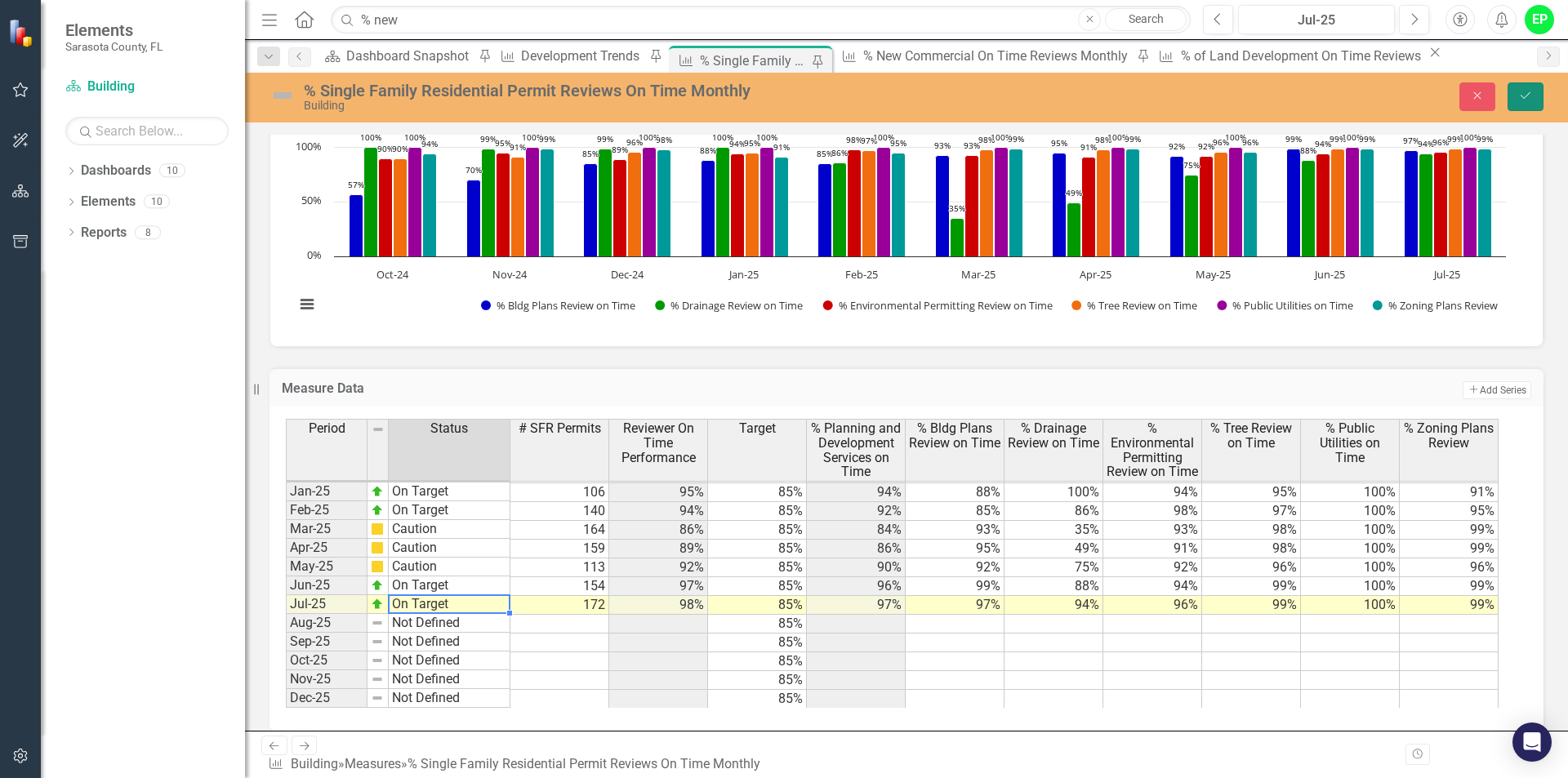 click on "Save" at bounding box center [1526, 96] 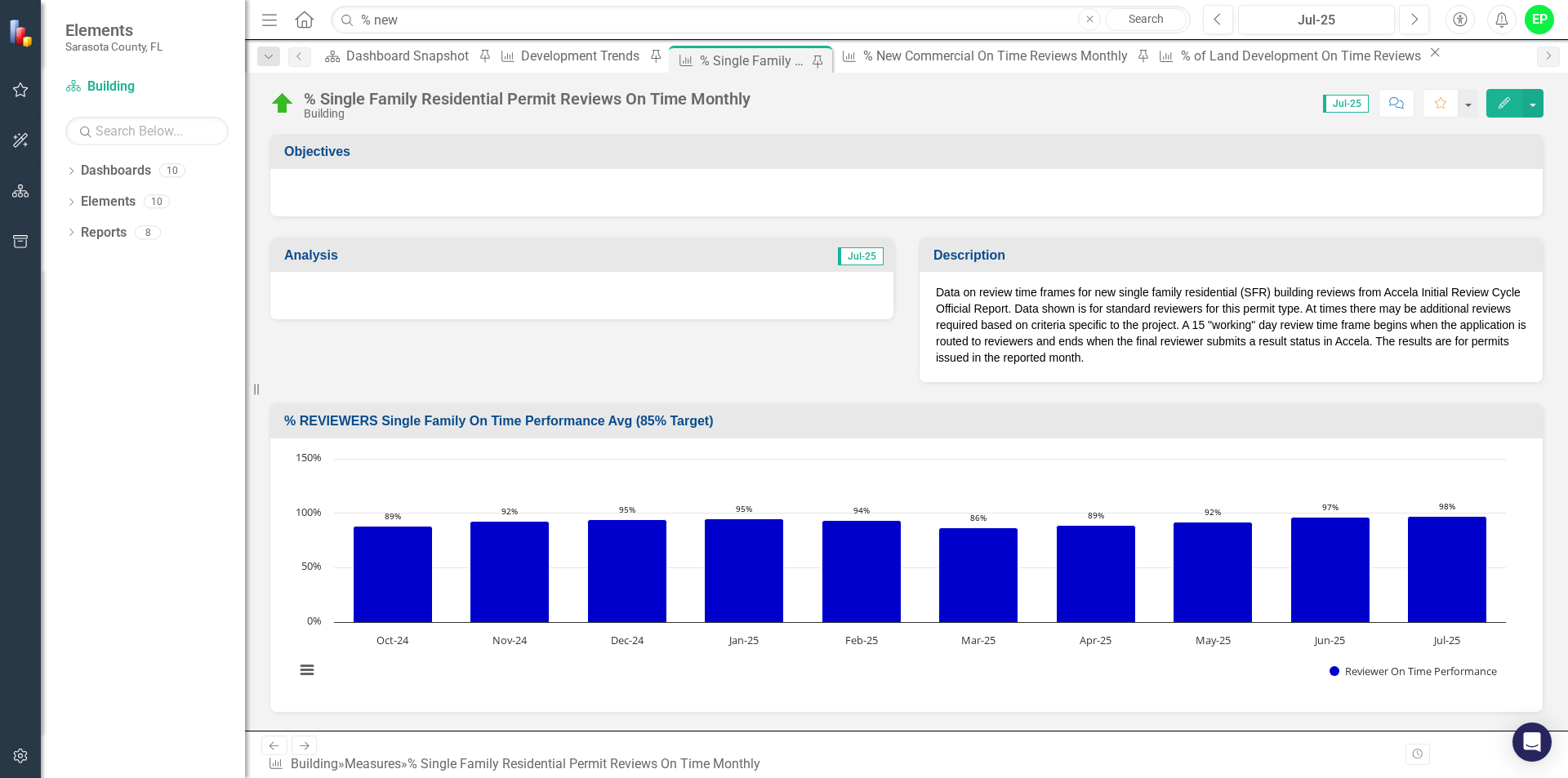 click on "Jul-25" at bounding box center [861, 256] 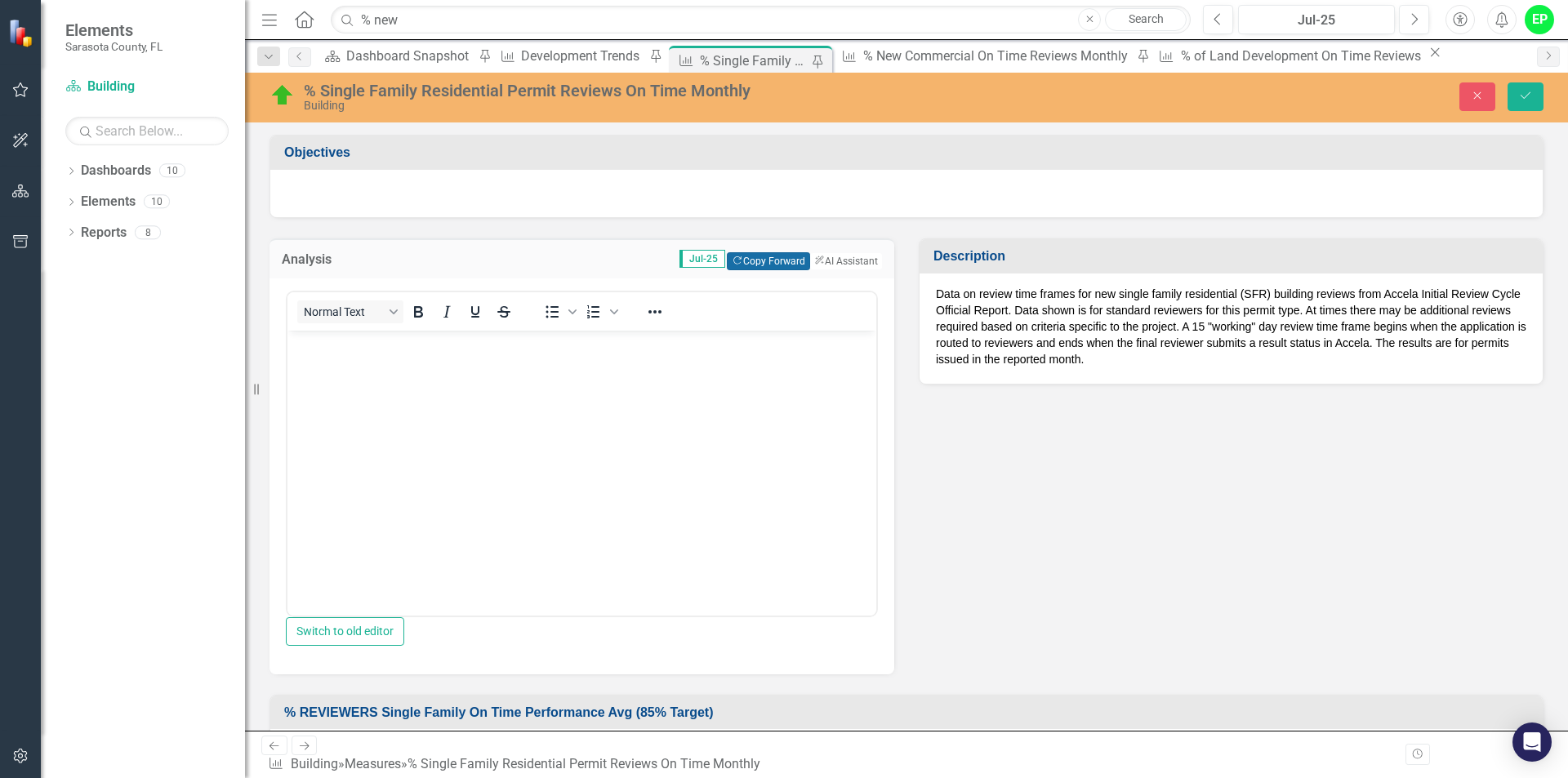 click on "Copy Forward  Copy Forward" at bounding box center [768, 261] 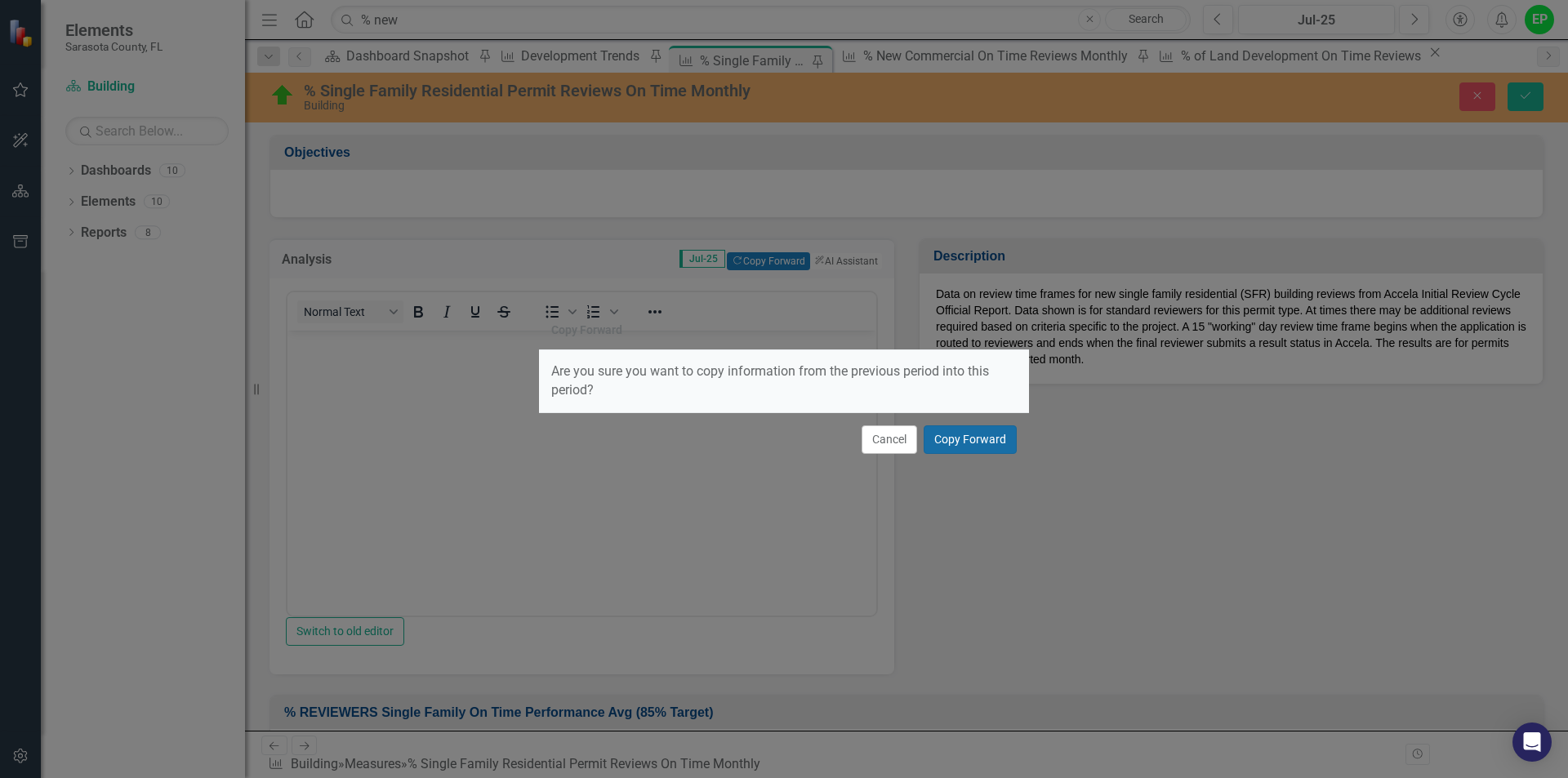 click on "Copy Forward" at bounding box center (970, 439) 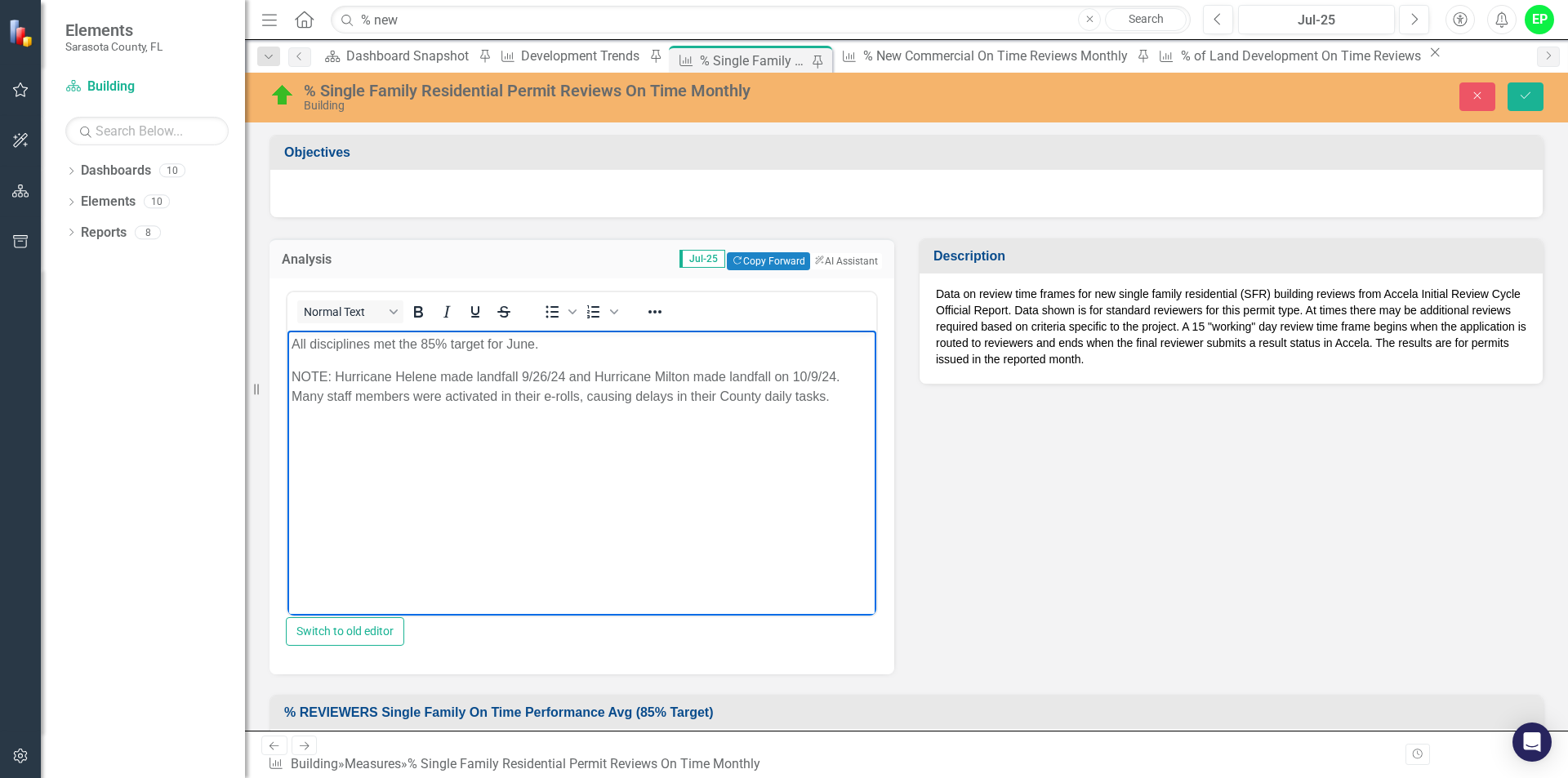 click on "All disciplines met the 85% target for June. NOTE: Hurricane Helene made landfall [DATE] and Hurricane Milton made landfall on [DATE]. Many staff members were activated in their [COUNTY] daily tasks." at bounding box center [581, 452] 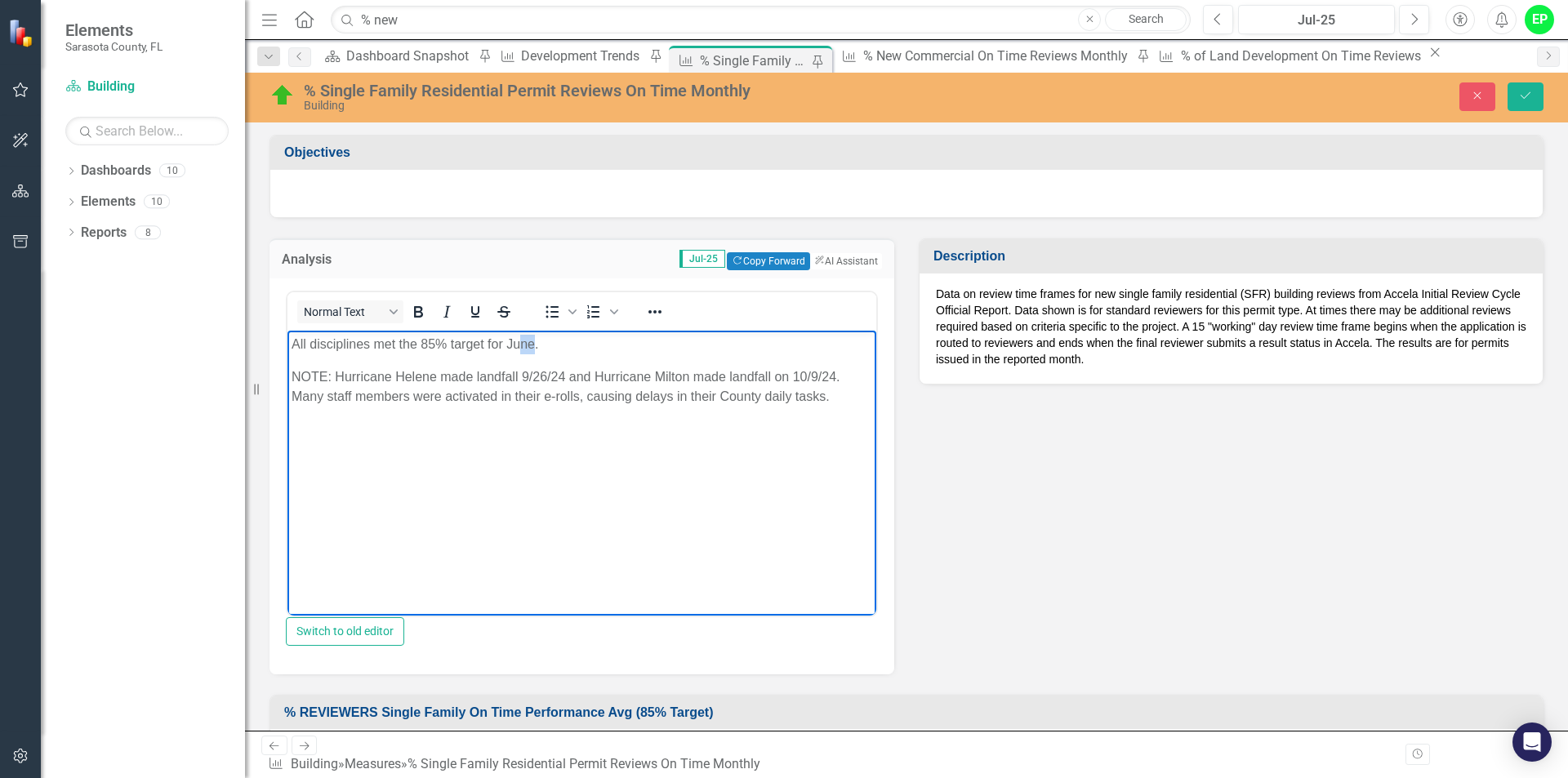 drag, startPoint x: 519, startPoint y: 343, endPoint x: 532, endPoint y: 345, distance: 13.152946 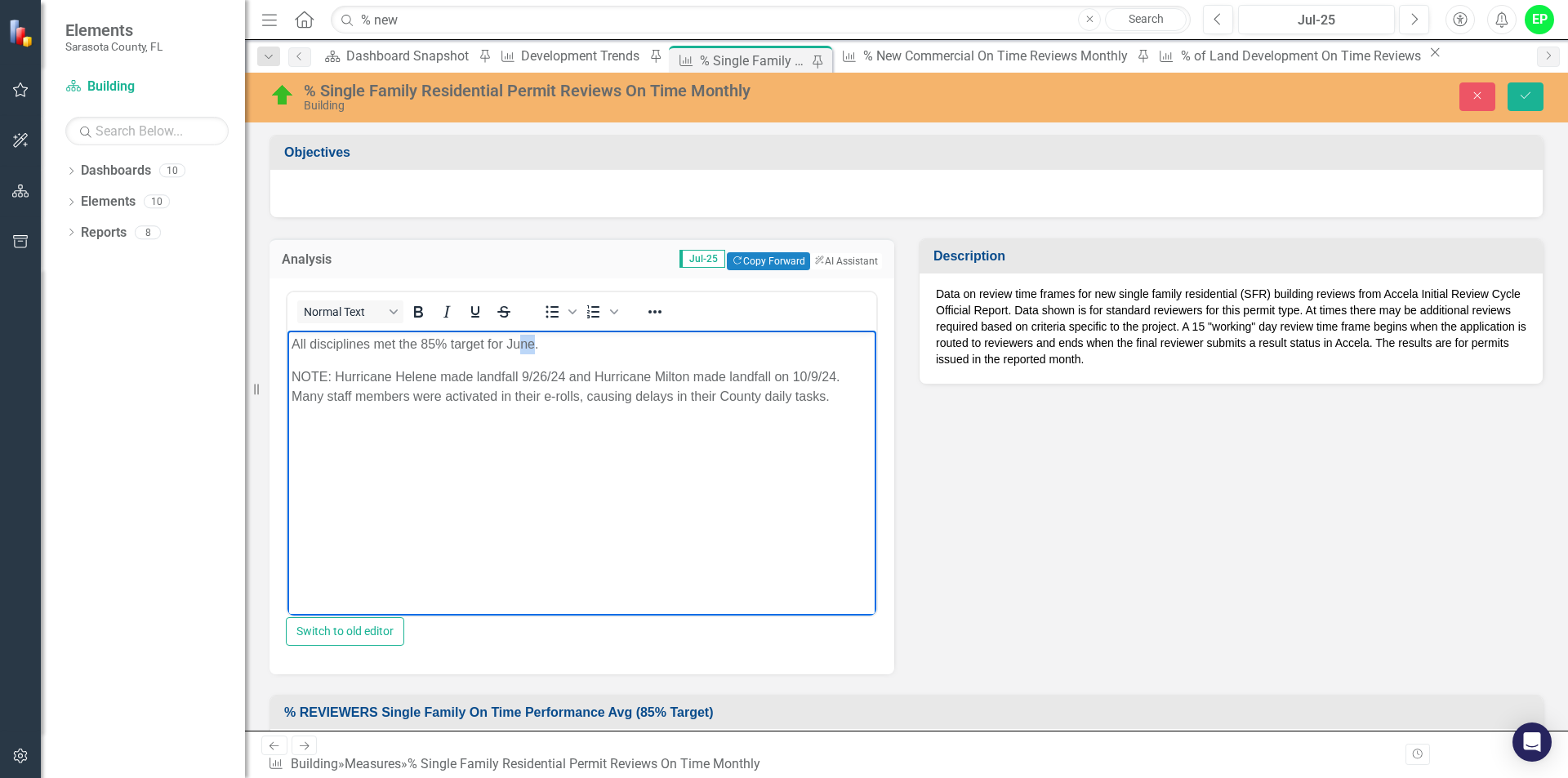 click on "All disciplines met the 85% target for June." at bounding box center [581, 344] 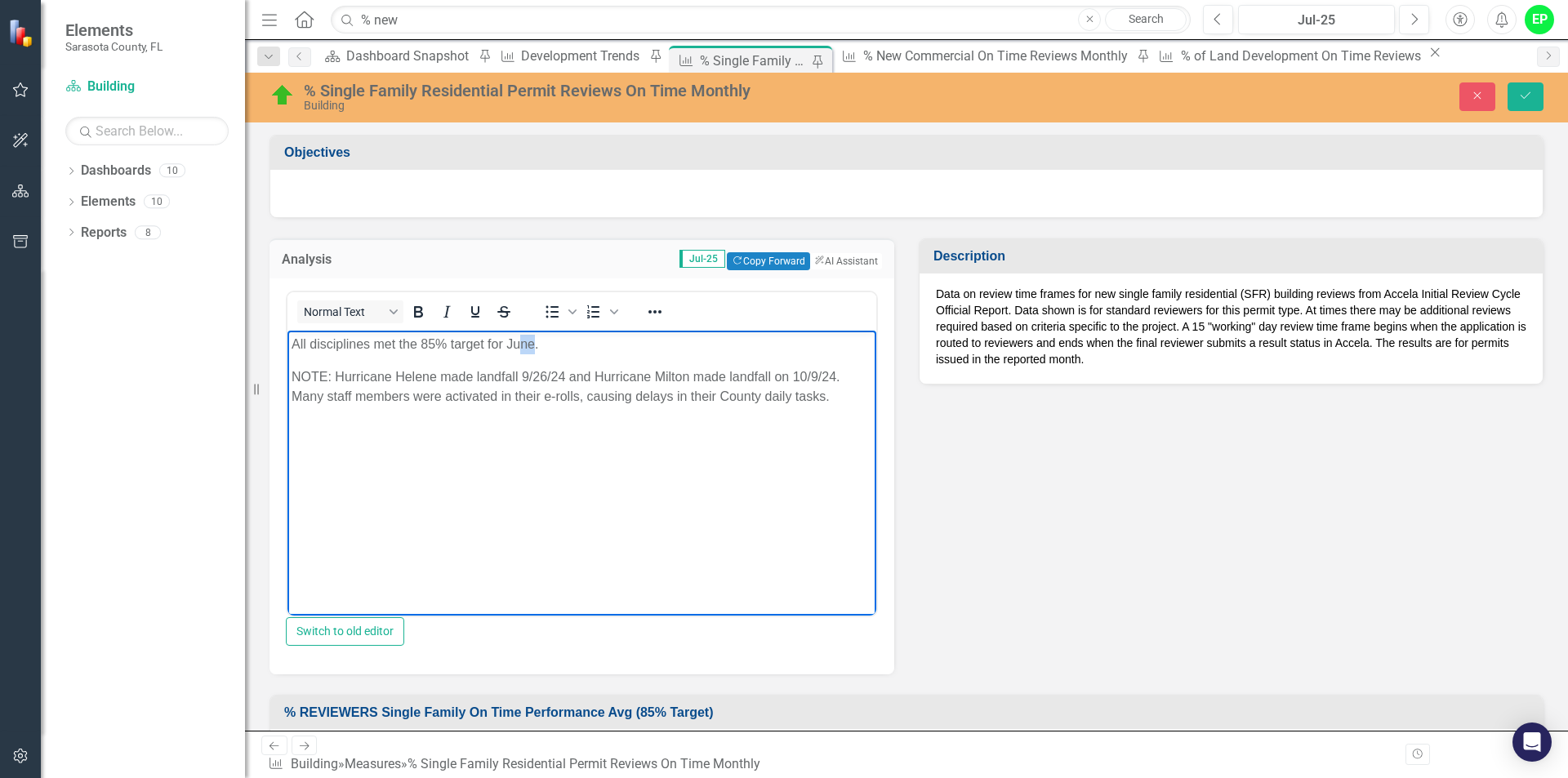 type 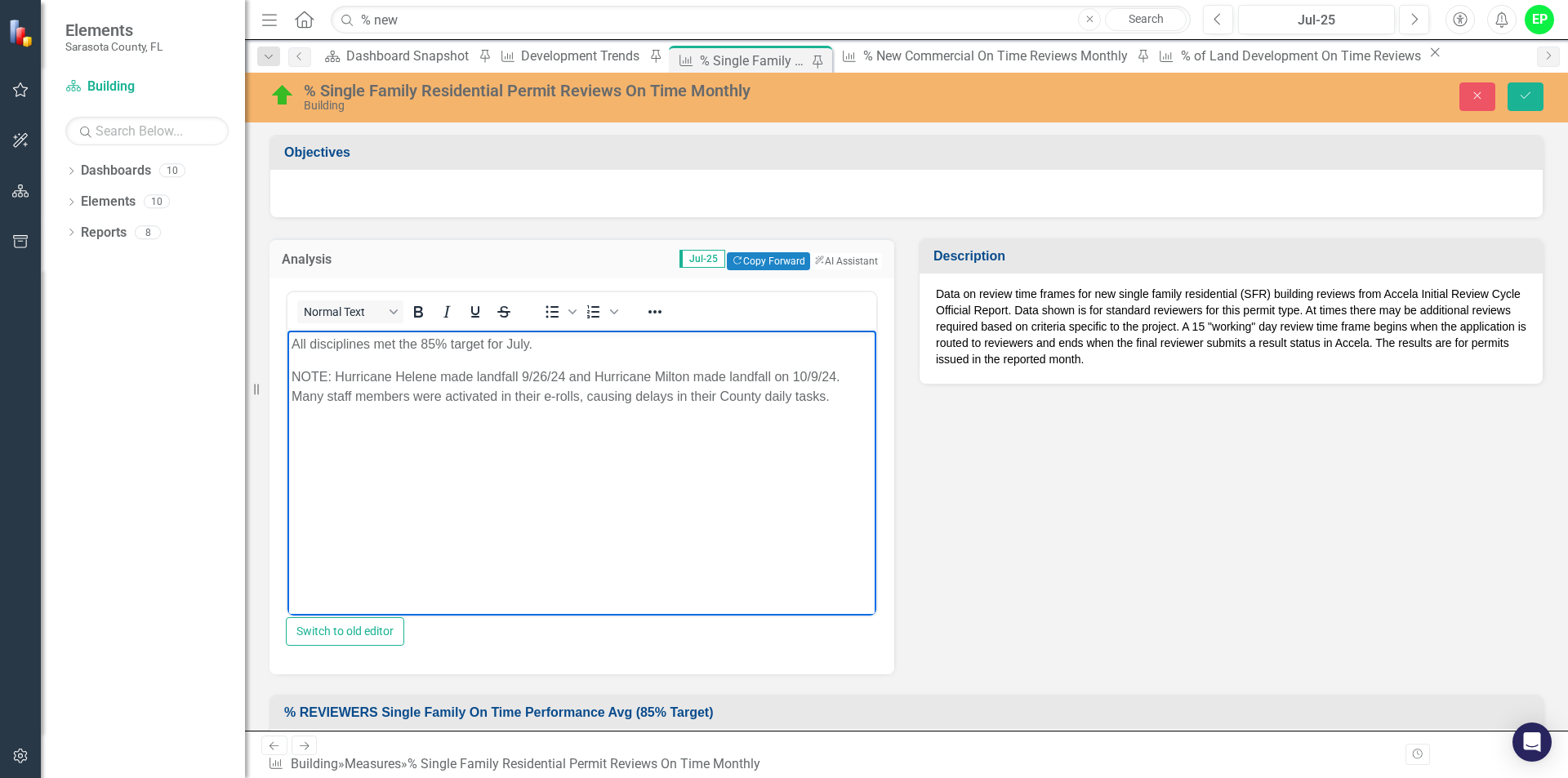 click on "All disciplines met the 85% target for July." at bounding box center [581, 344] 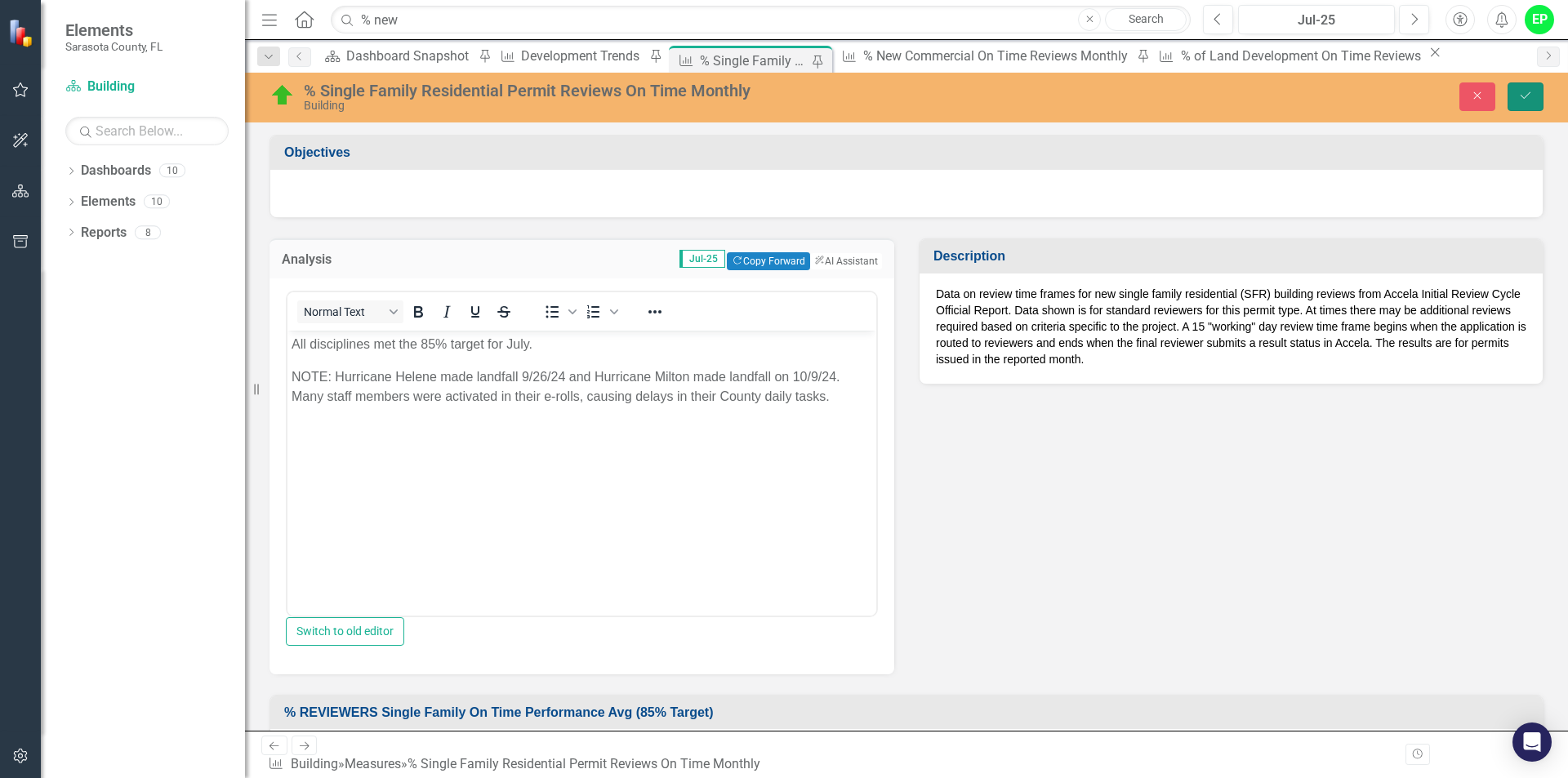 click on "Save" at bounding box center (1526, 96) 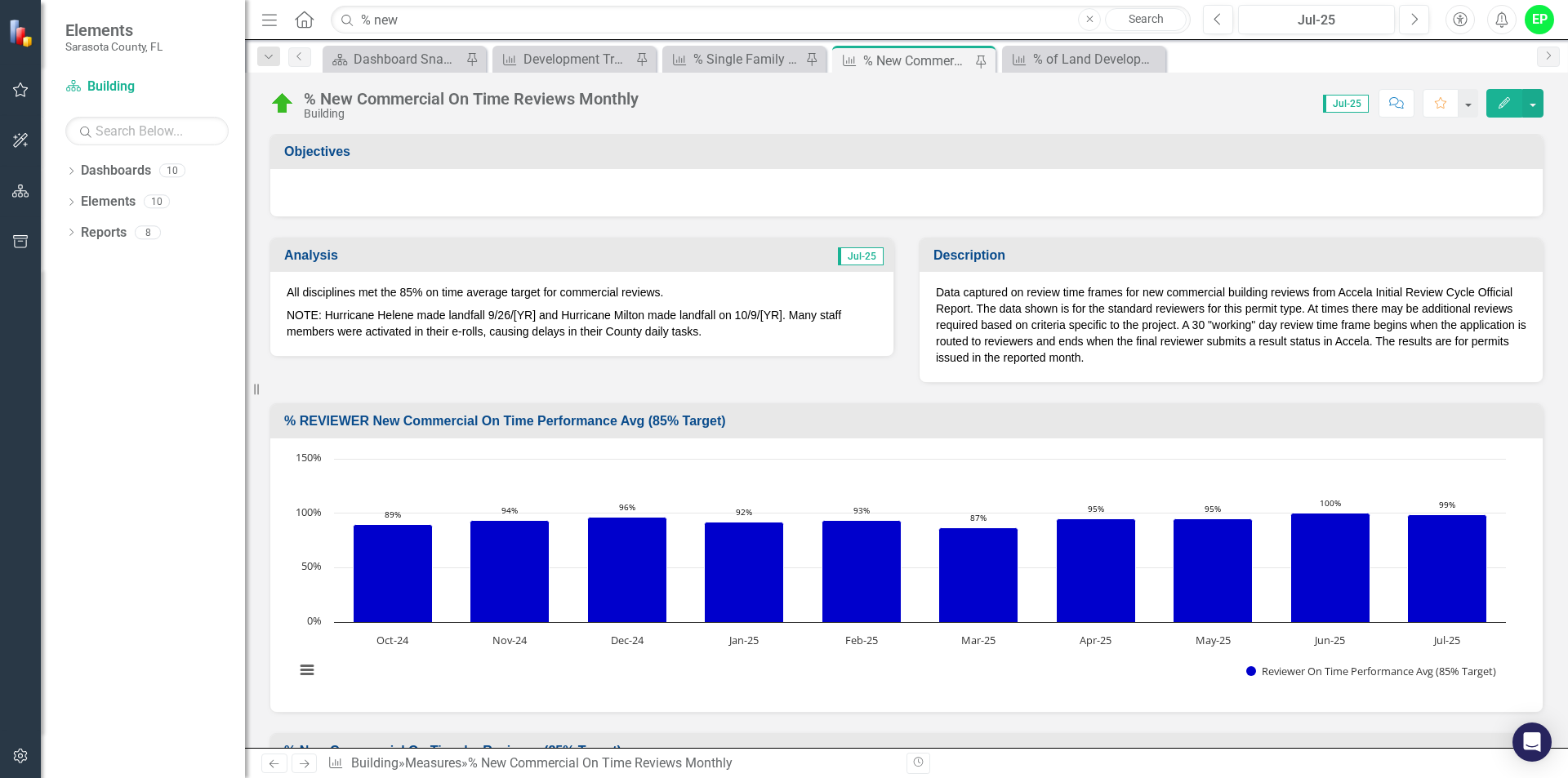 scroll, scrollTop: 0, scrollLeft: 0, axis: both 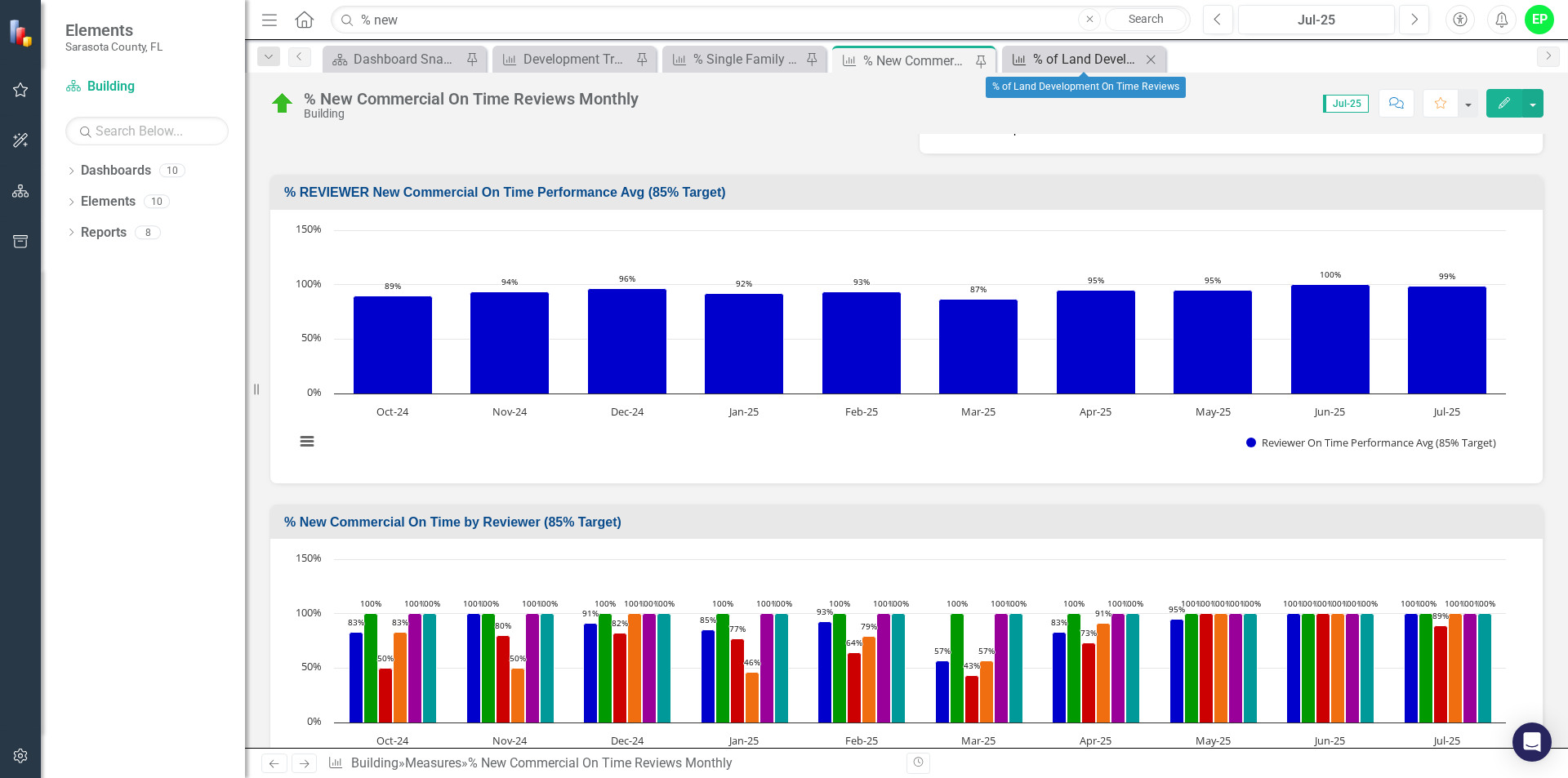 click on "% of Land Development On Time Reviews" at bounding box center [1087, 59] 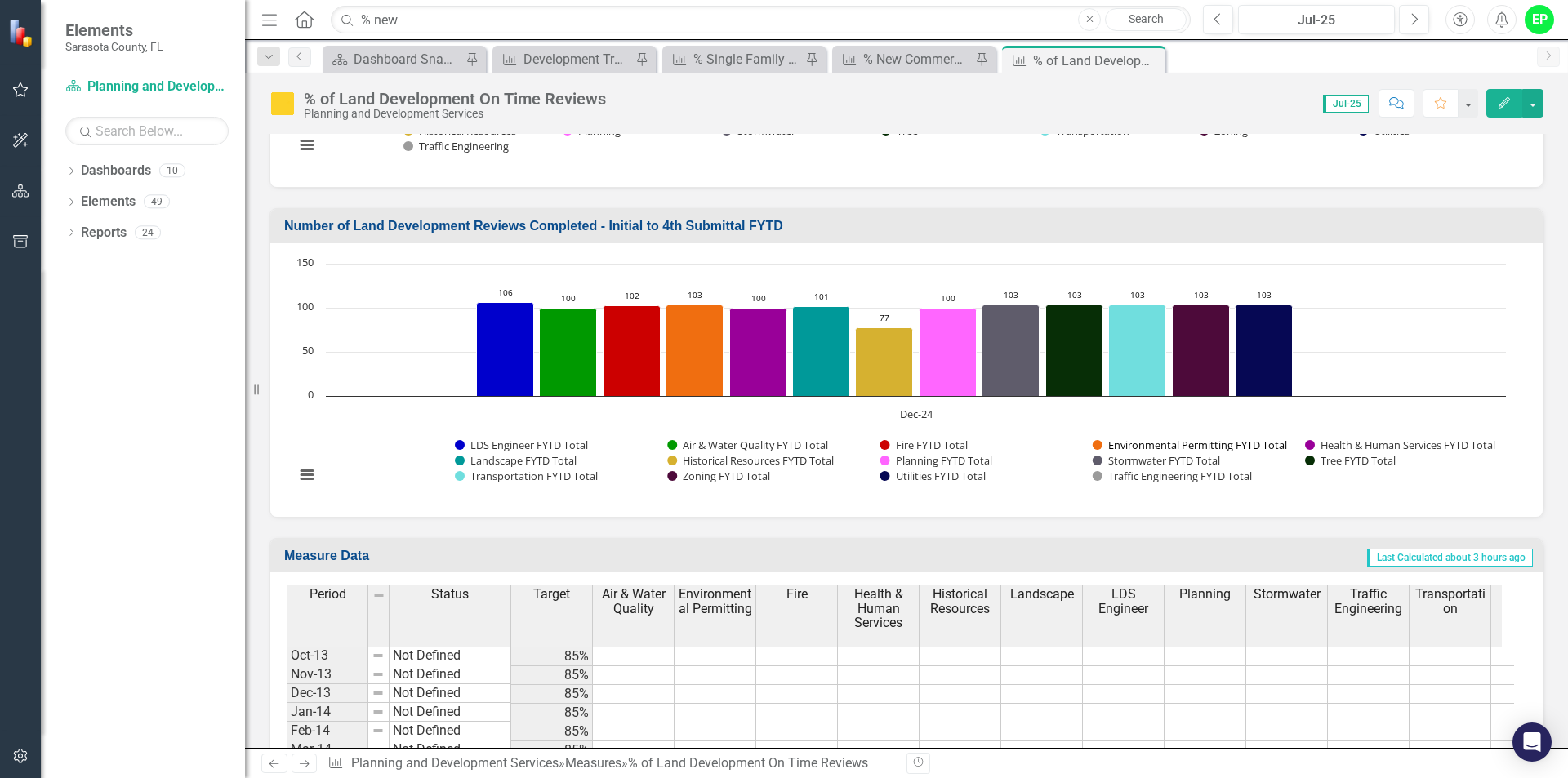 scroll, scrollTop: 1358, scrollLeft: 0, axis: vertical 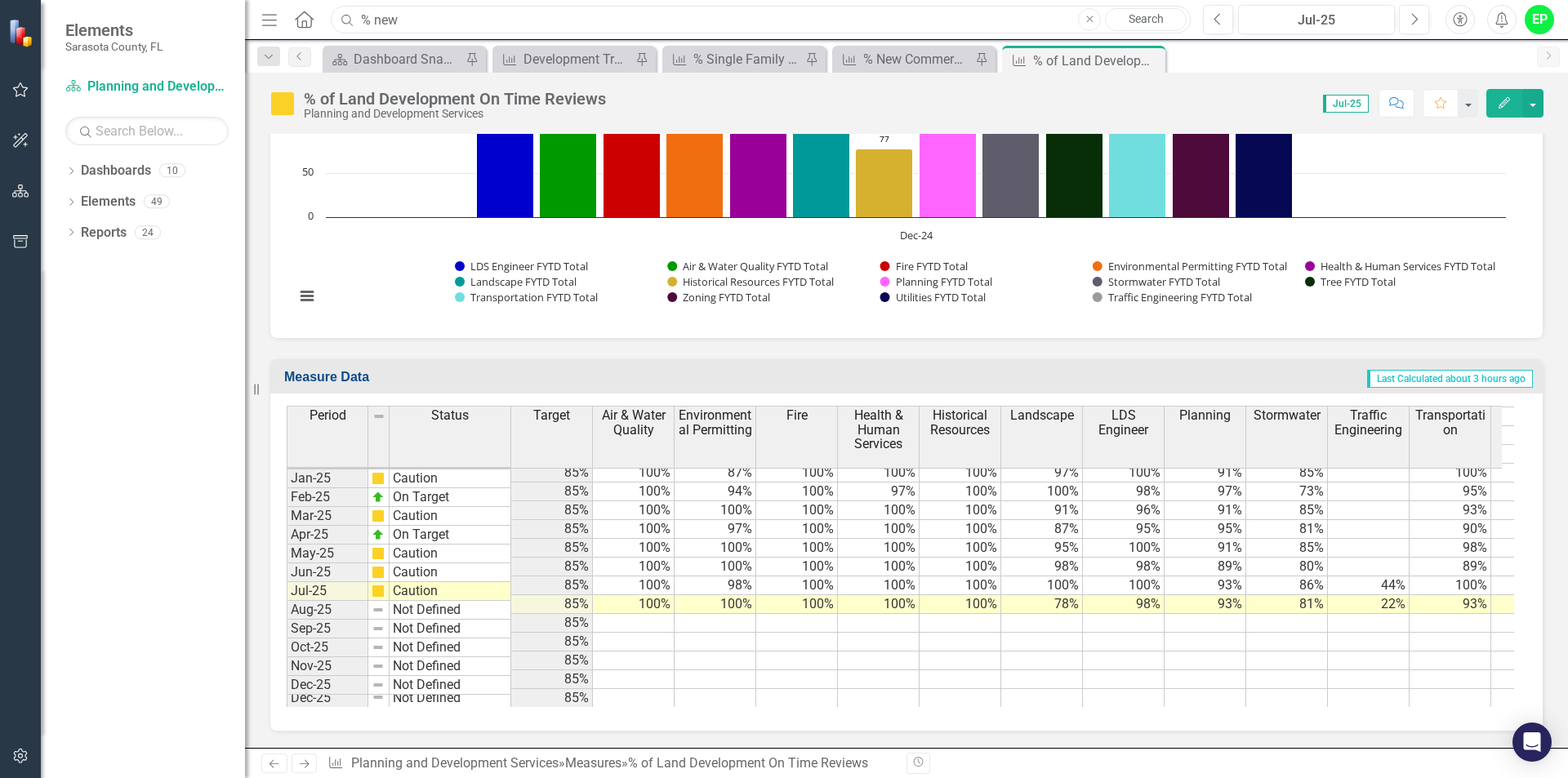 click on "% new" at bounding box center [760, 20] 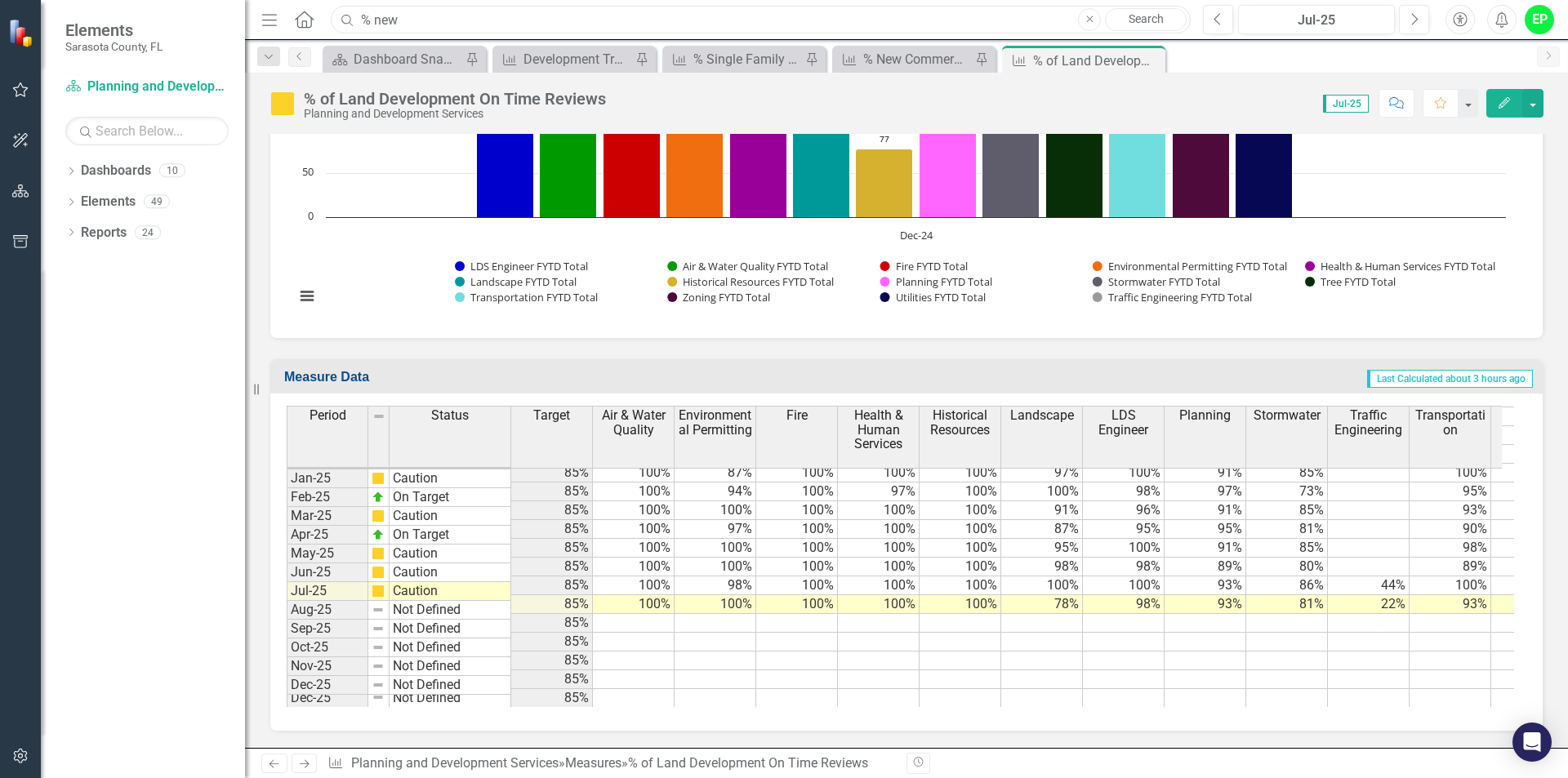 drag, startPoint x: 559, startPoint y: 18, endPoint x: 582, endPoint y: 20, distance: 23.086793 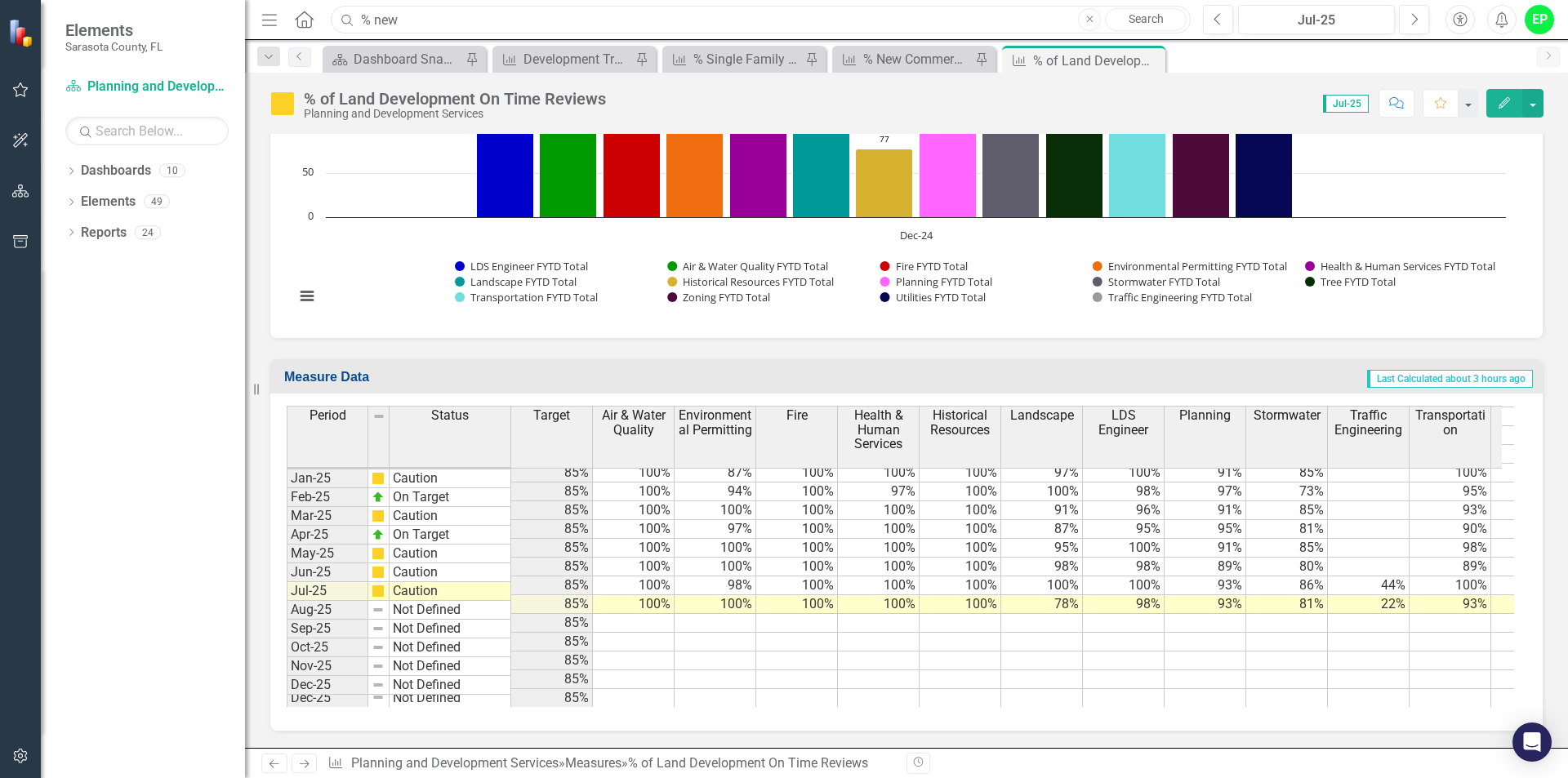 click on "% new" at bounding box center (760, 20) 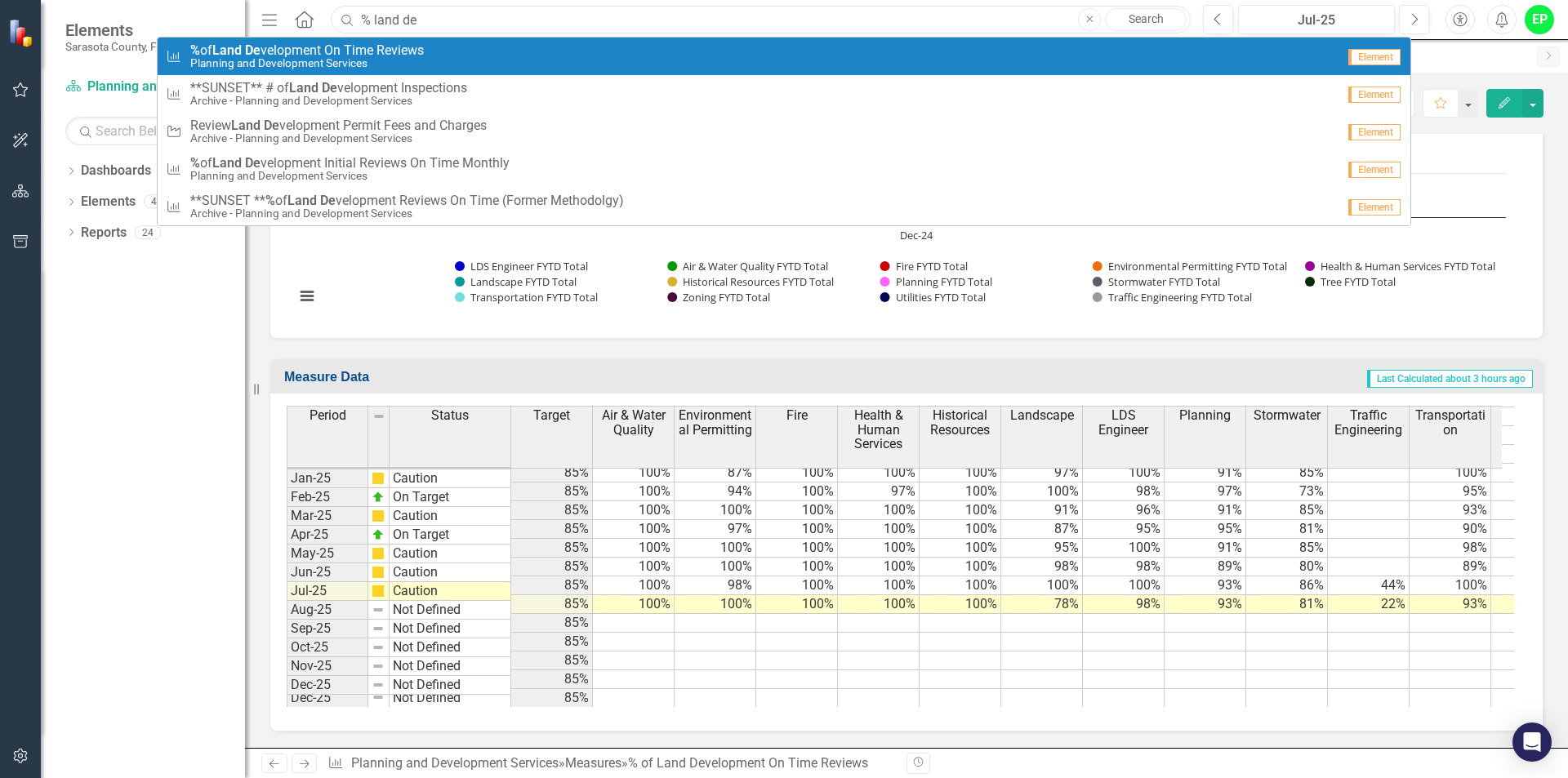 type on "% land de" 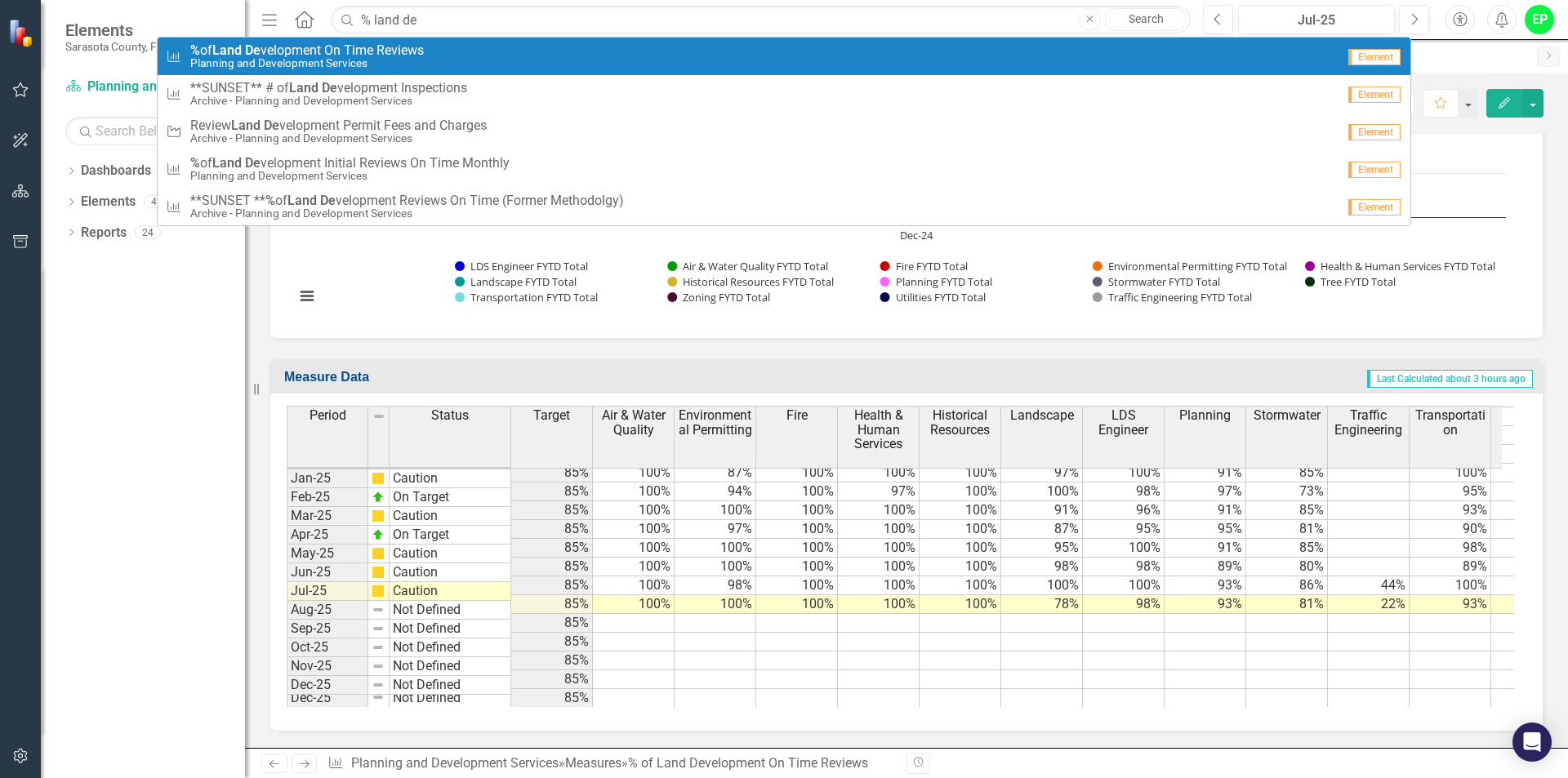 click on "Measure %  of  Land   De velopment On Time Reviews Planning and Development Services" at bounding box center [751, 56] 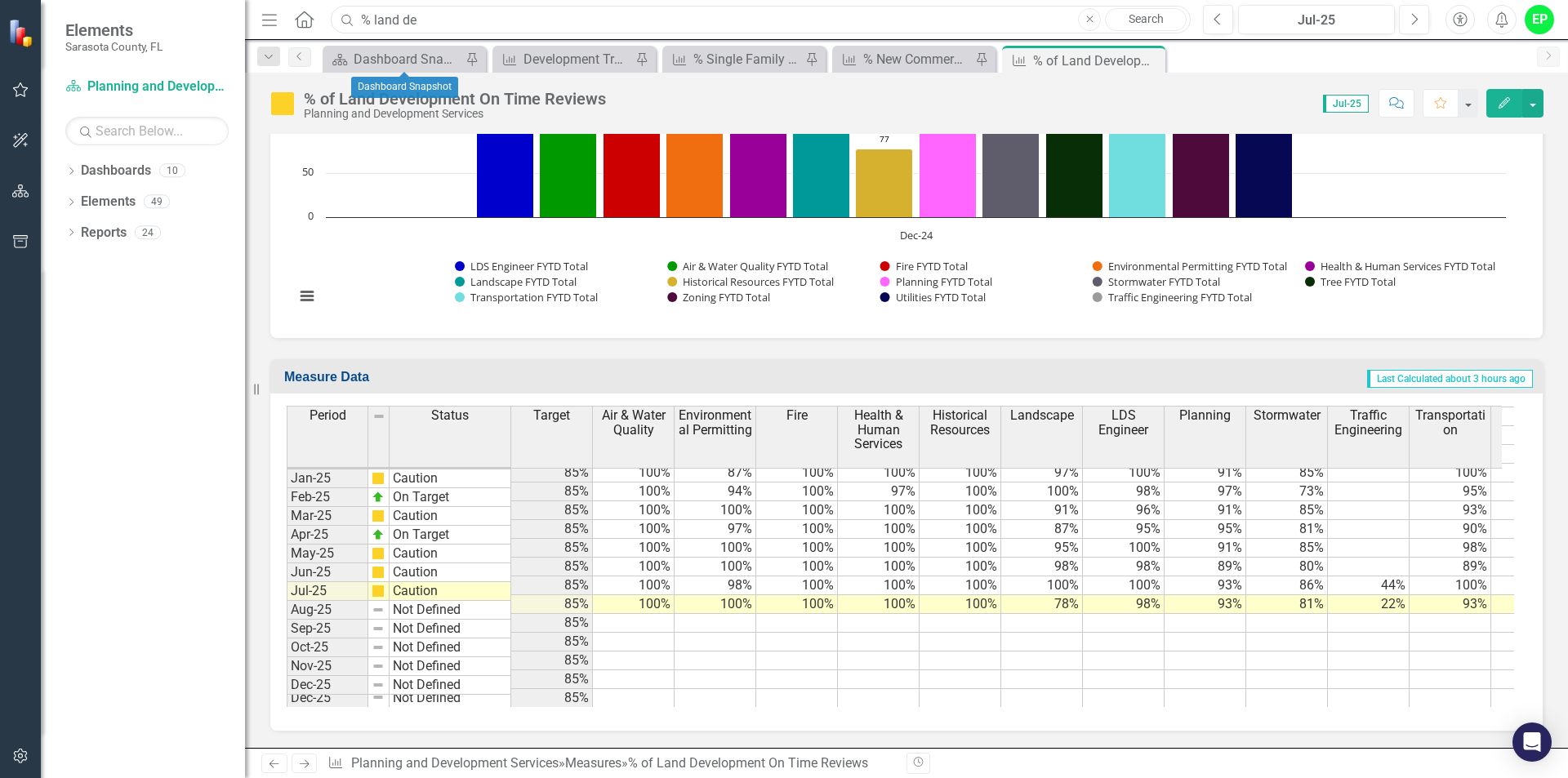 click on "% land de" at bounding box center (760, 20) 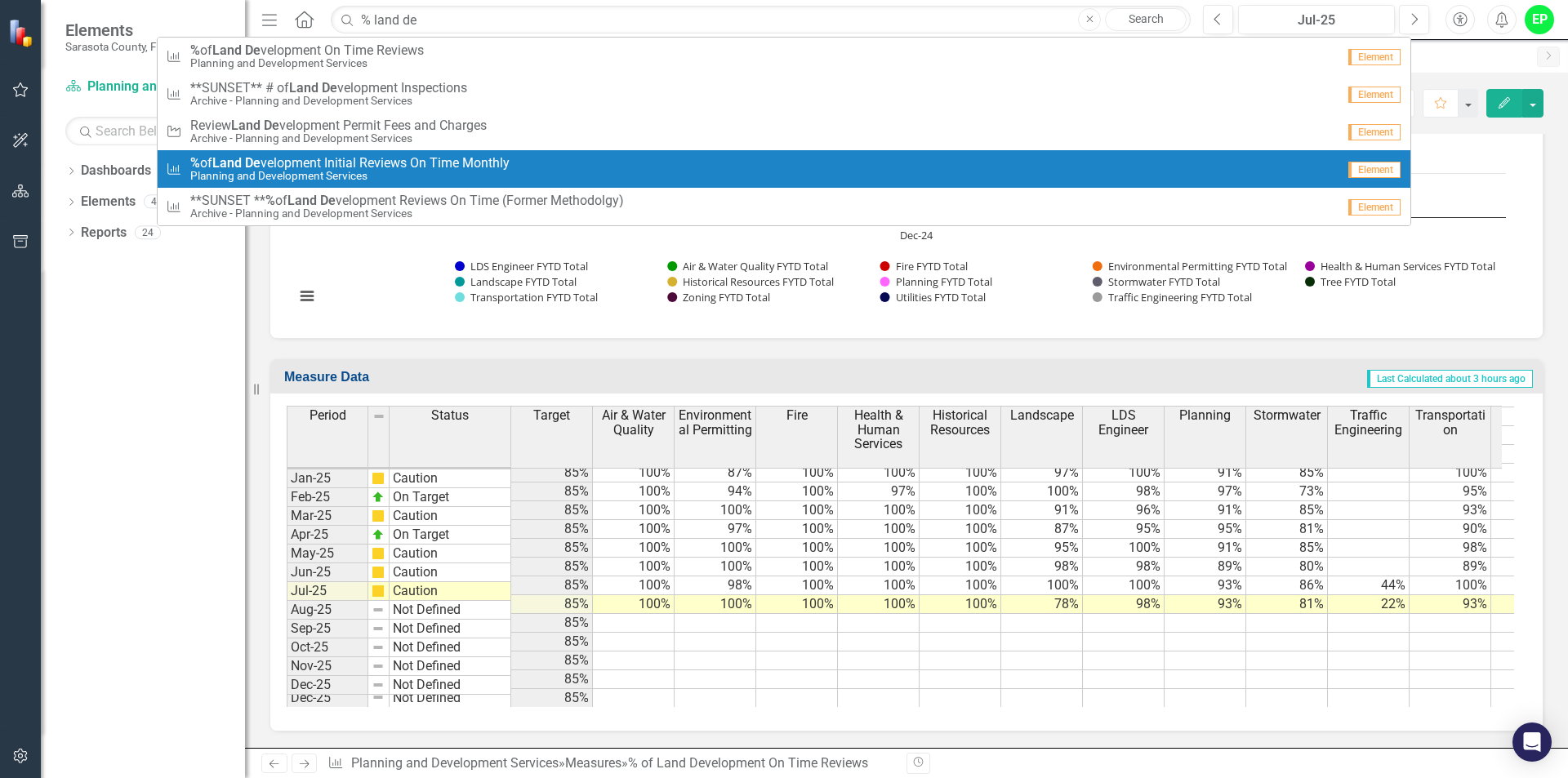 click on "%  of  Land   De velopment Initial Reviews On Time Monthly" at bounding box center [350, 163] 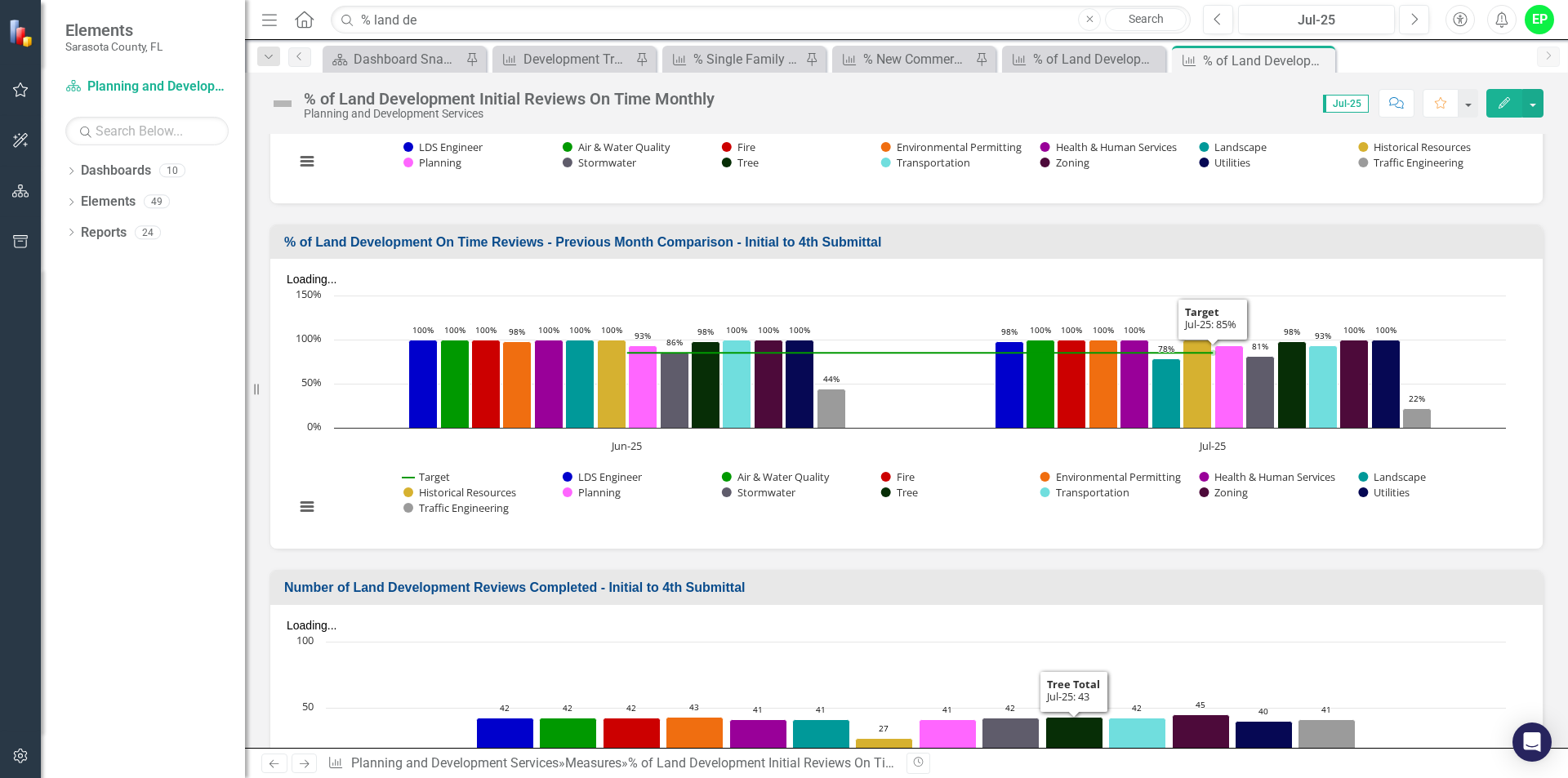 scroll, scrollTop: 1194, scrollLeft: 0, axis: vertical 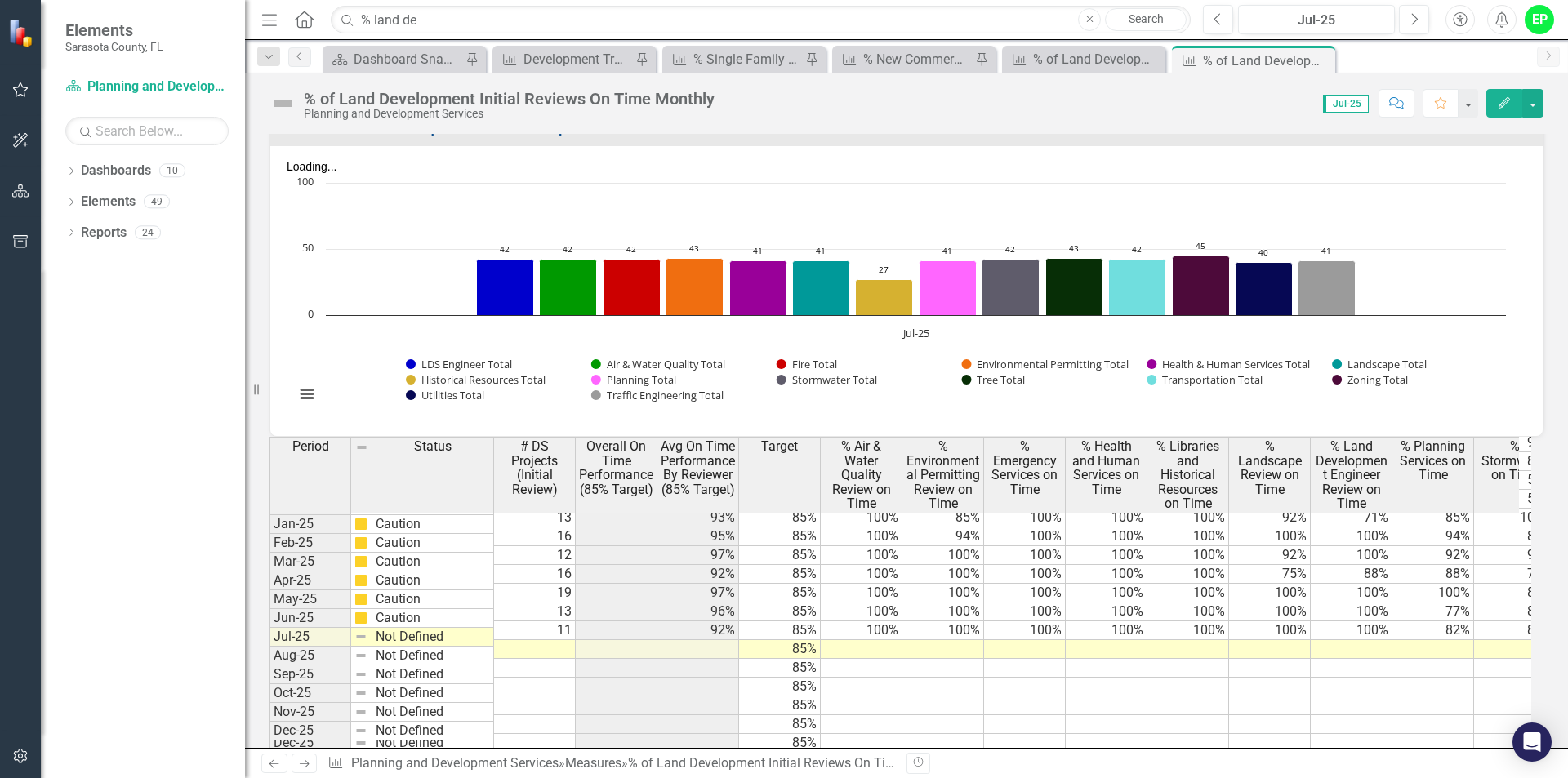 click at bounding box center (862, 649) 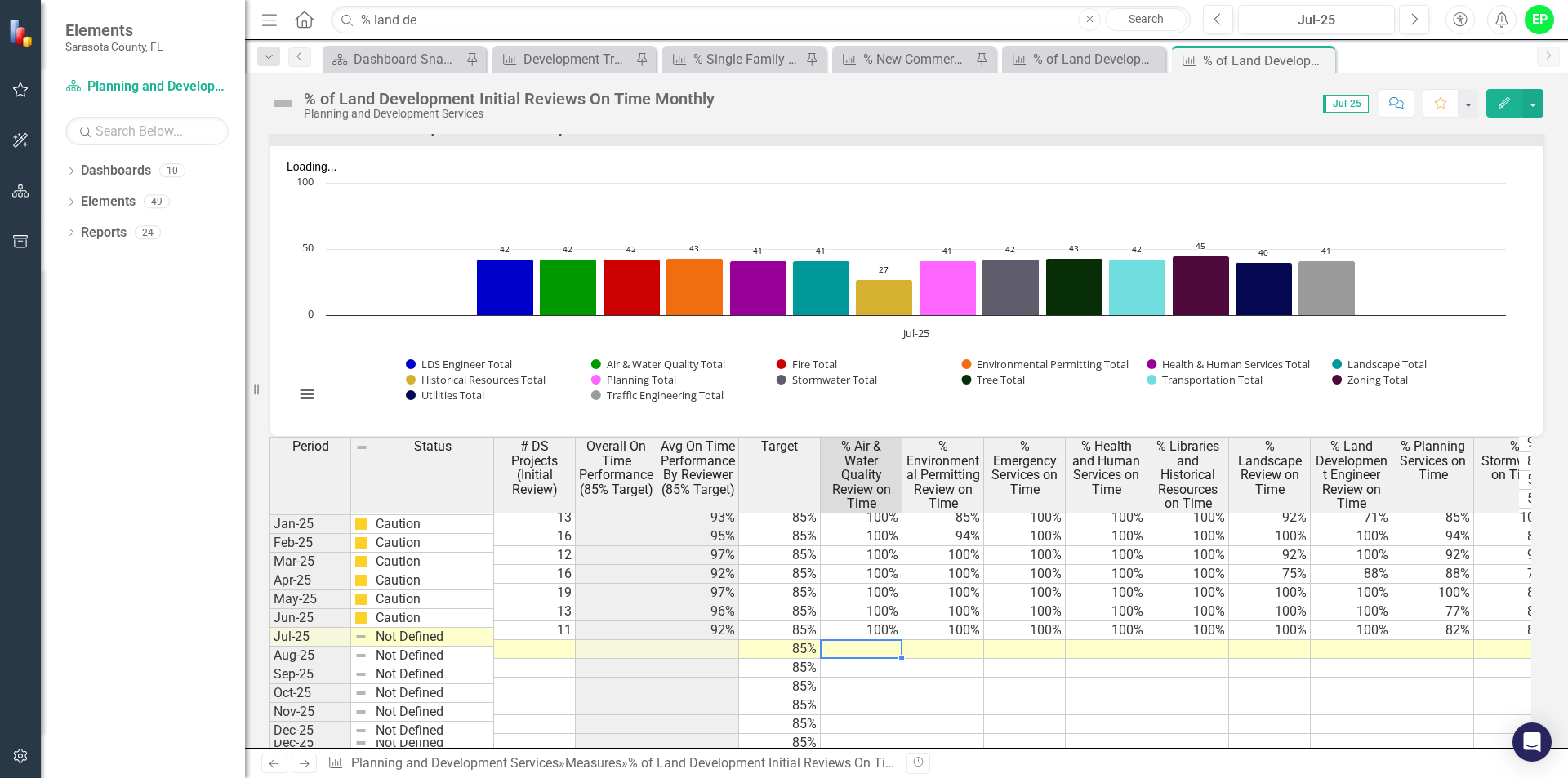 scroll, scrollTop: 2534, scrollLeft: 75, axis: both 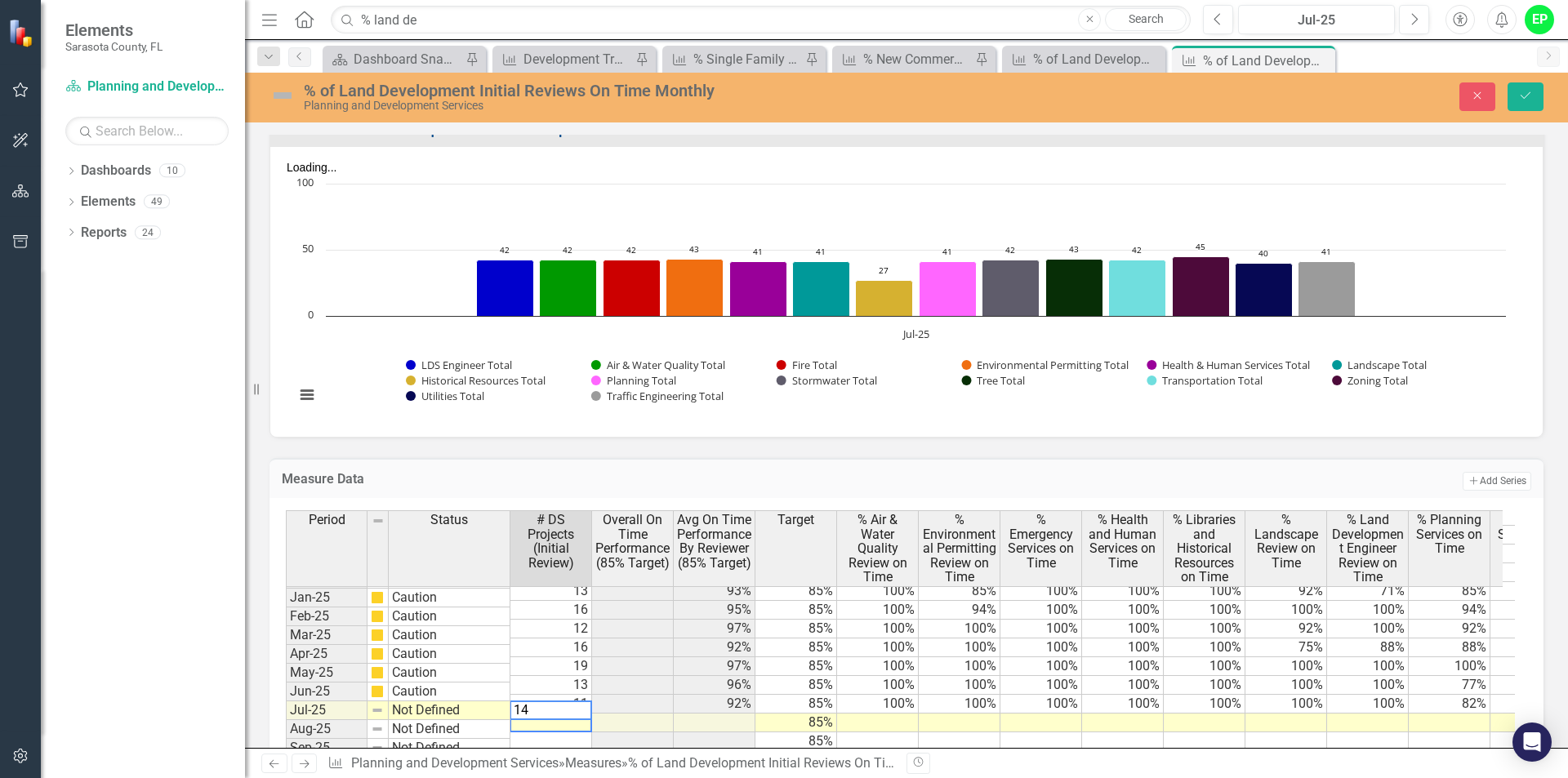 type on "14" 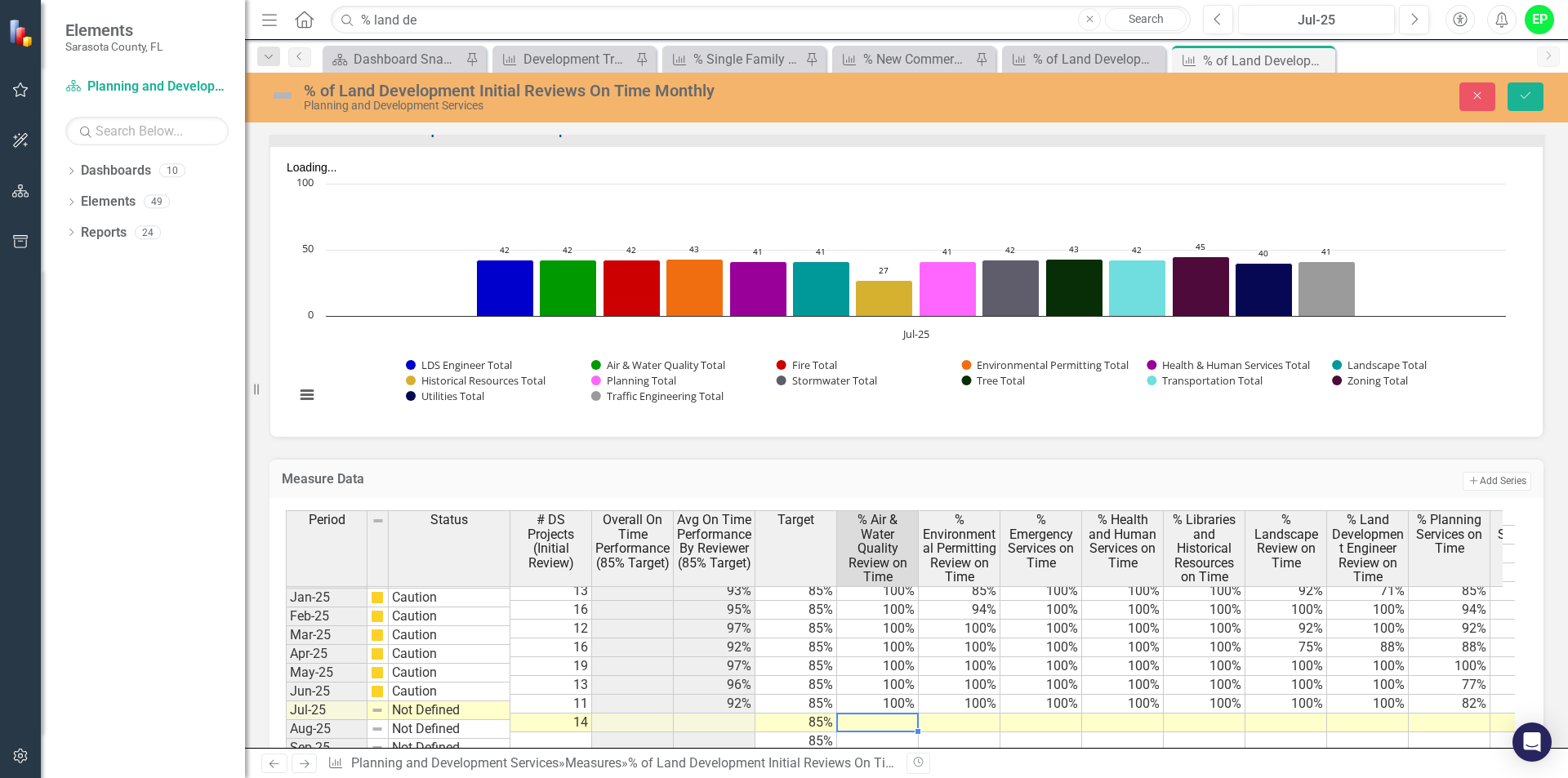 click at bounding box center (878, 722) 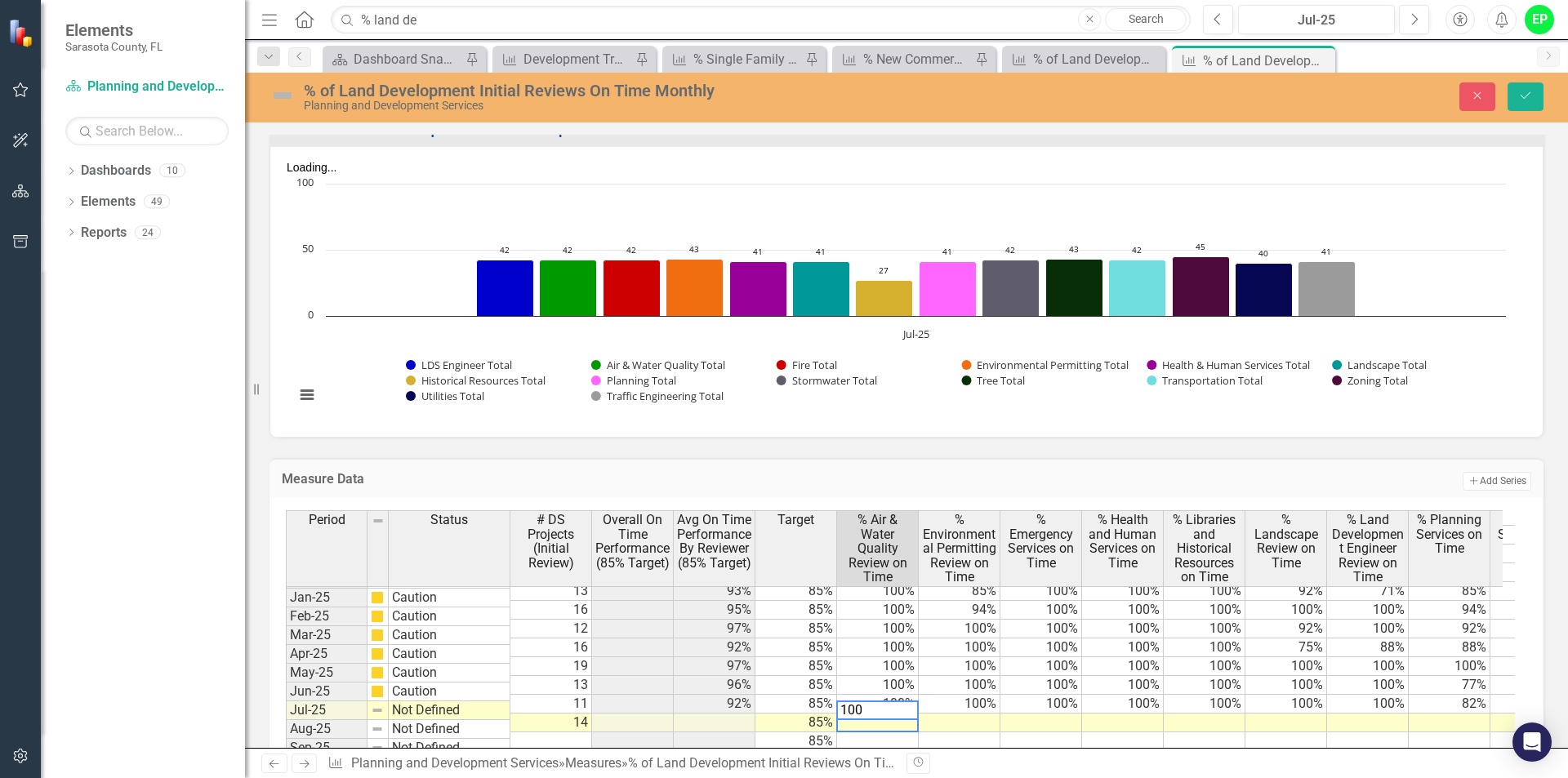 type on "100" 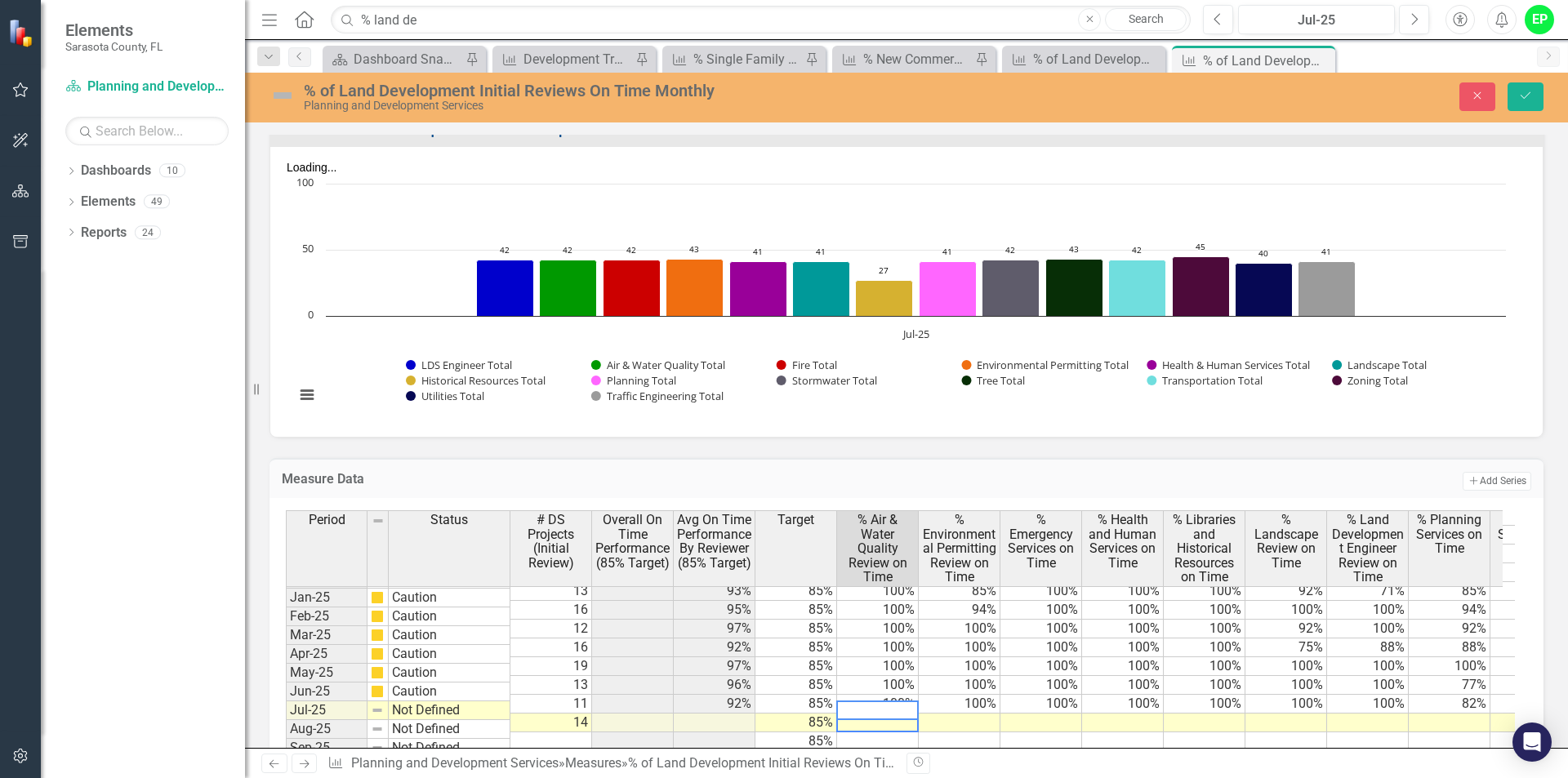 click at bounding box center [960, 722] 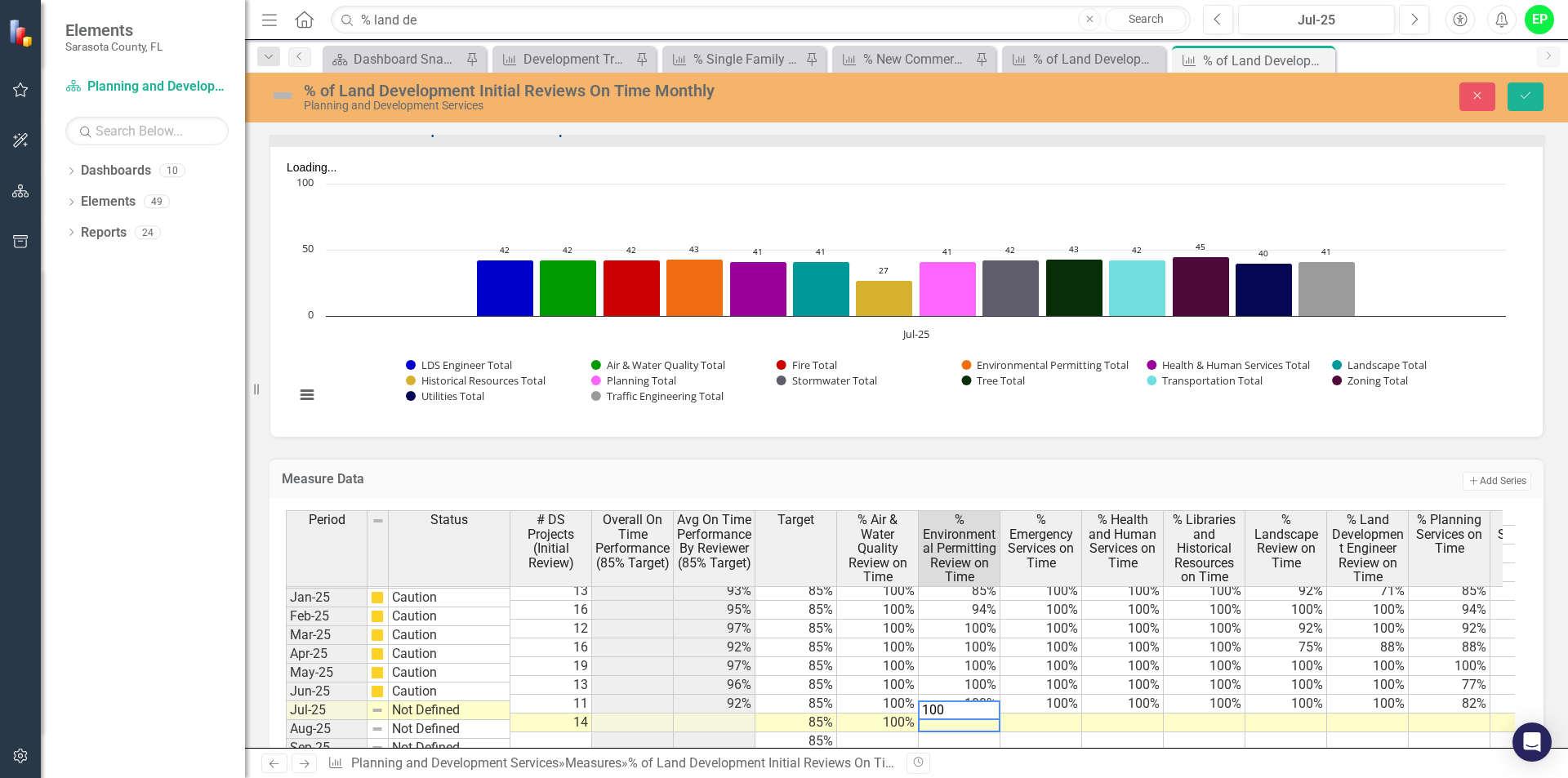 type on "100" 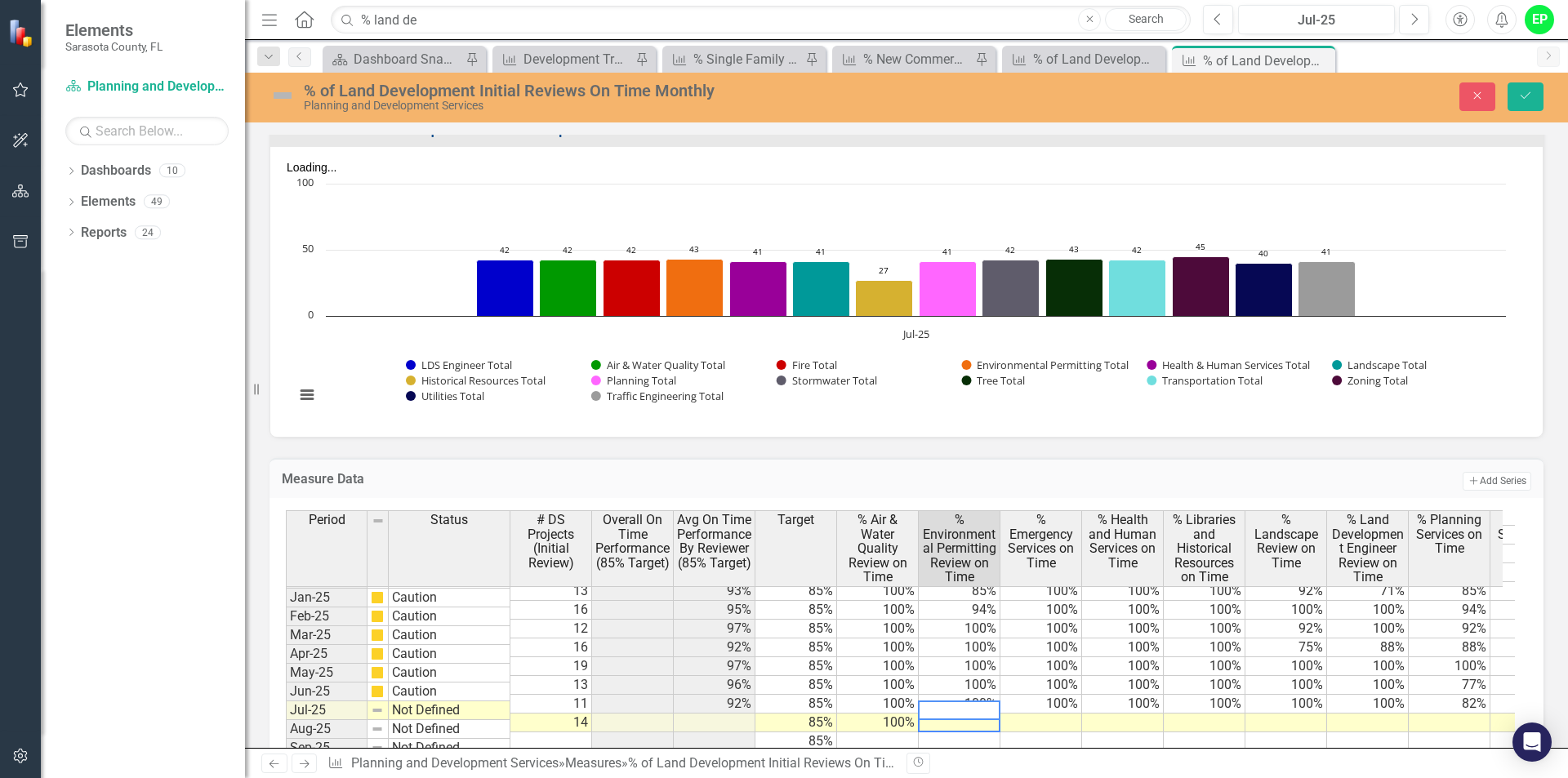 click at bounding box center [1041, 722] 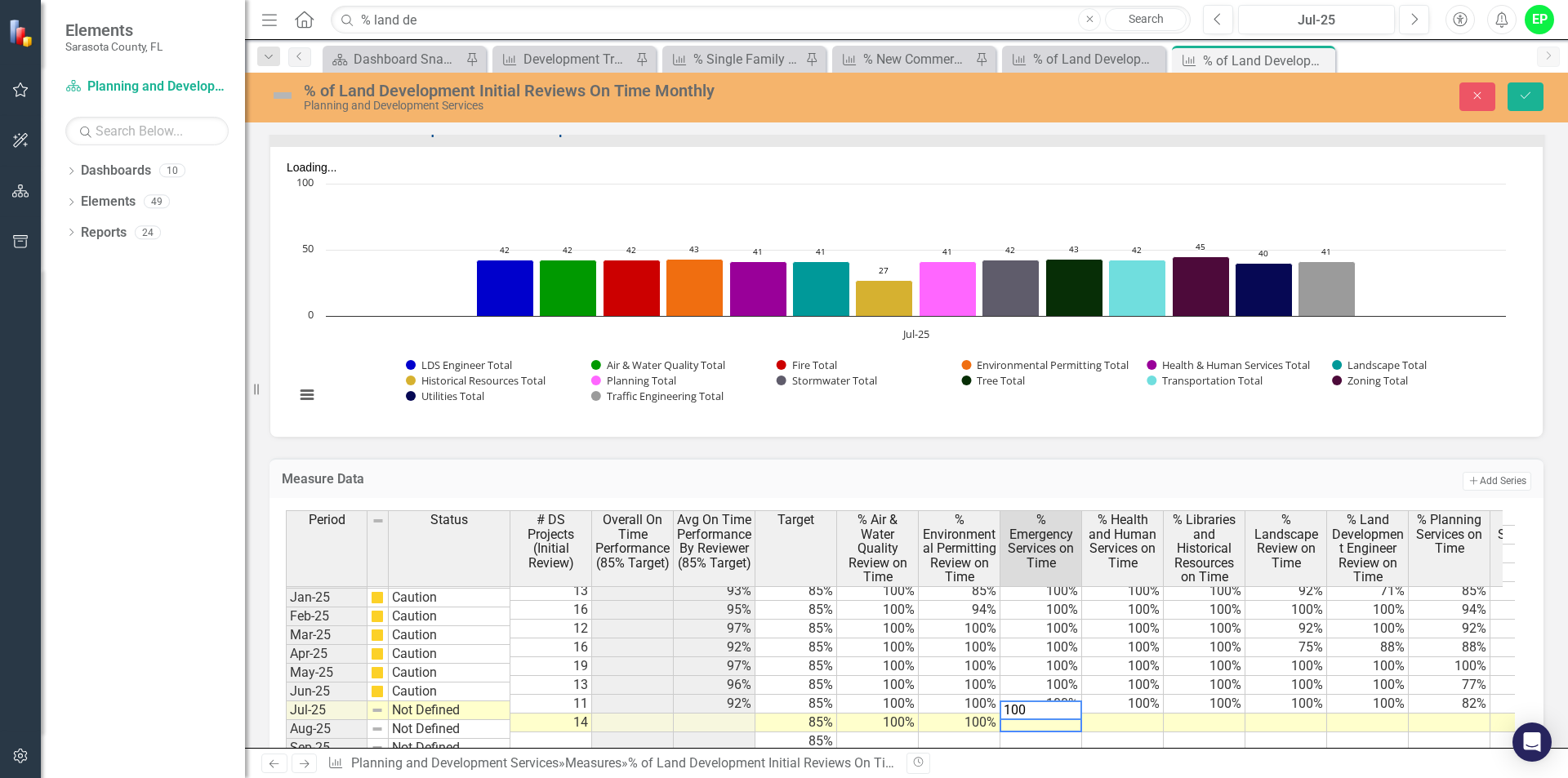 type on "100" 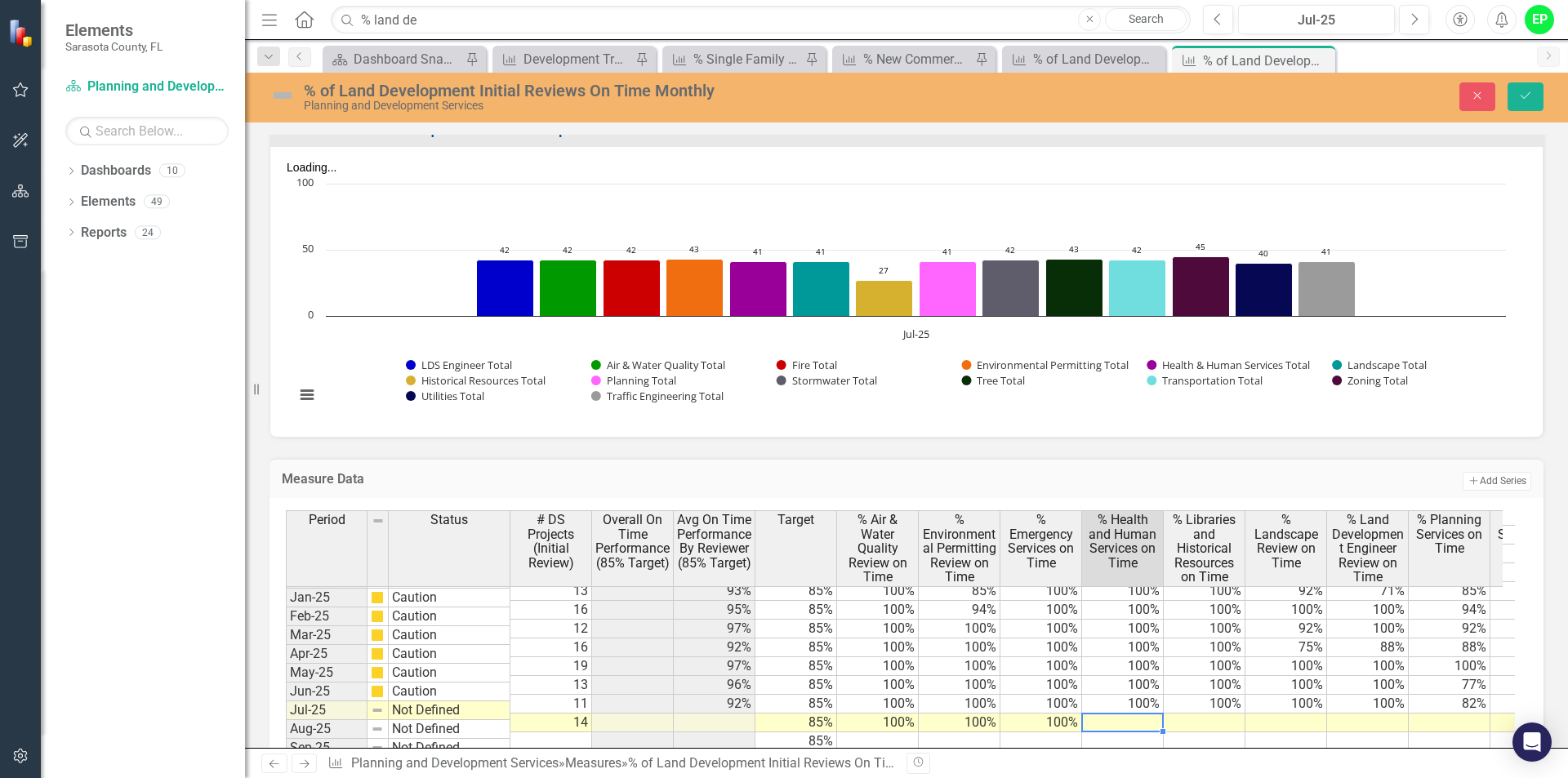 click at bounding box center [1123, 722] 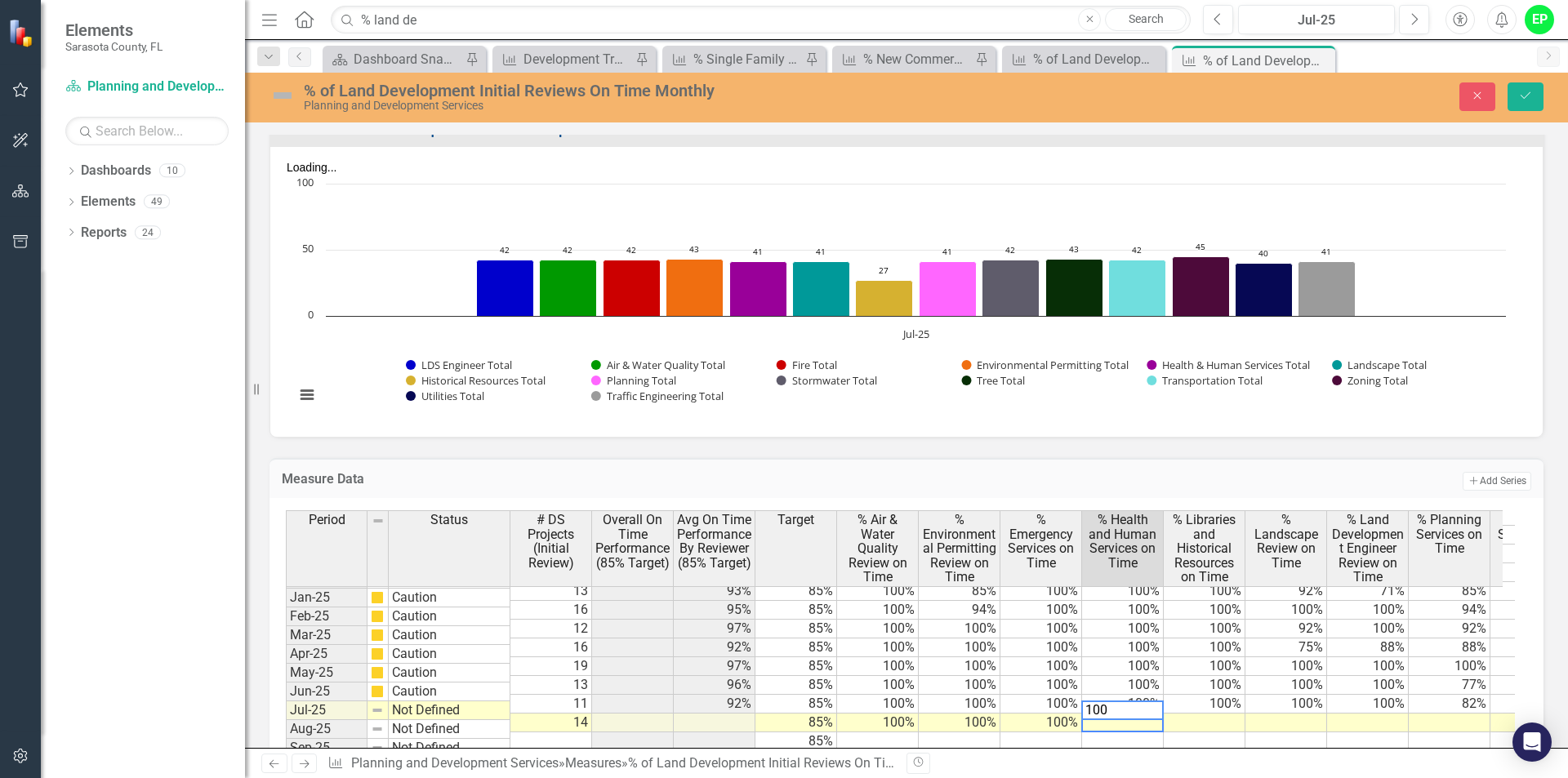 type on "100" 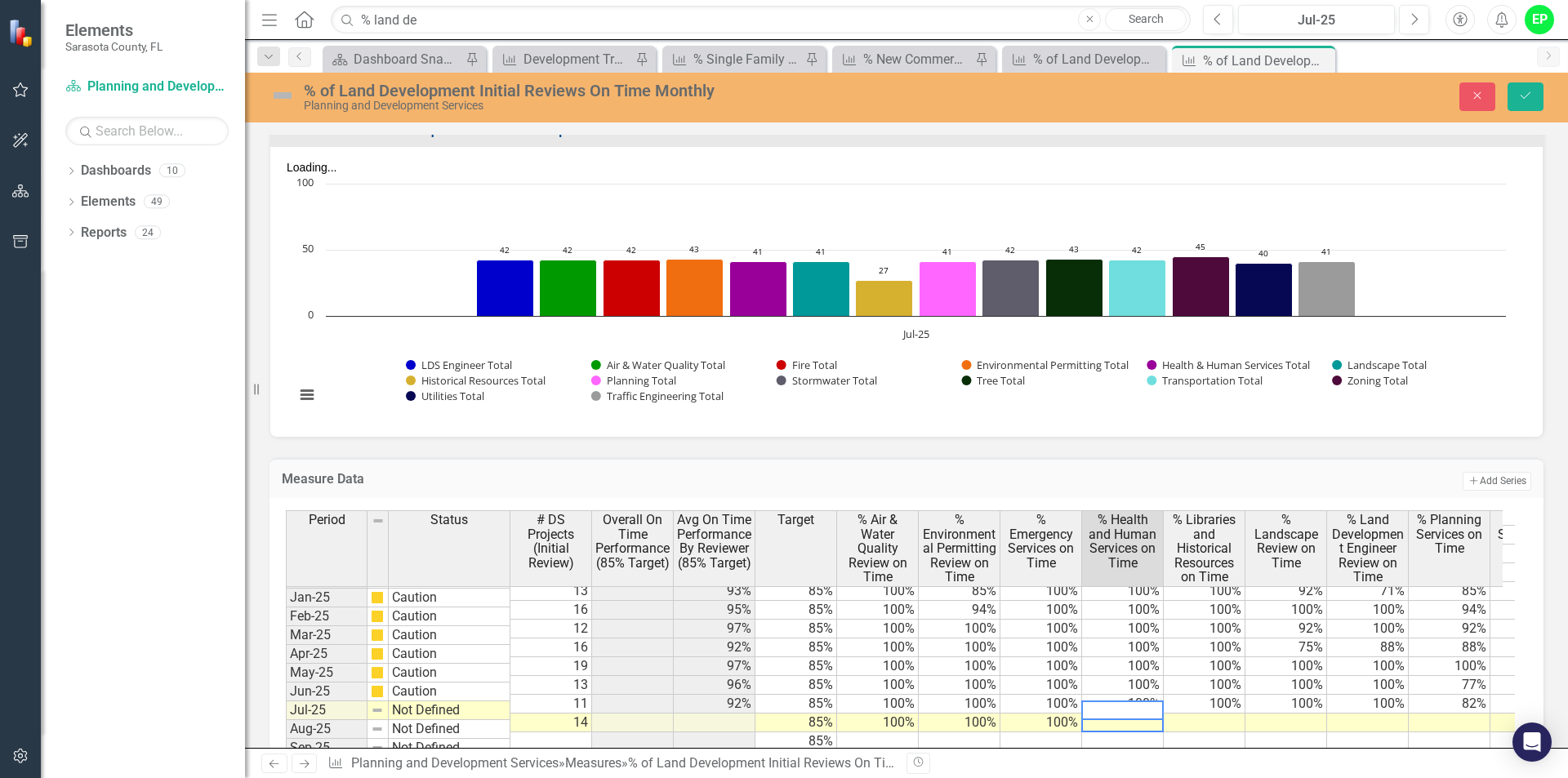 click at bounding box center [1205, 722] 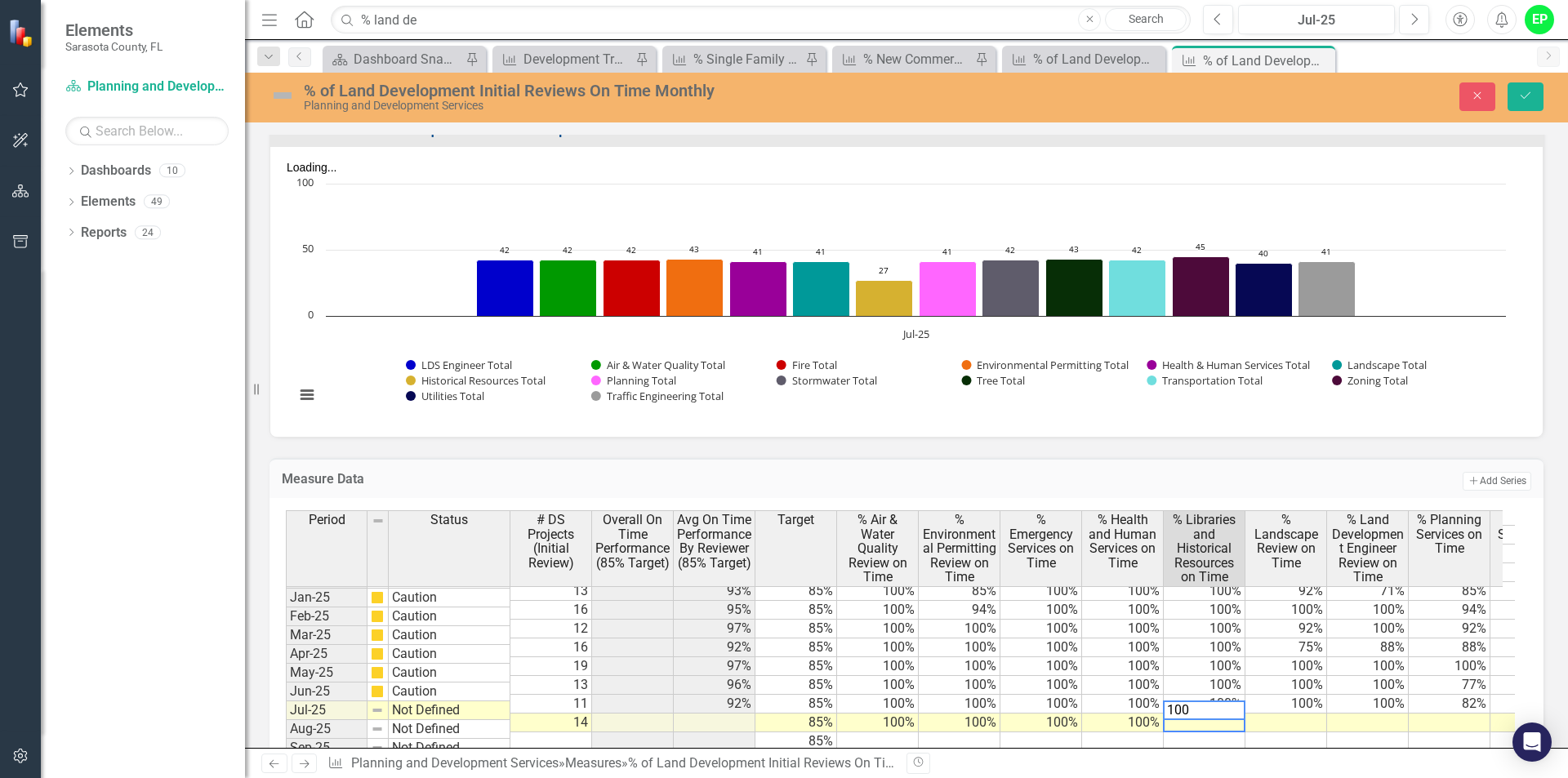 type on "100" 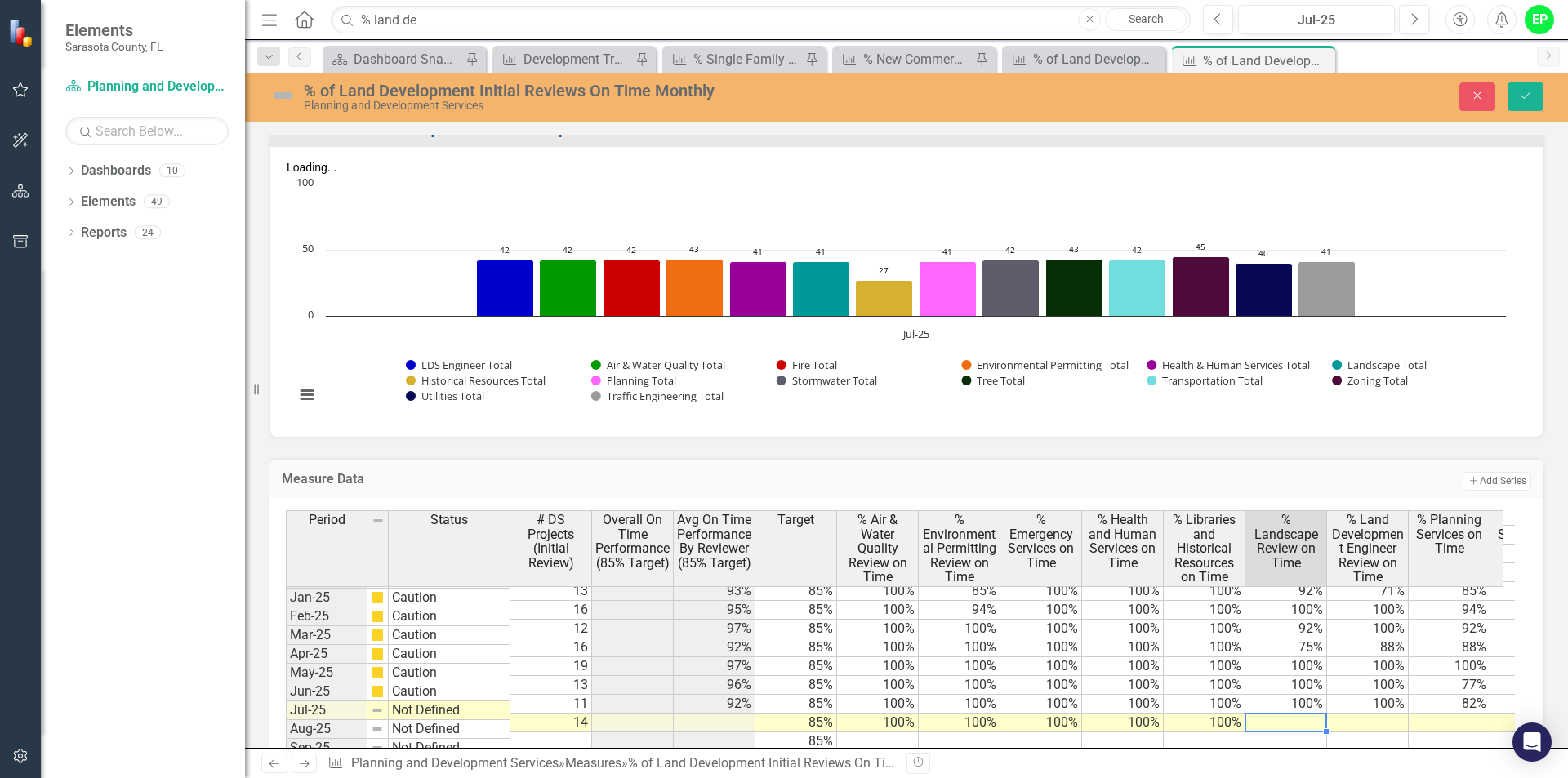 click at bounding box center (1286, 722) 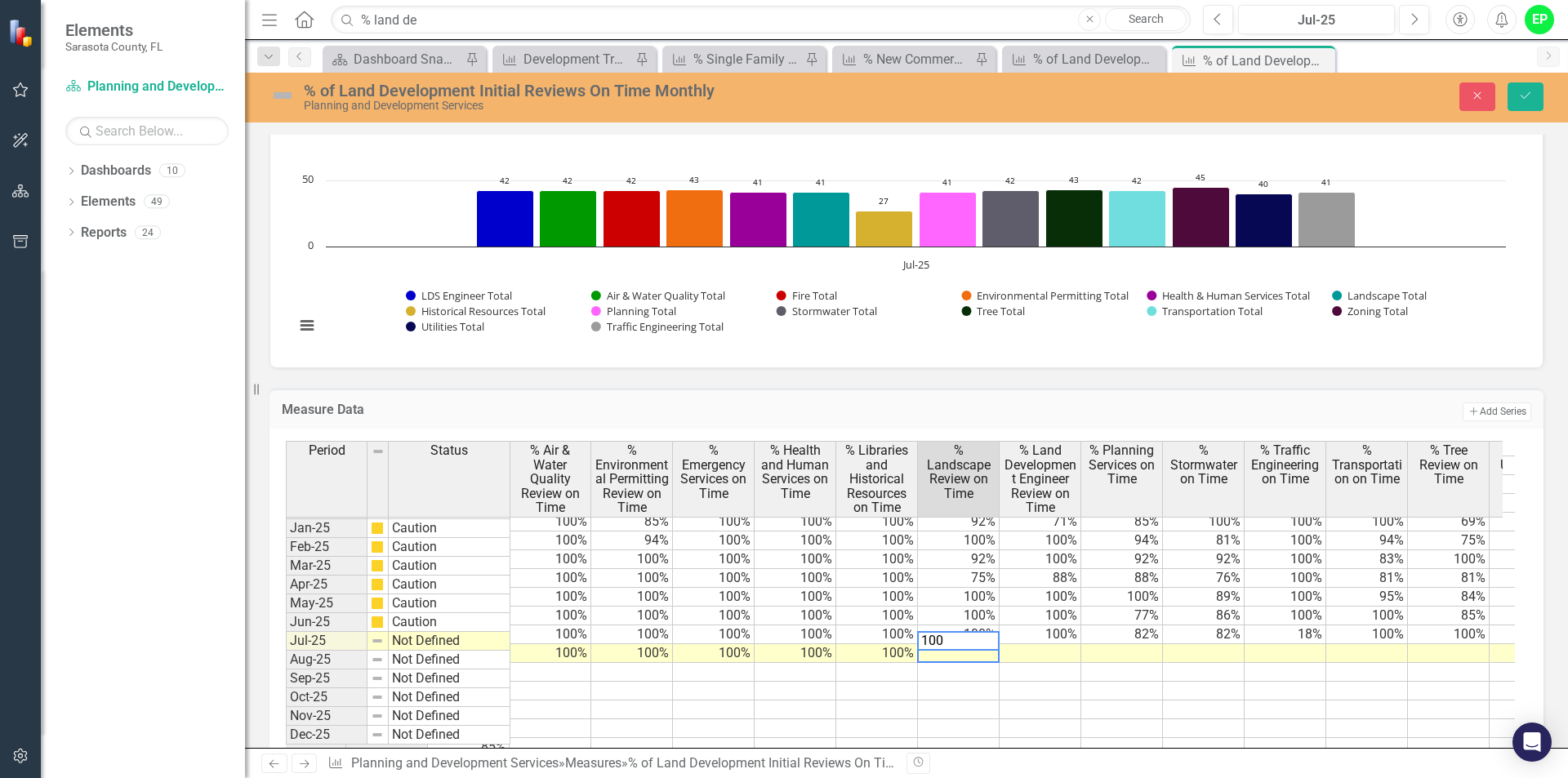 click on "100" at bounding box center (958, 641) 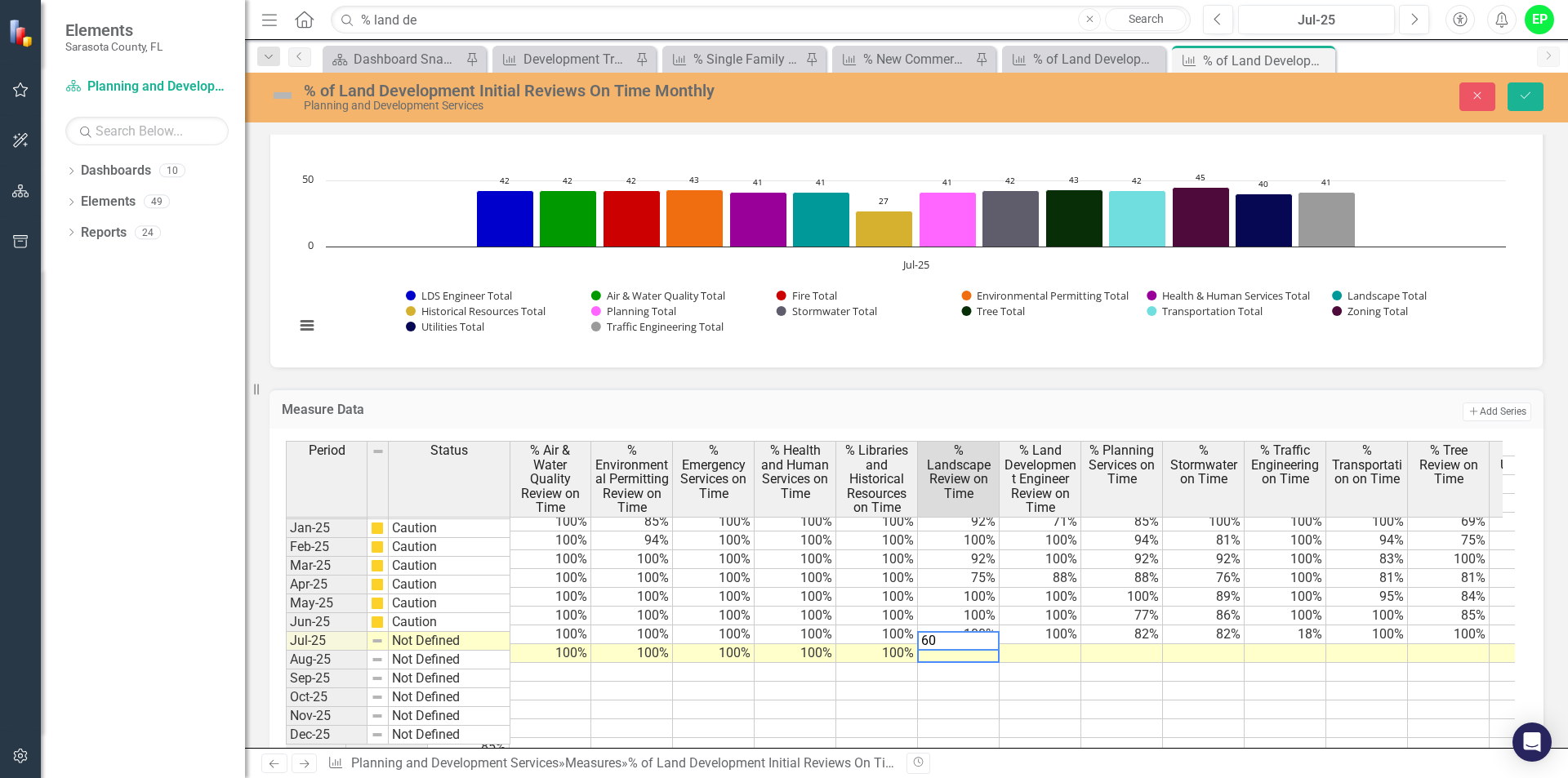 type on "60" 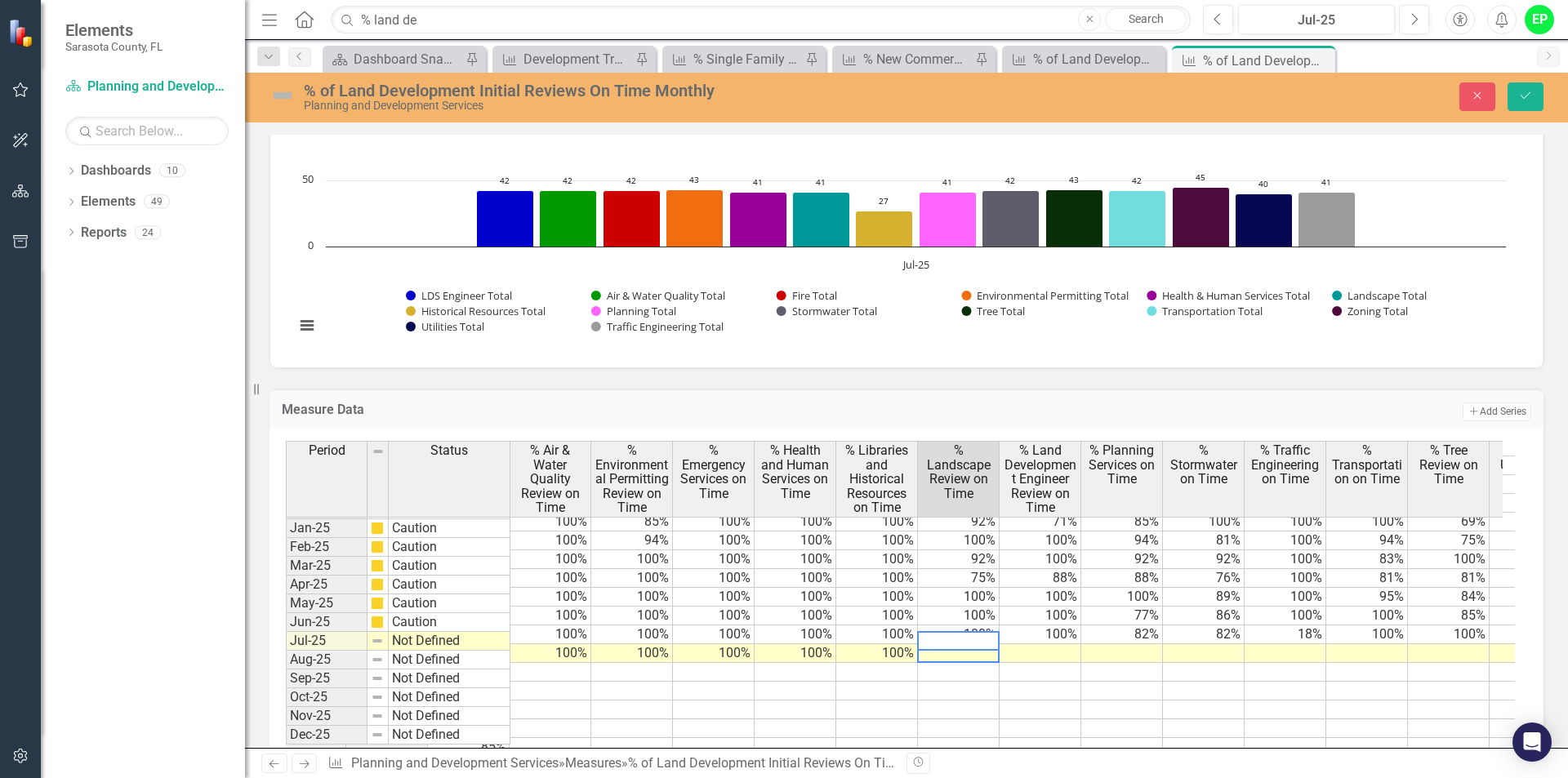 click at bounding box center (1040, 653) 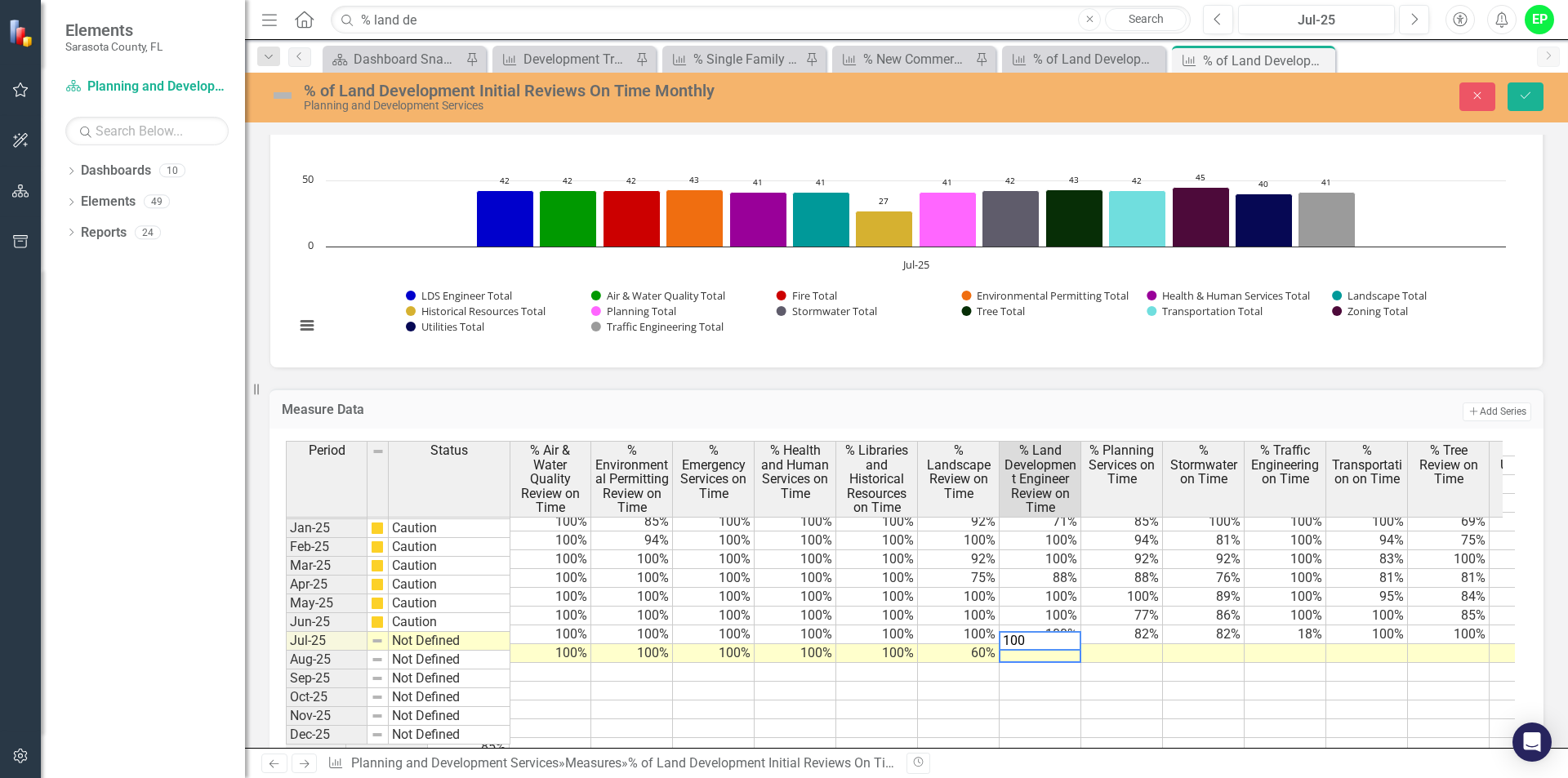 type on "100" 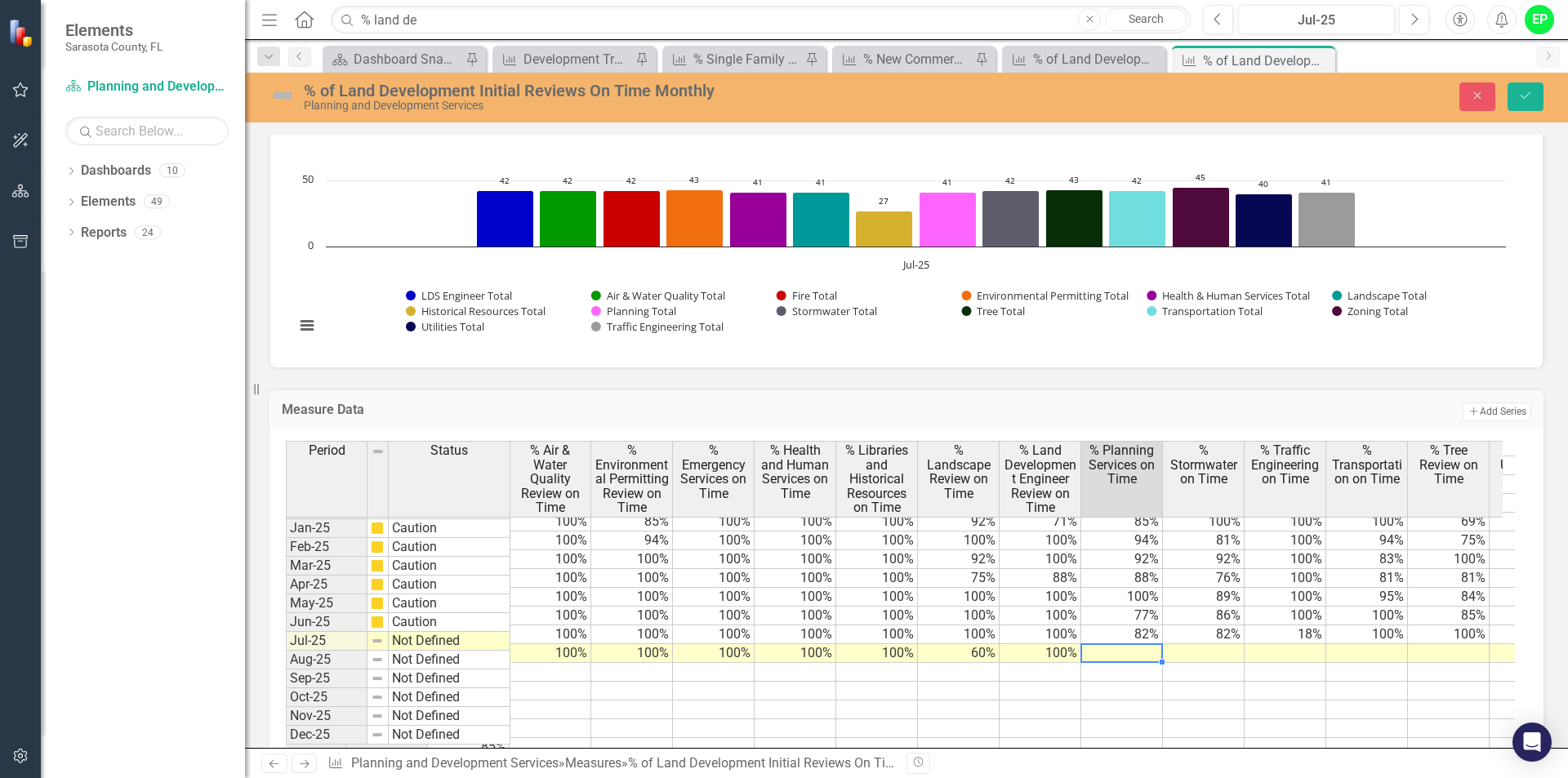 click at bounding box center [1122, 653] 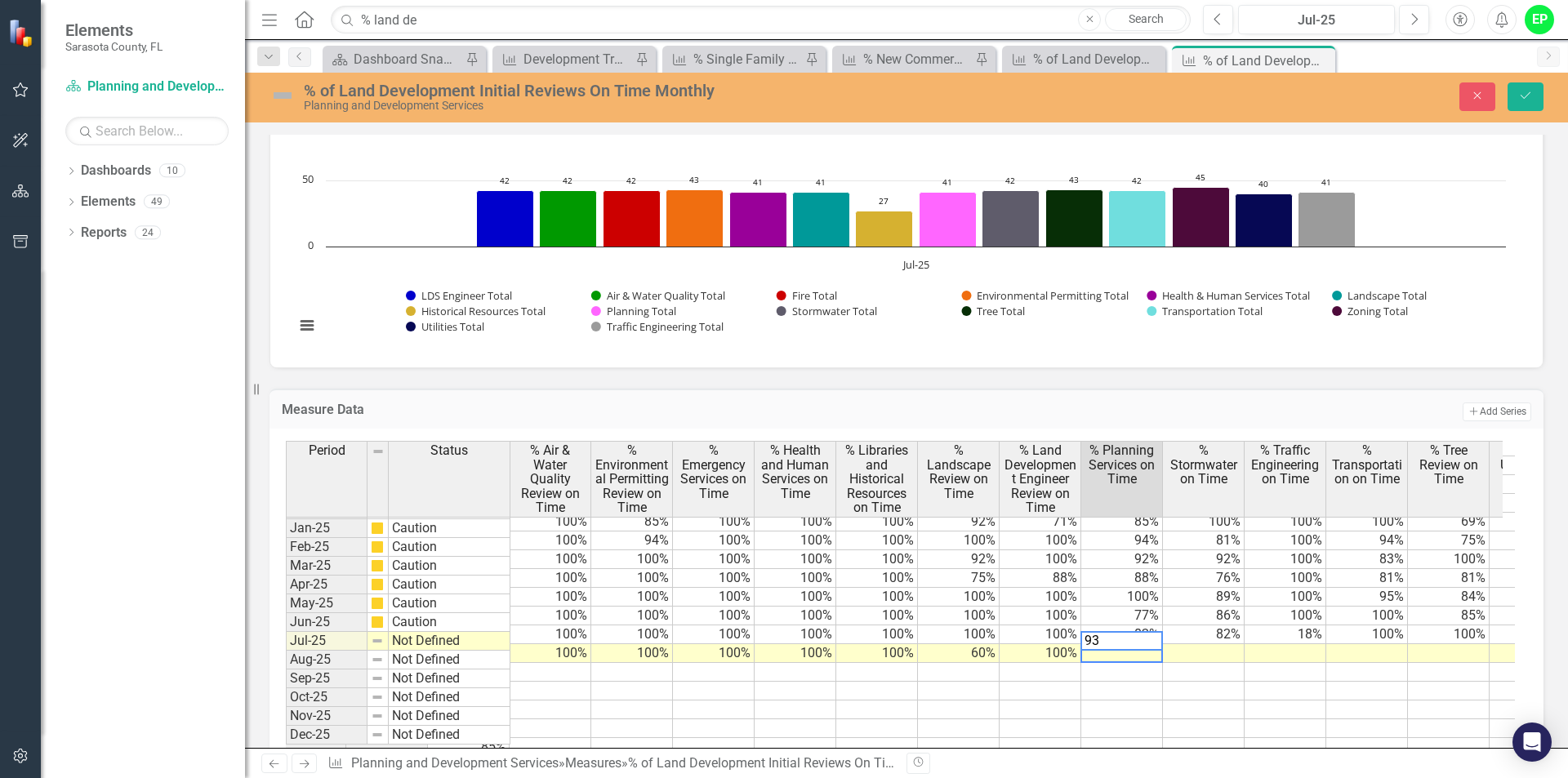 type on "93" 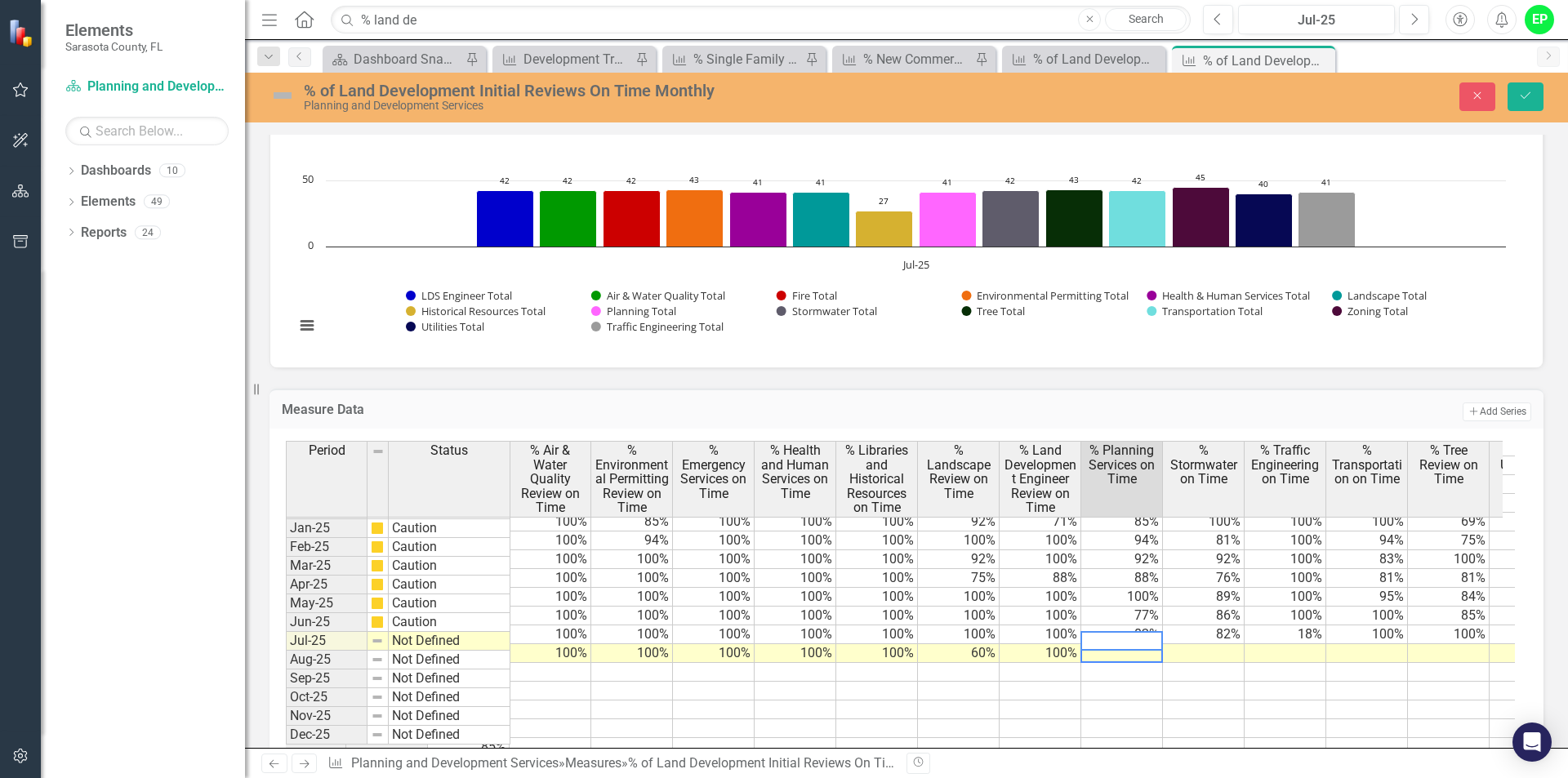 click at bounding box center [1204, 653] 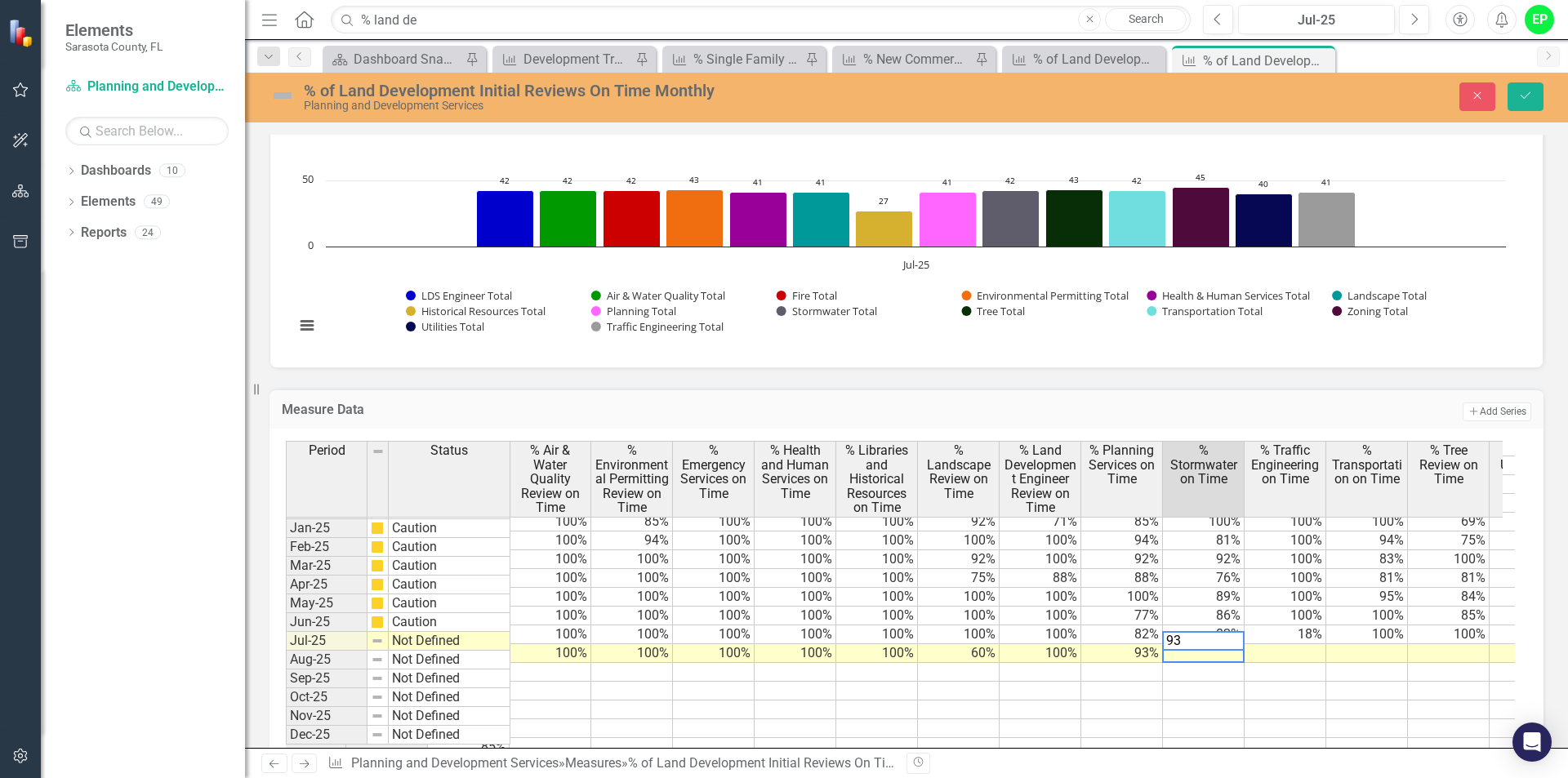 type on "93" 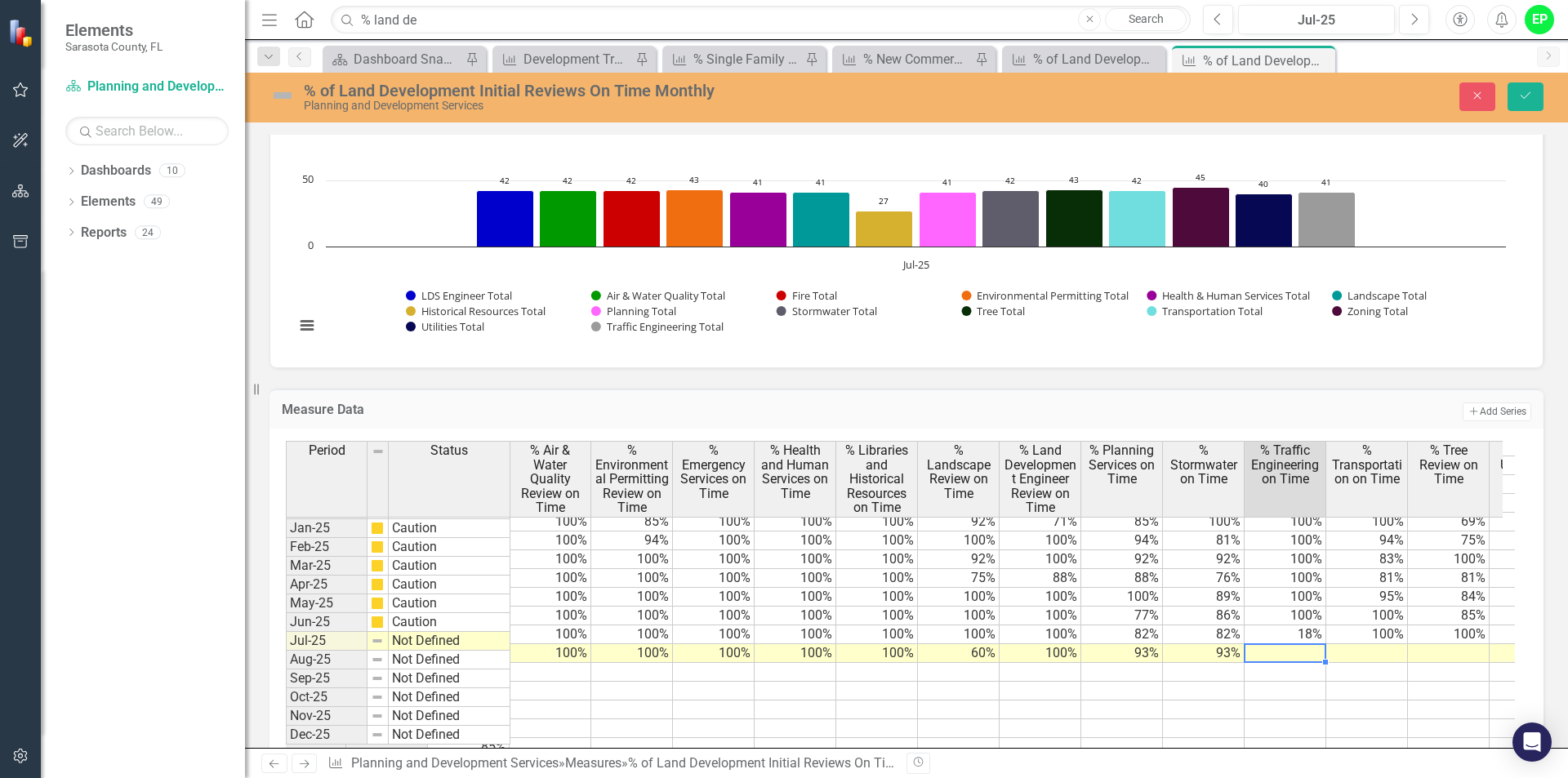 click at bounding box center [1285, 653] 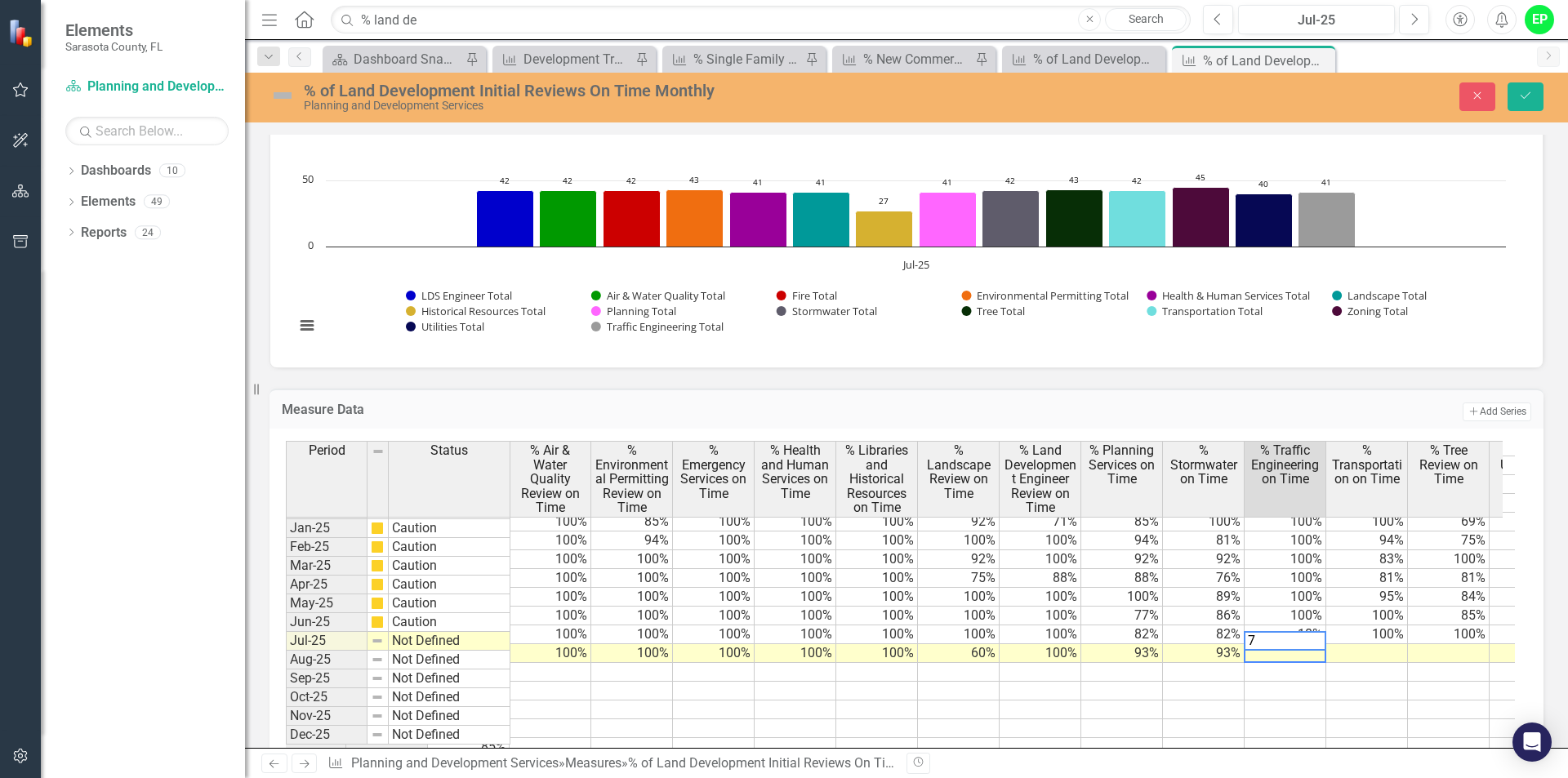 type on "7" 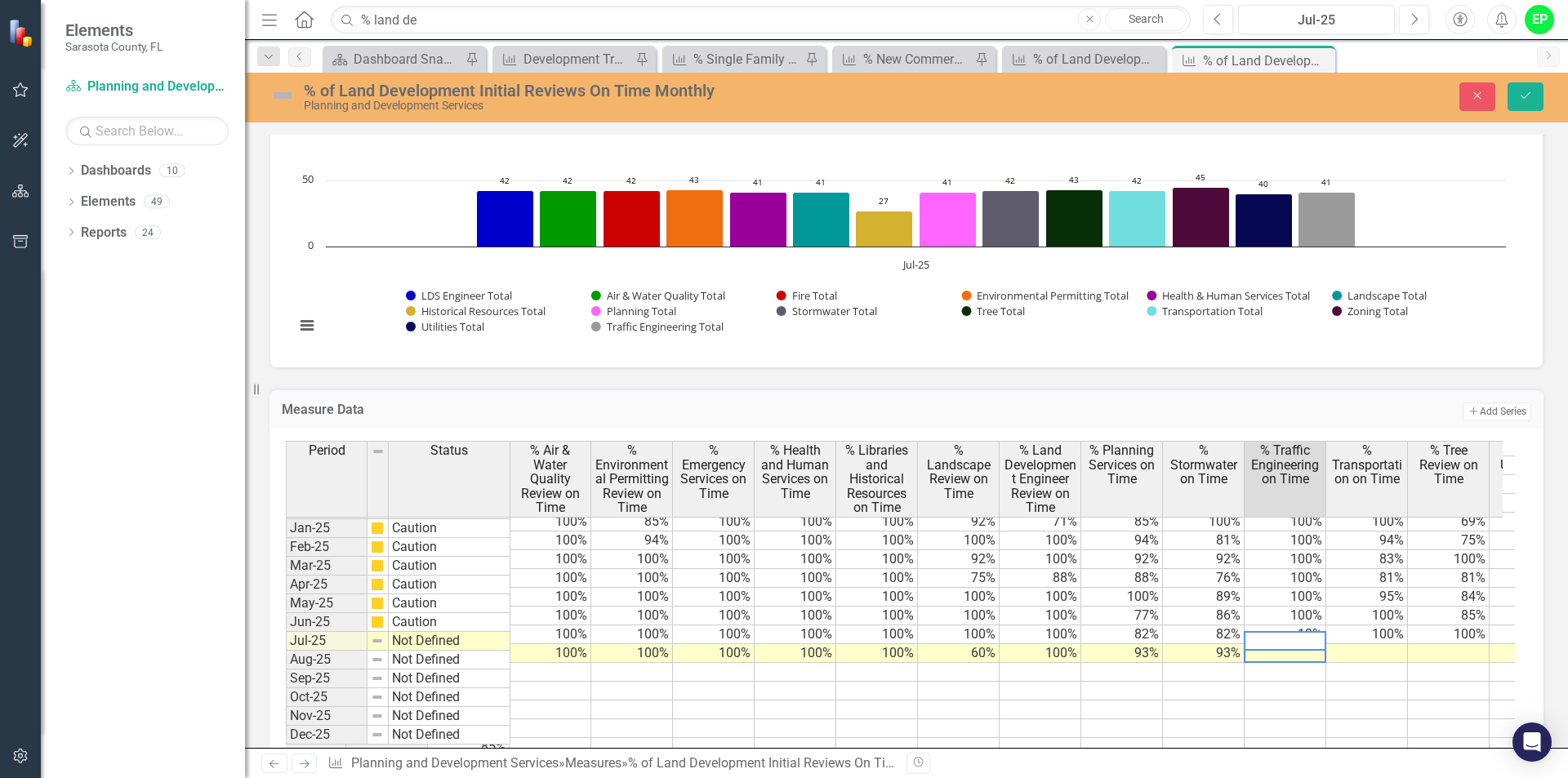 click at bounding box center (1367, 653) 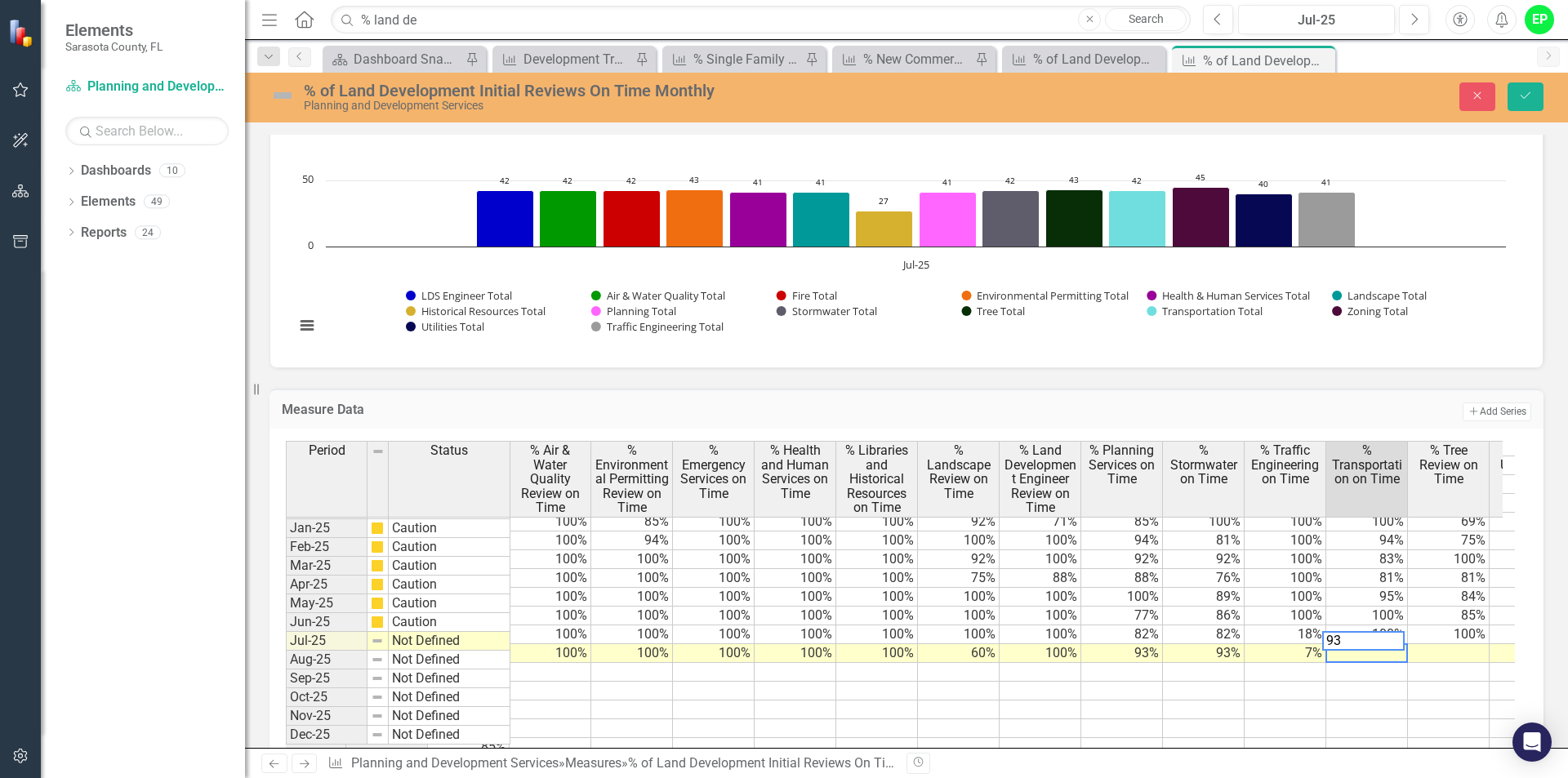 scroll, scrollTop: 2534, scrollLeft: 337, axis: both 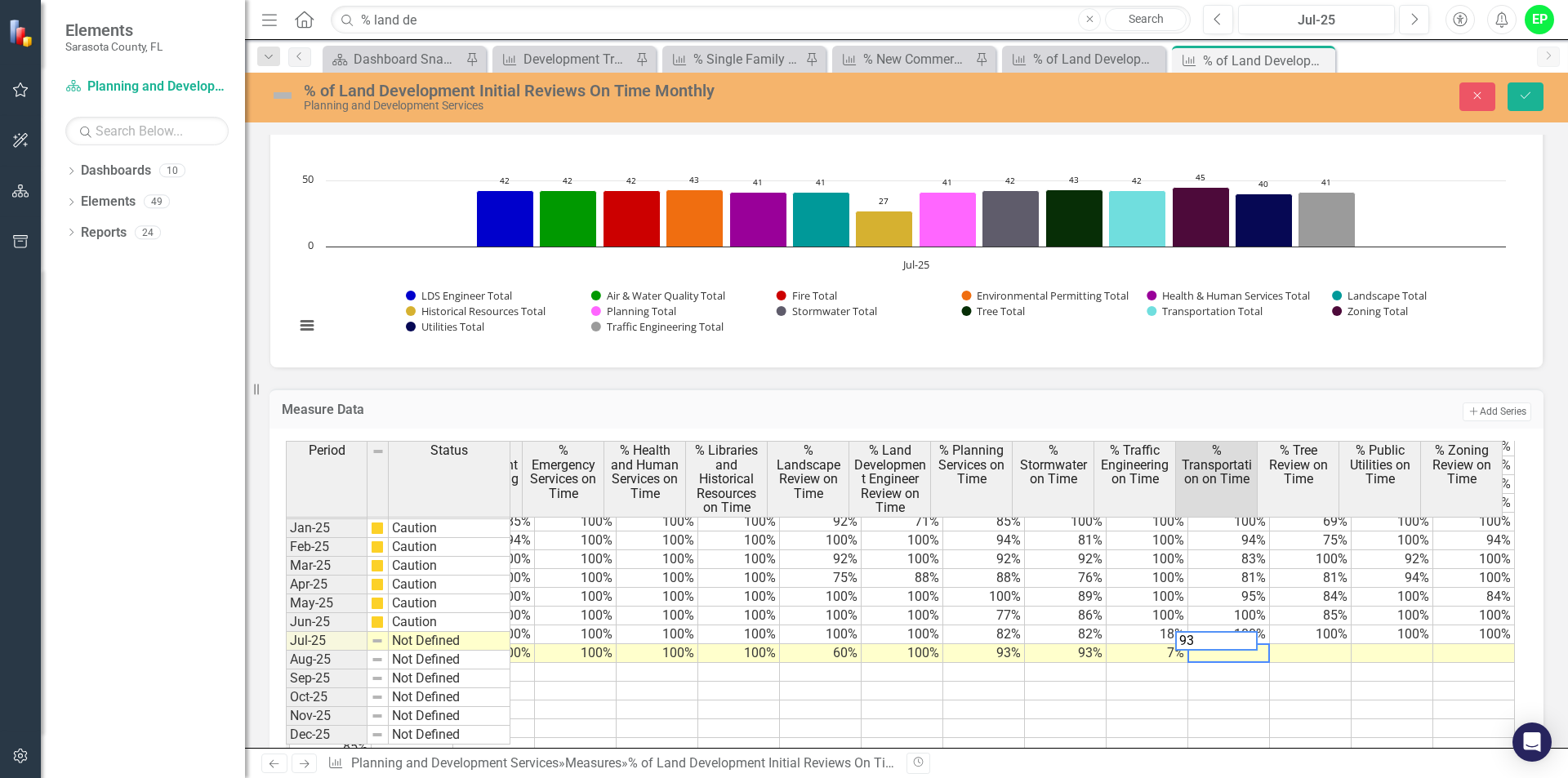 type on "93" 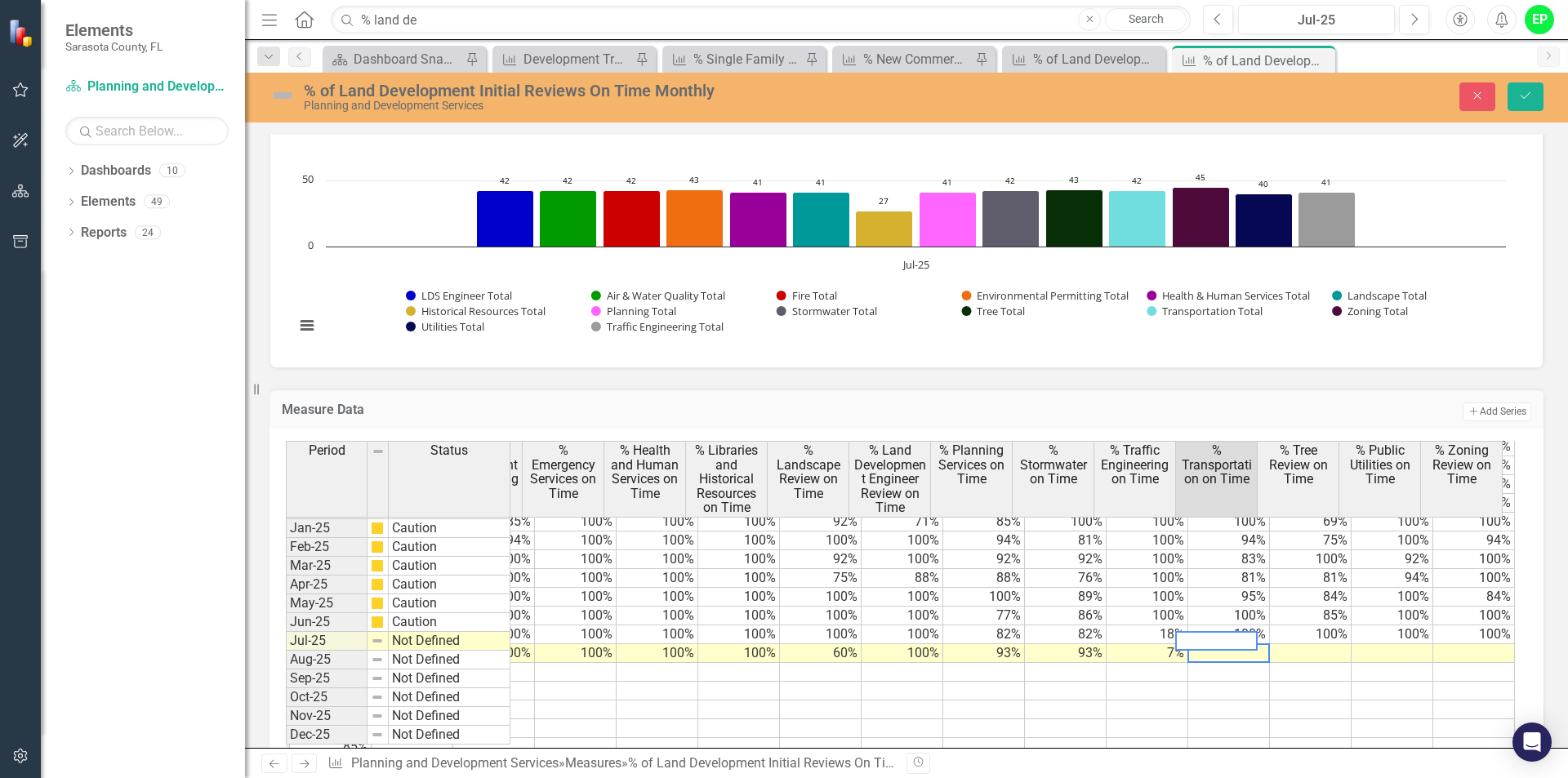 click at bounding box center (1311, 653) 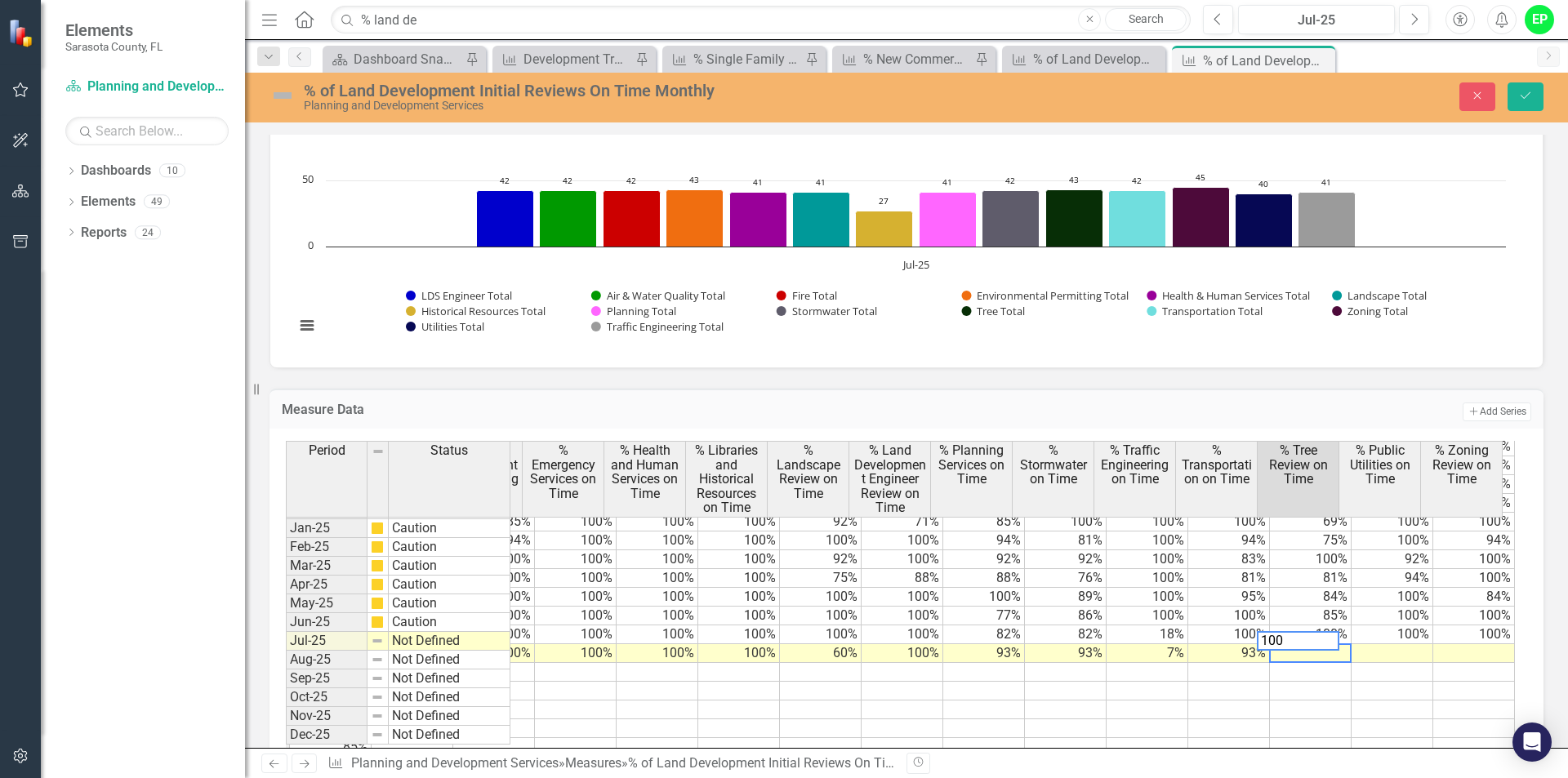 type on "100" 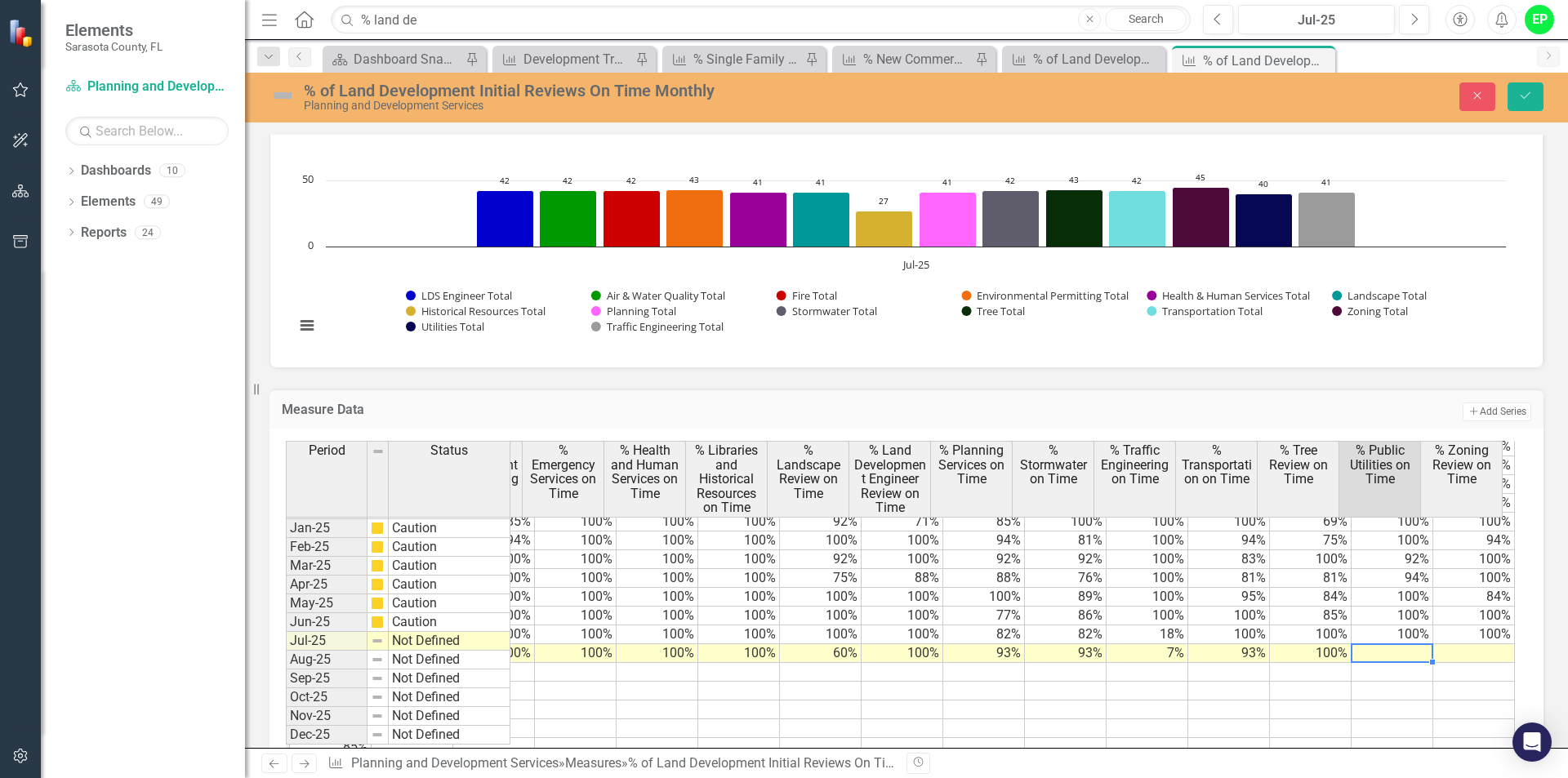 click at bounding box center [1392, 653] 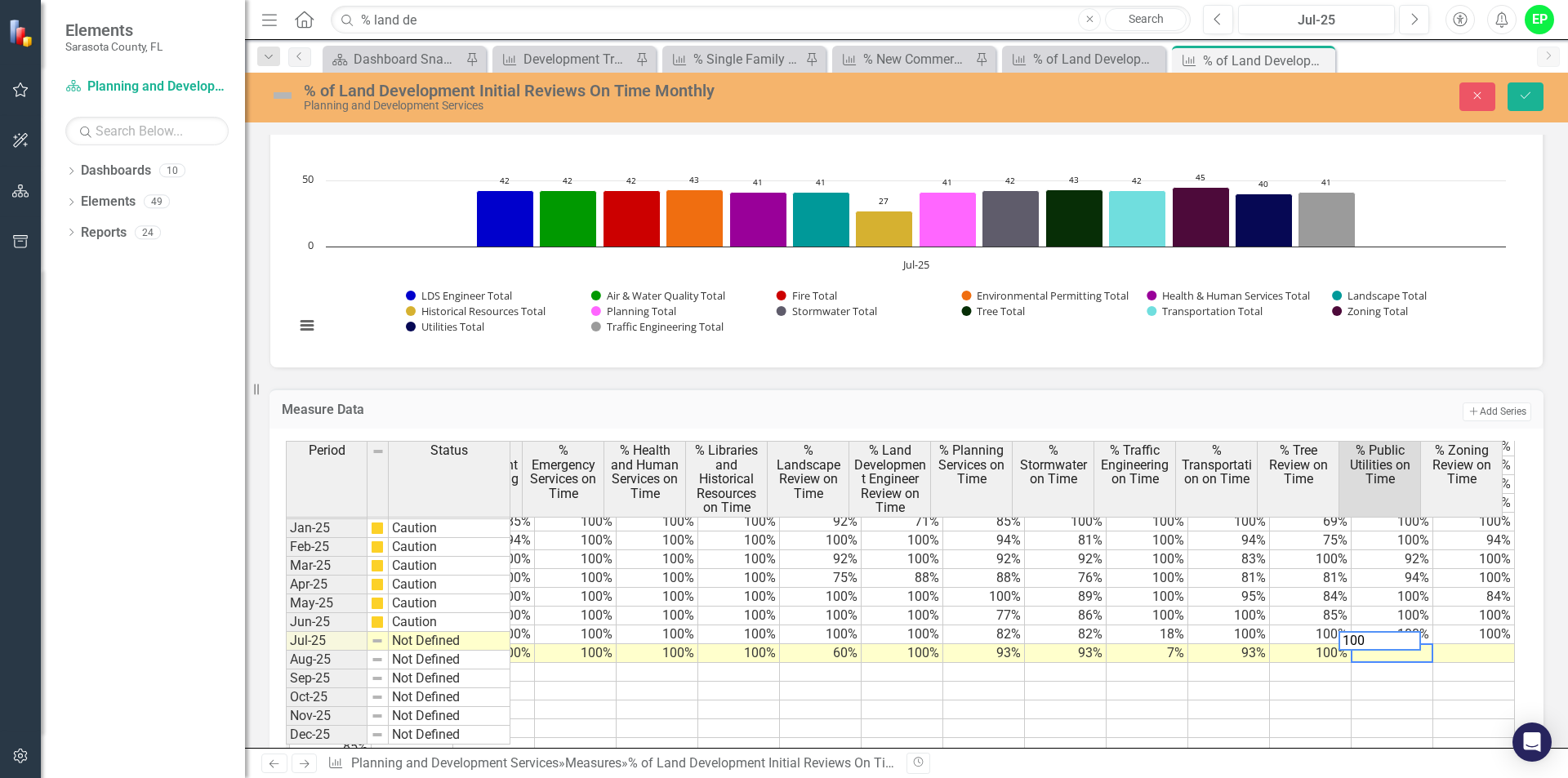 type on "100" 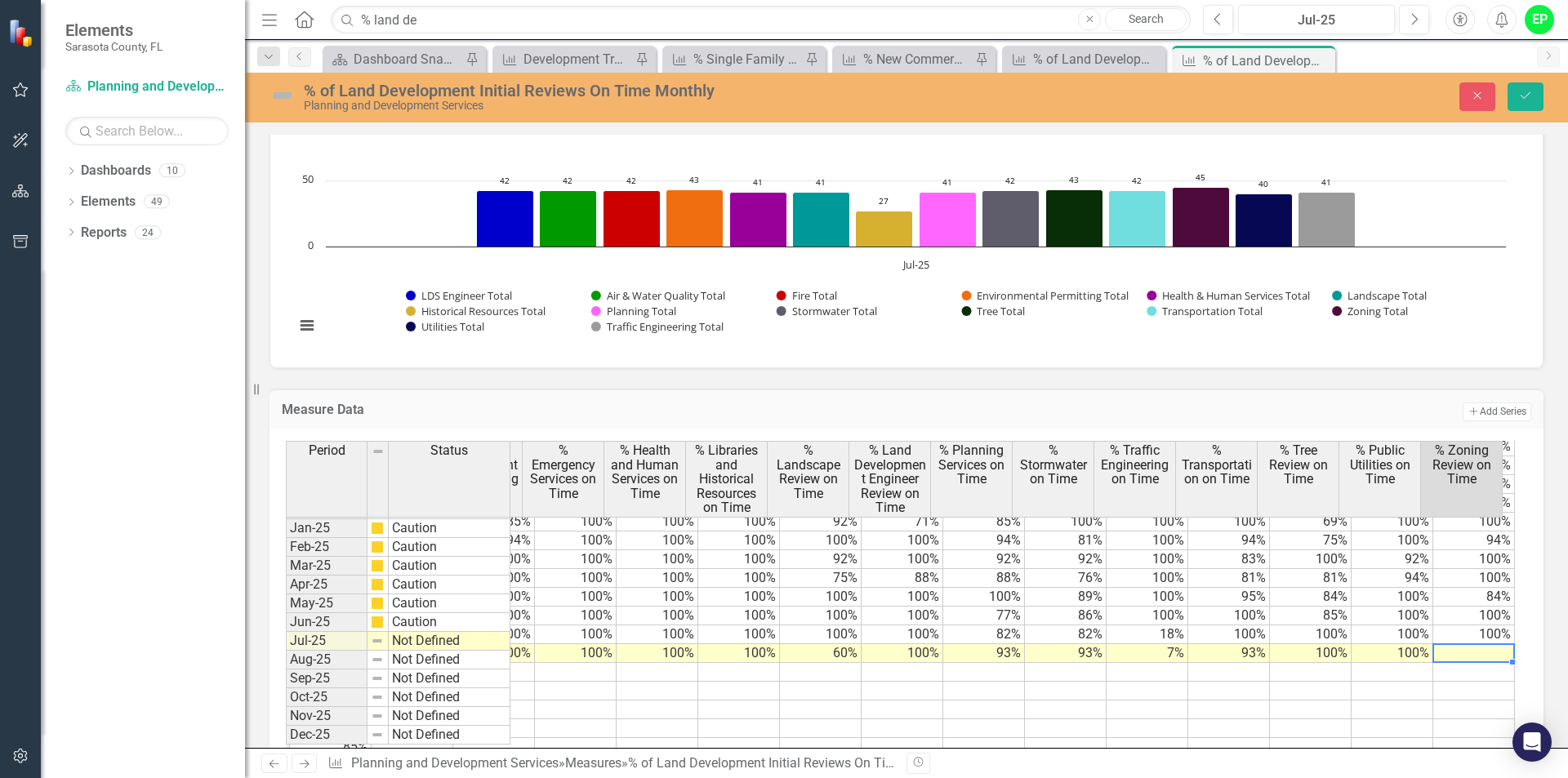 click at bounding box center (1474, 653) 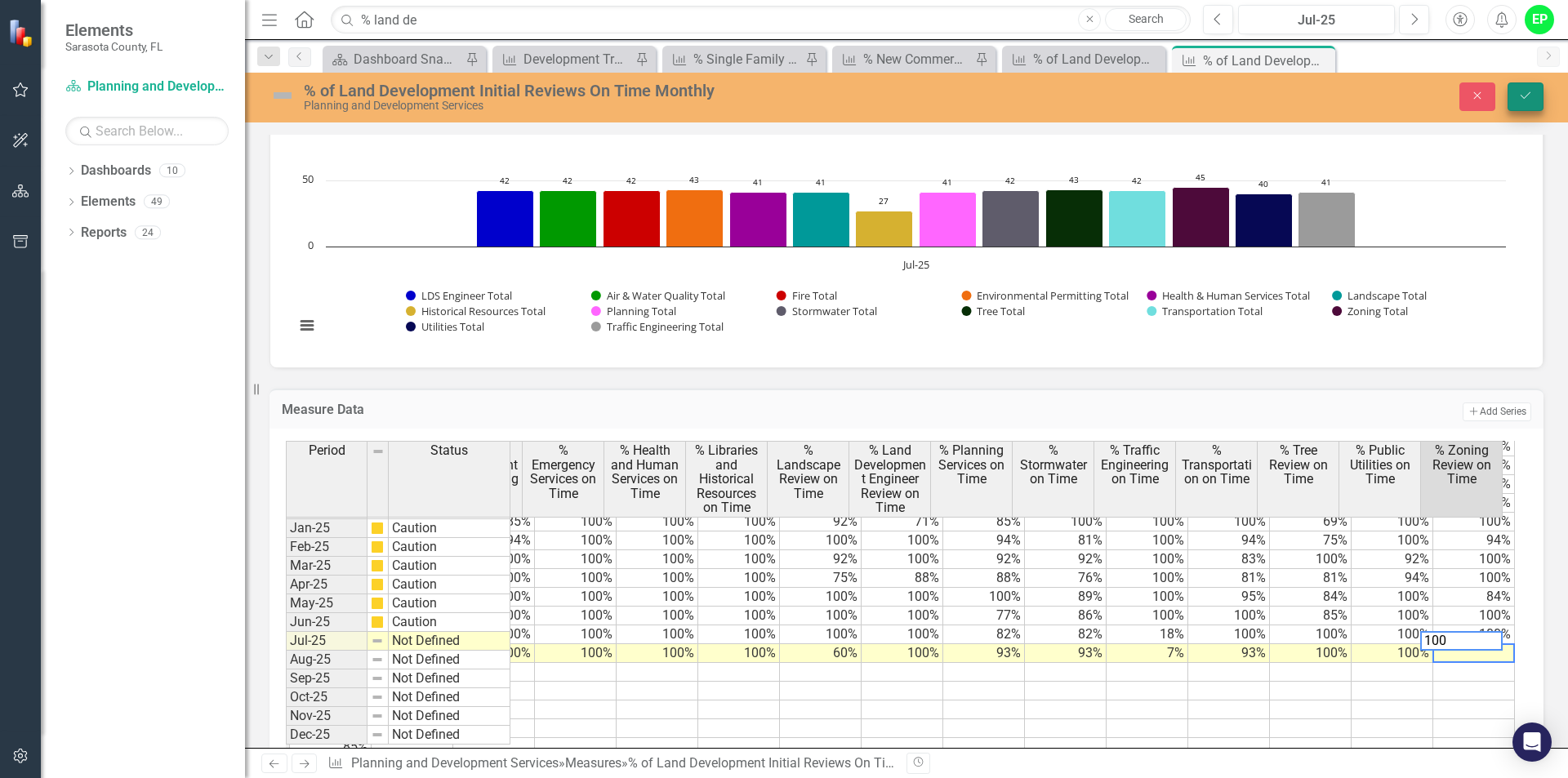 type on "100" 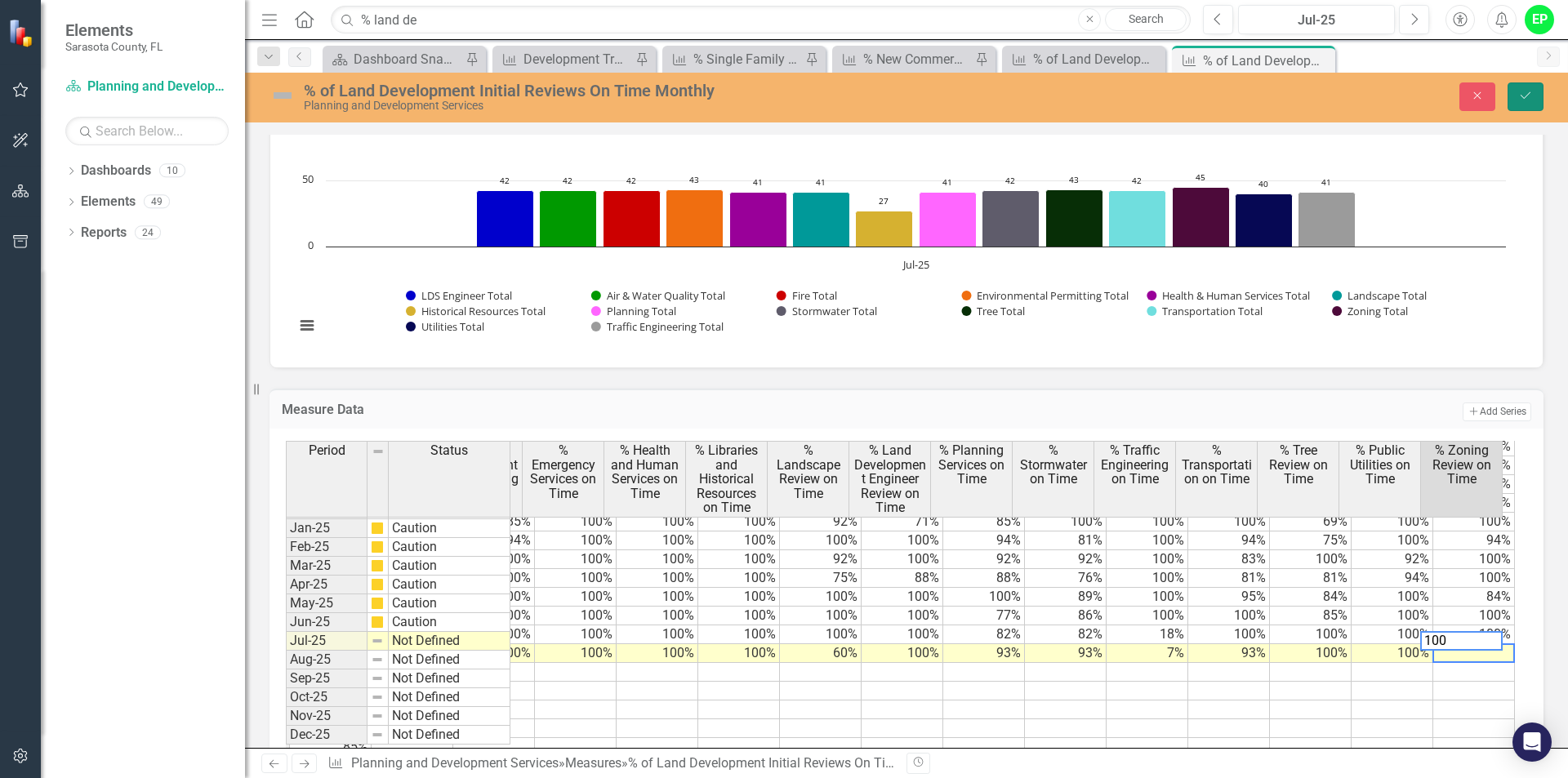 click on "Save" at bounding box center (1526, 96) 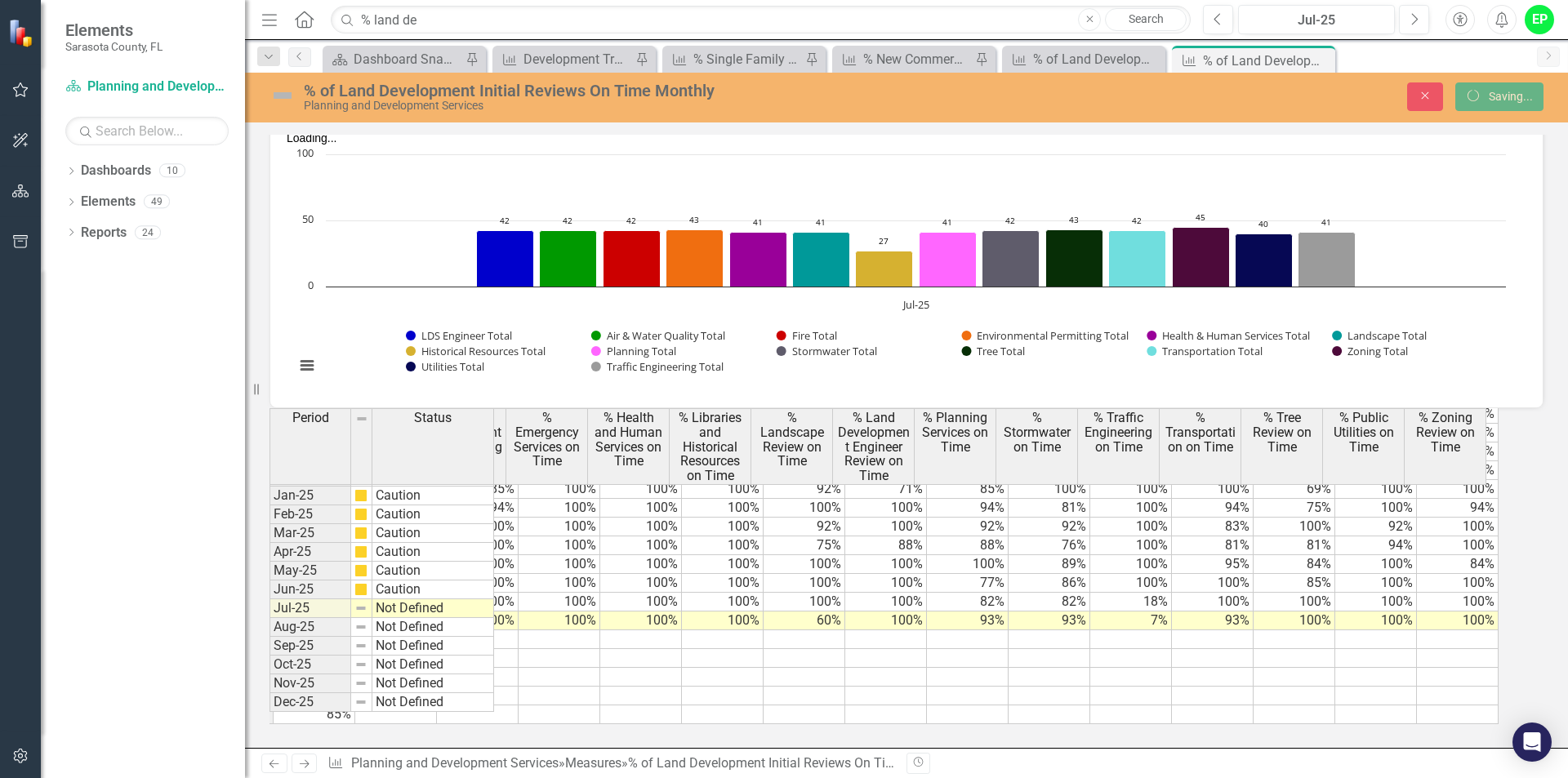 scroll, scrollTop: 1194, scrollLeft: 0, axis: vertical 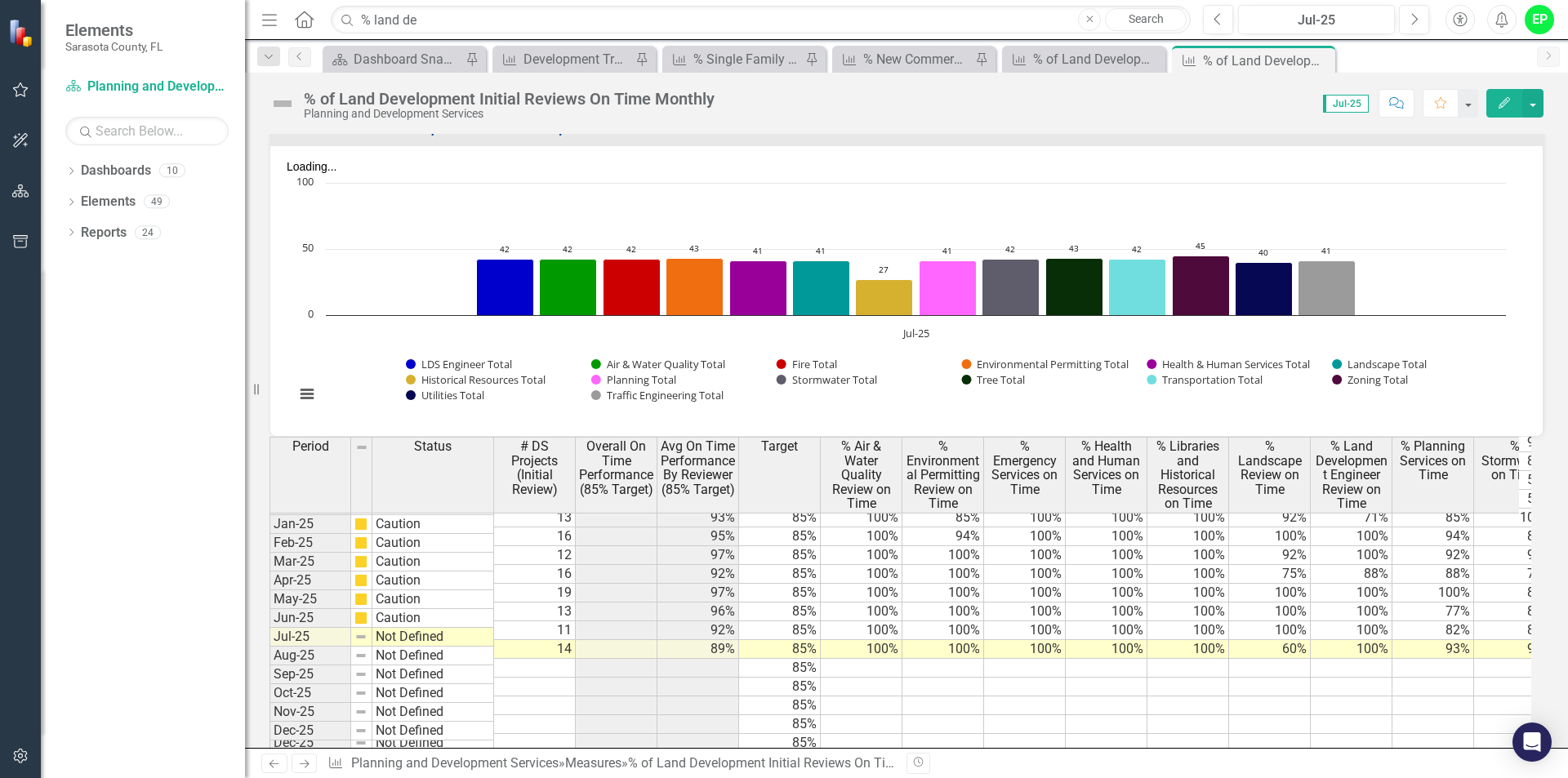 click on "Oct-23 On Hold Nov-23 On Hold Dec-23 On Hold Jan-24 On Hold Feb-24 On Hold Mar-24 Caution Apr-24 Caution May-24 Caution Jun-24 Caution Jul-24 Caution Aug-24 Caution Sep-24 On Target Oct-24 Caution Nov-24 Caution Dec-24 Caution Jan-25 Caution Feb-25 Caution Mar-25 Caution Apr-25 Caution May-25 Caution Jun-25 Caution Jul-25 Not Defined Aug-25 Not Defined Sep-25 Not Defined Oct-25 Not Defined Nov-25 Not Defined Dec-25 Not Defined" at bounding box center (381, 487) 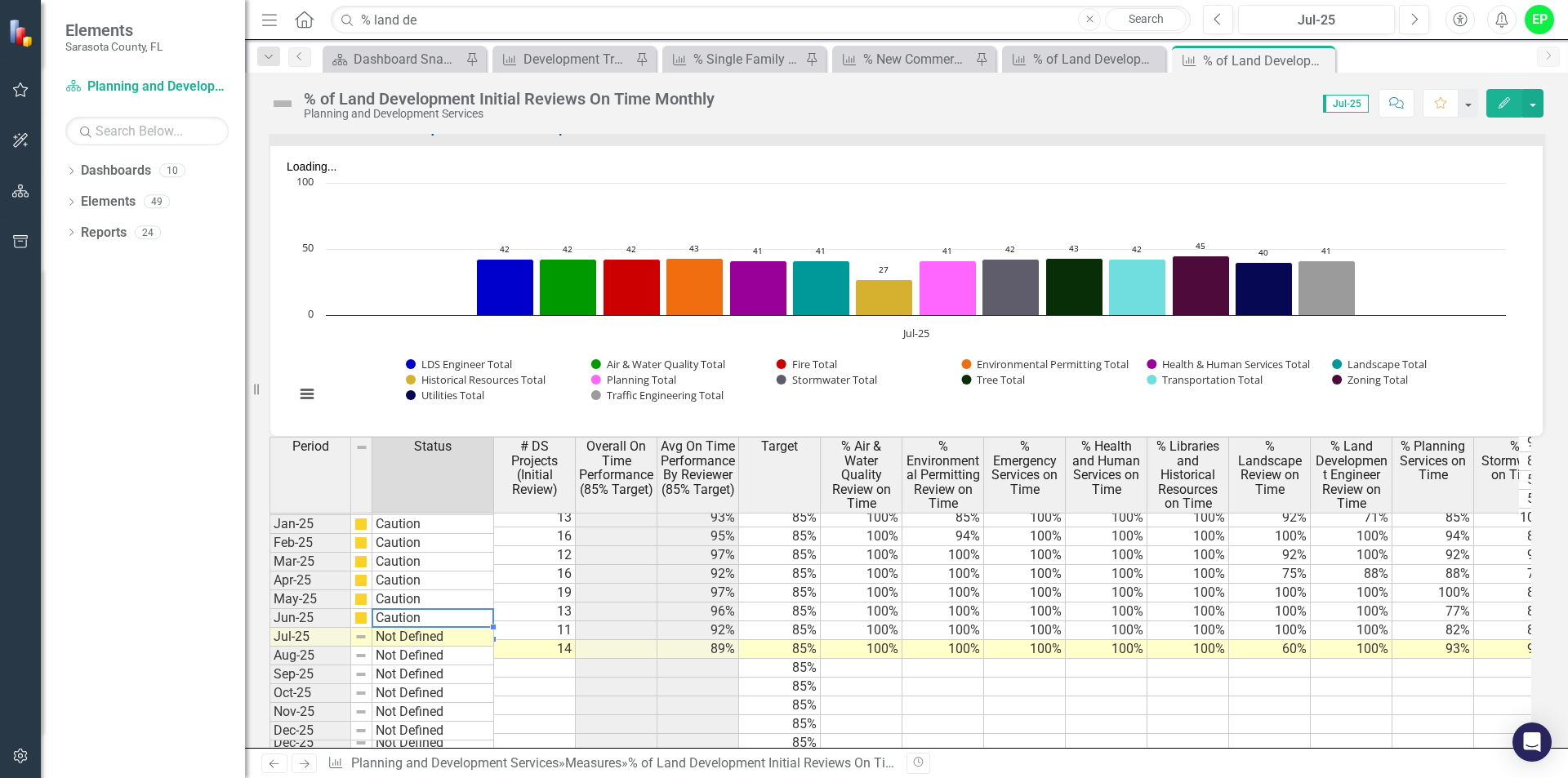 click on "Period Status Dec-23 On Hold Jan-24 On Hold Feb-24 On Hold Mar-24 Caution Apr-24 Caution May-24 Caution Jun-24 Caution Jul-24 Caution Aug-24 Caution Sep-24 On Target Oct-24 Caution Nov-24 Caution Dec-24 Caution Jan-25 Caution Feb-25 Caution Mar-25 Caution Apr-25 Caution May-25 Caution Jun-25 Caution Jul-25 Not Defined Aug-25 Not Defined Sep-25 Not Defined Oct-25 Not Defined Nov-25 Not Defined Dec-25 Not Defined" at bounding box center (270, 467) 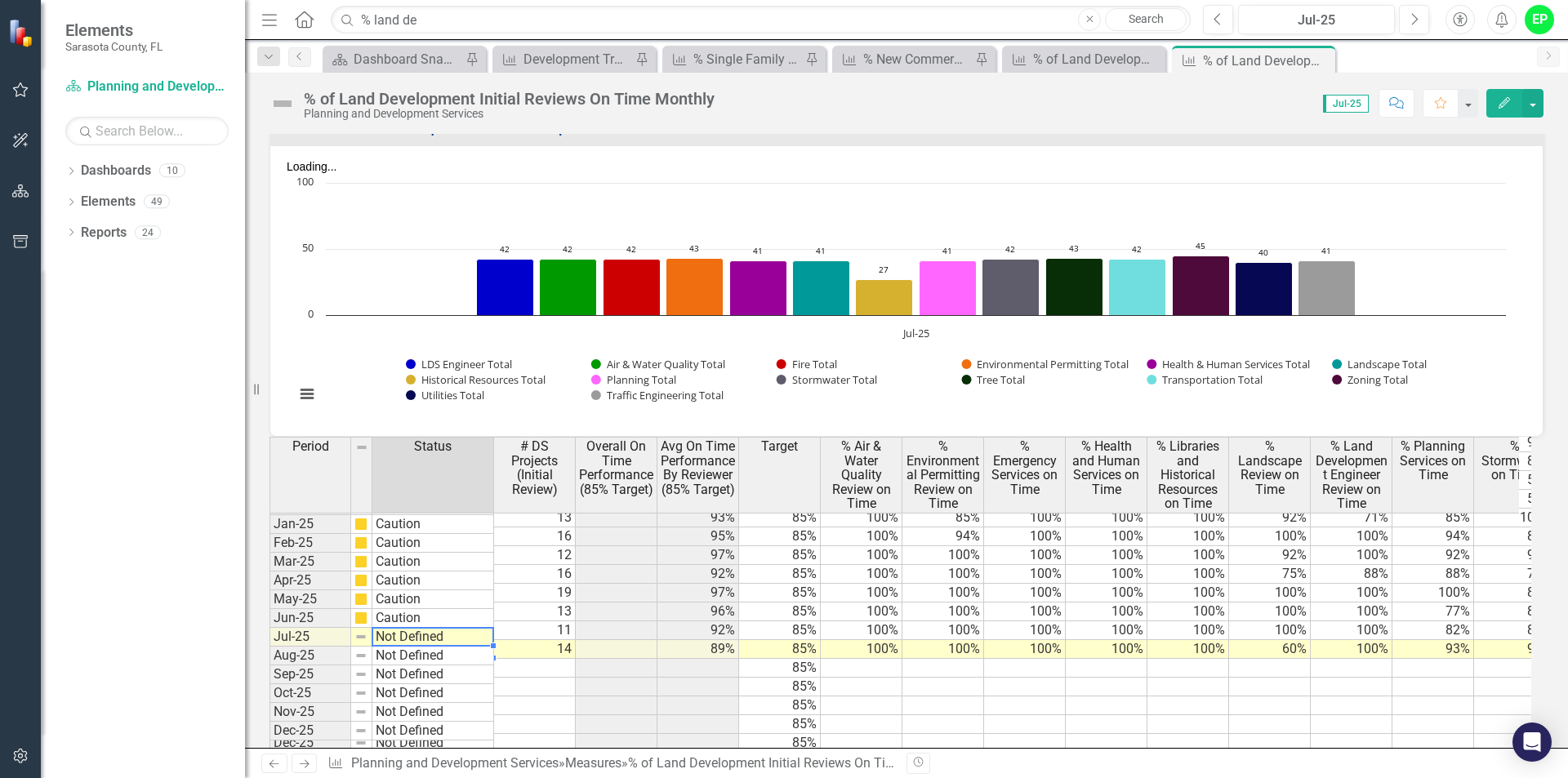 click on "Not Defined" at bounding box center (433, 637) 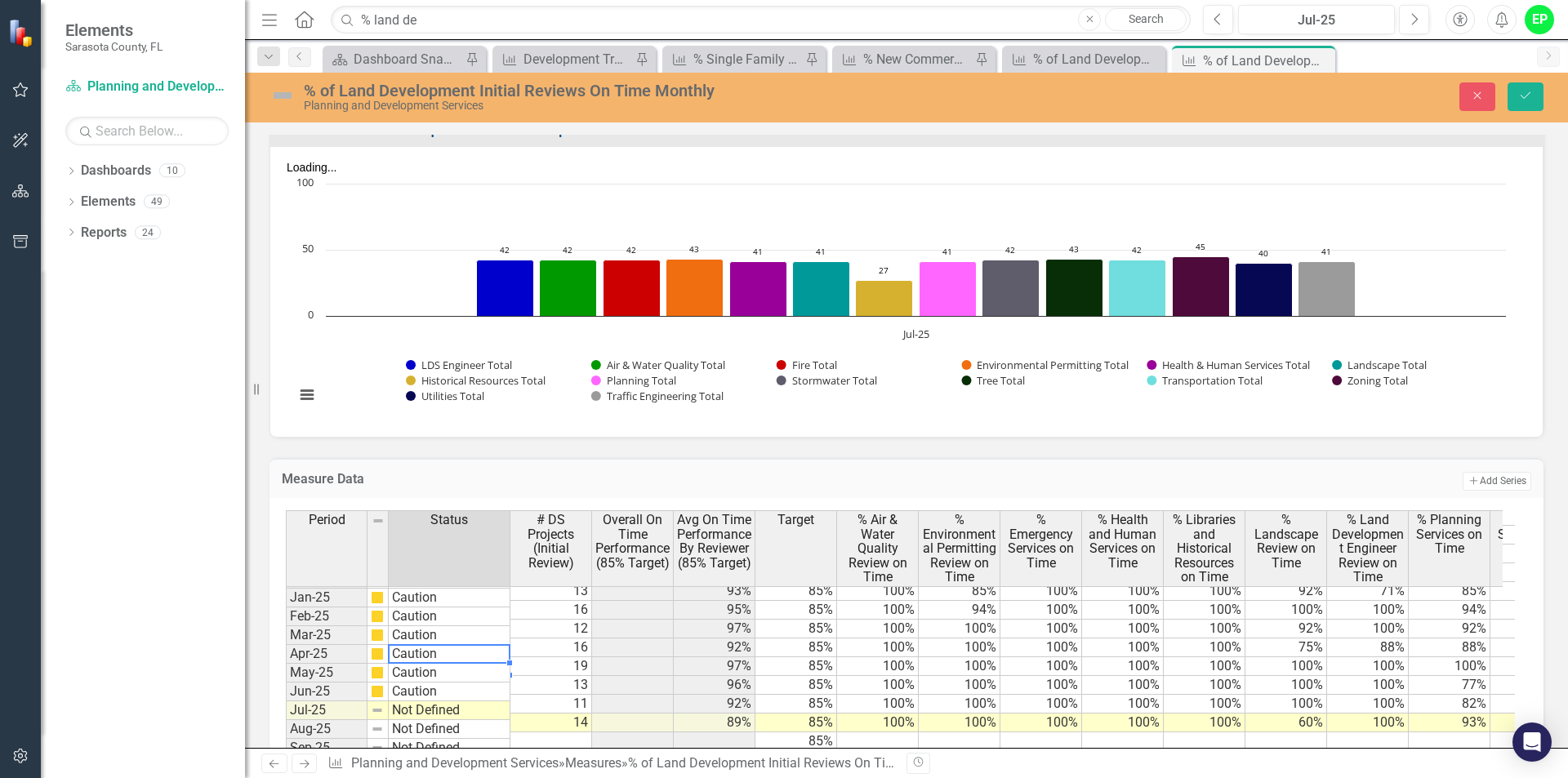 click on "Not Defined" at bounding box center [449, 710] 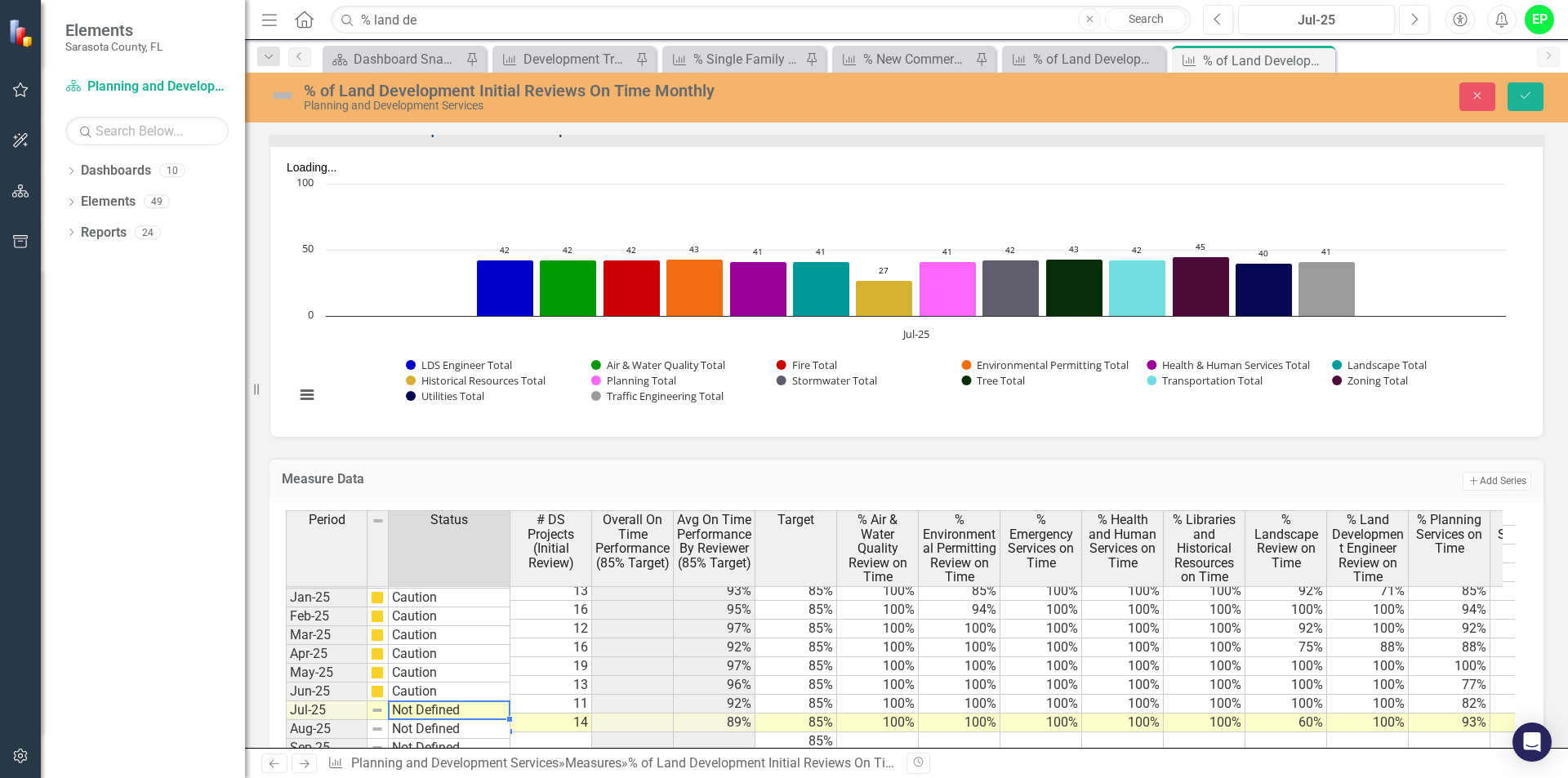 click on "Not Defined" at bounding box center [449, 710] 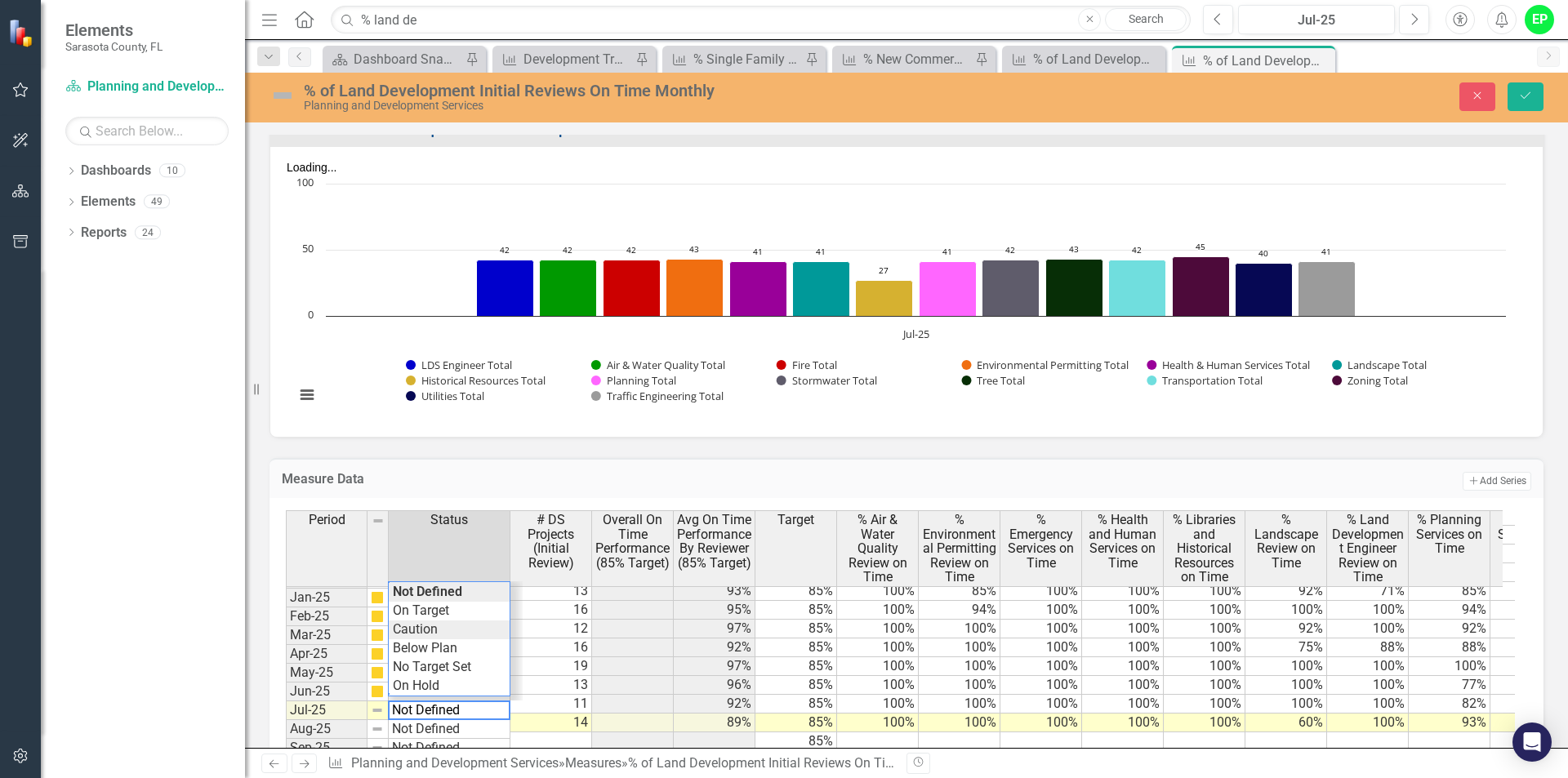 type on "Caution" 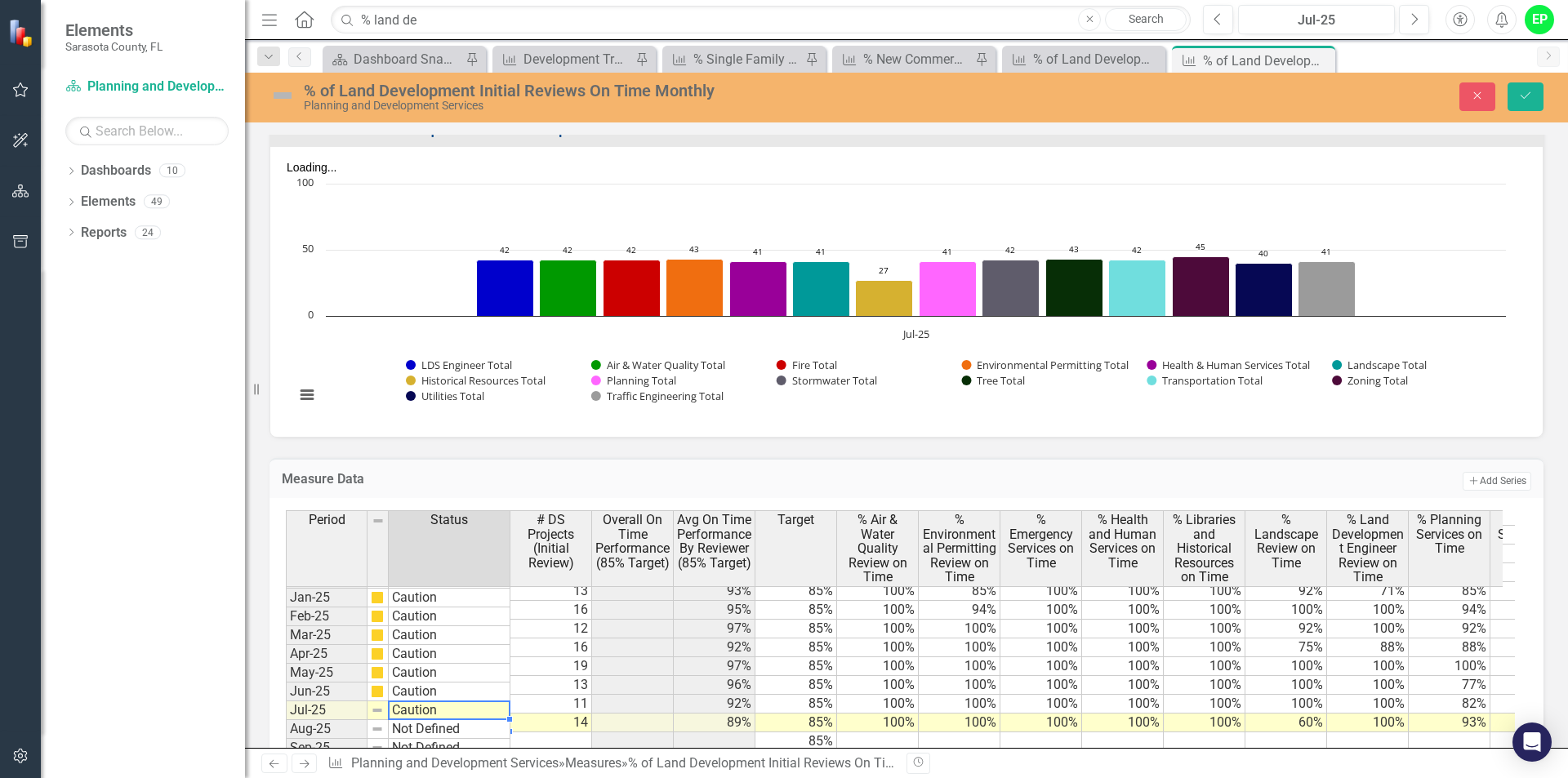 click on "Period Status # DS Projects (Initial Review) Overall On Time Performance (85% Target) Avg On Time Performance By Reviewer (85% Target) Target % Air & Water Quality Review on Time % Environmental Permitting Review on Time % Emergency Services on Time % Health and Human Services on Time % Libraries and Historical Resources on Time % Landscape Review on Time % Land Development Engineer Review on Time % Planning Services on Time % Stormwater on Time % Traffic Engineering on Time % Transportation on Time % Tree Review on Time % Public Utilities on Time % Zoning Review on Time Dec-23 On Hold 85% Jan-24 On Hold 85% Feb-24 On Hold 85% Mar-24 Caution 13 85% 100% 100% 100% 100% 80% 100% 100% 55% 92% 67% 23% 31% 100% Apr-24 Caution 20 85% 95% 100% 95% 100% 67% 80% 95% 90% 90% 80% 35% 35% 95% May-24 Caution 14 85% 100% 100% 100% 100% 100% 100% 100% 54% 100% 93% 71% 92% 100% Jun-24 Caution 11 85% 100% 100% 100% 100% 100% 100% 91% 82% 82% 100% 82% 100% 100% Jul-24 Caution 24 85% 100% 100% 100% 100% 94% 100% 92% 96% 83% 67%" at bounding box center (900, 668) 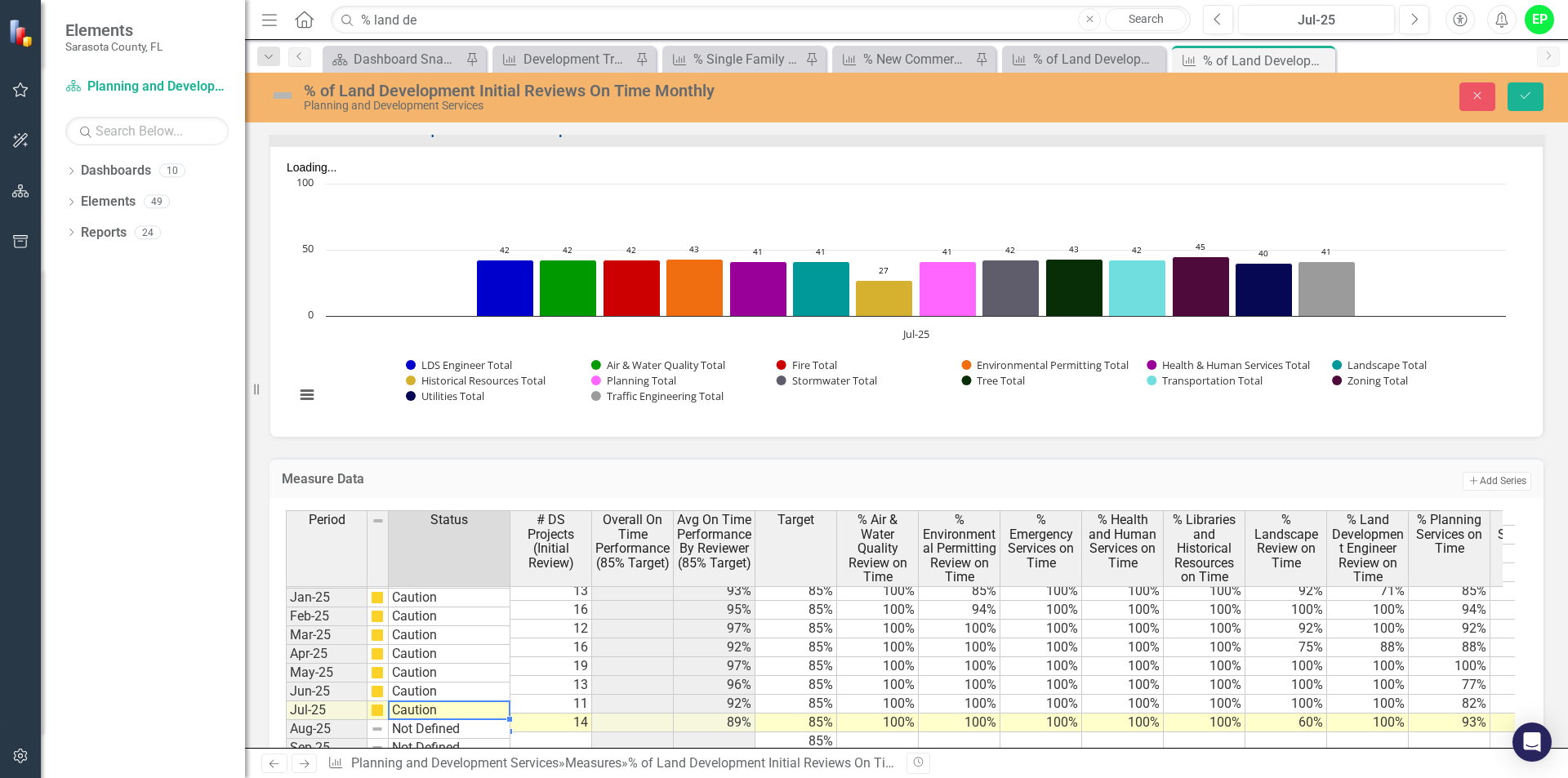 click at bounding box center (551, 760) 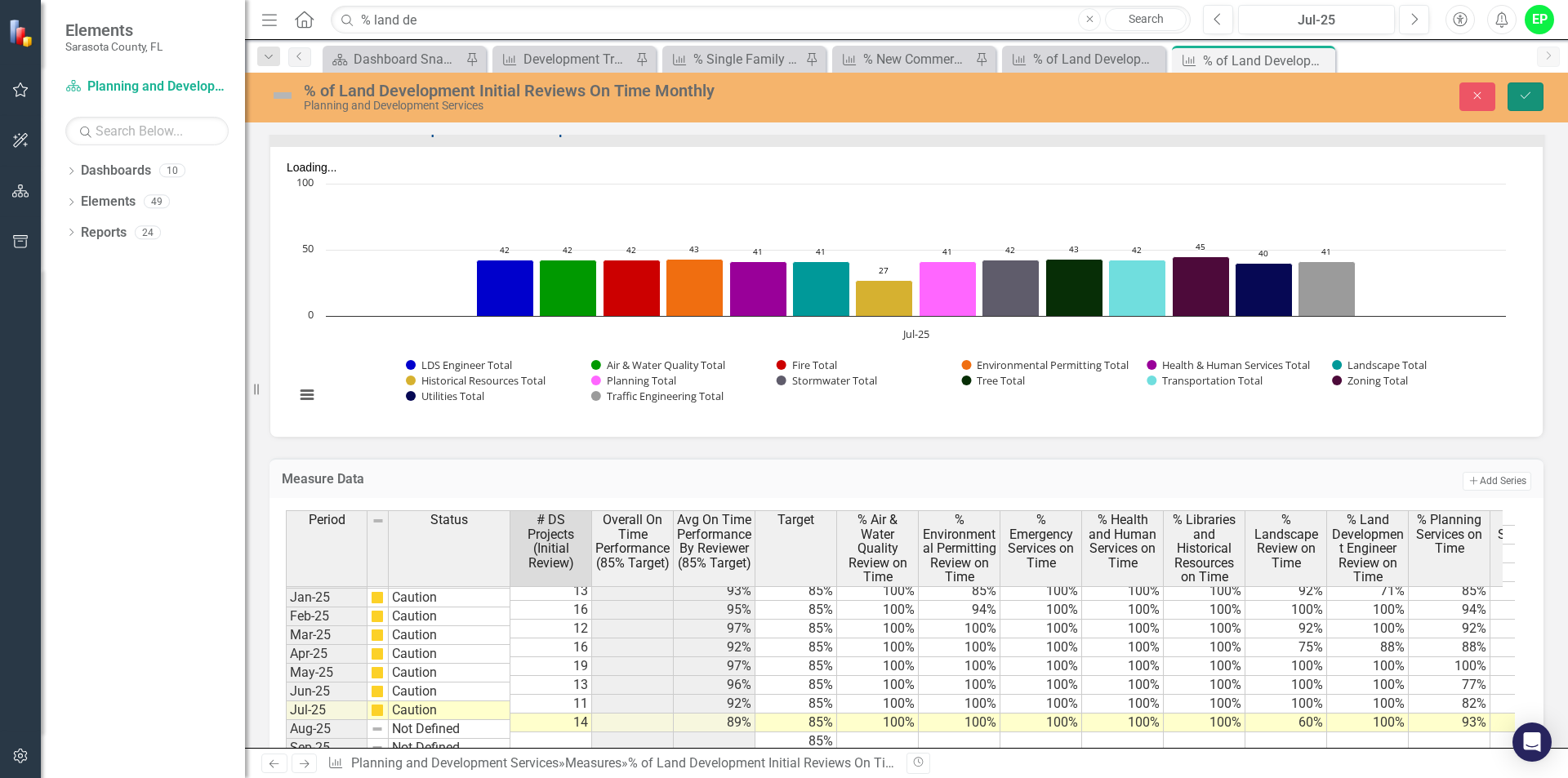 click on "Save" at bounding box center [1526, 96] 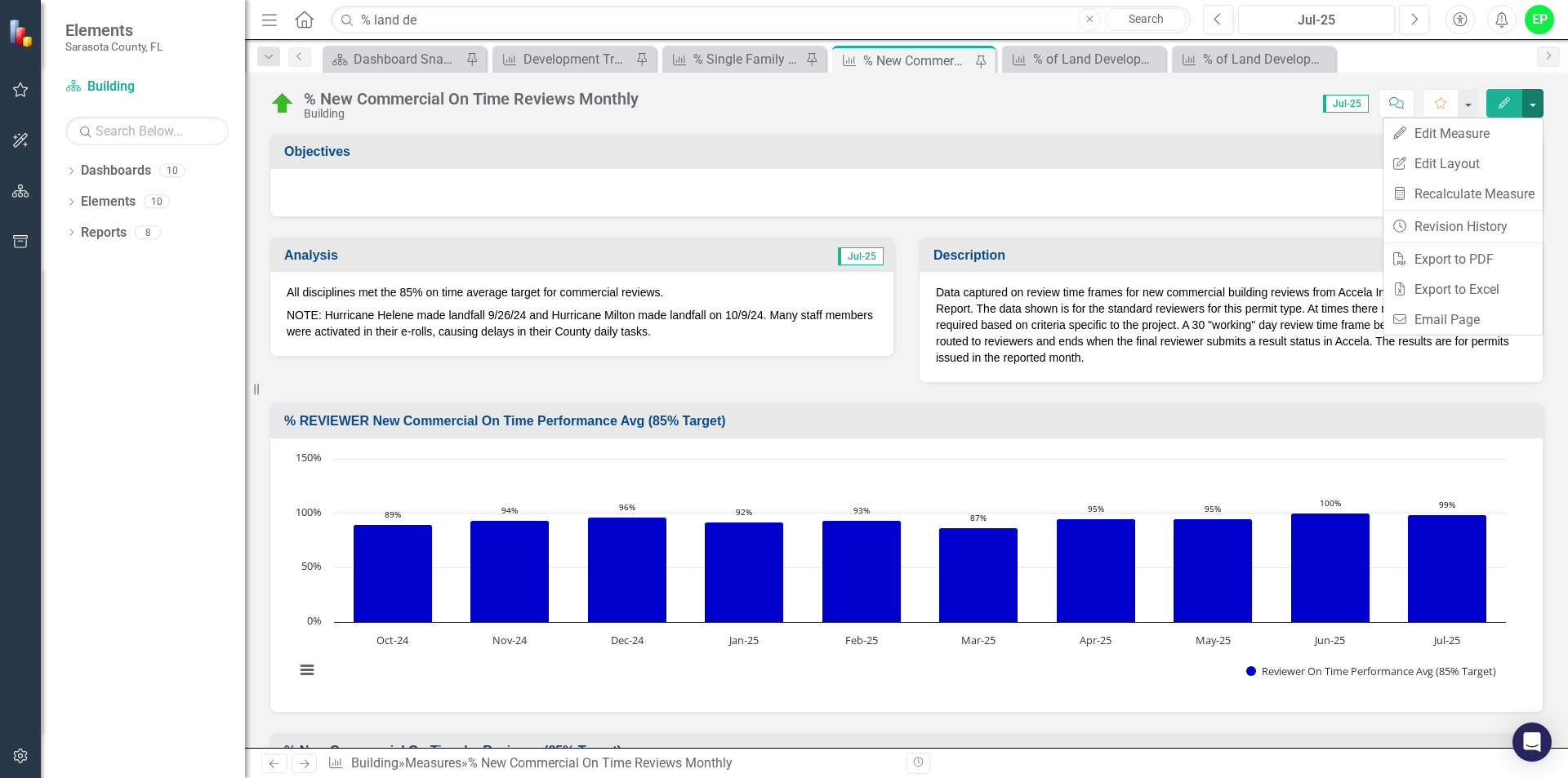 scroll, scrollTop: 0, scrollLeft: 0, axis: both 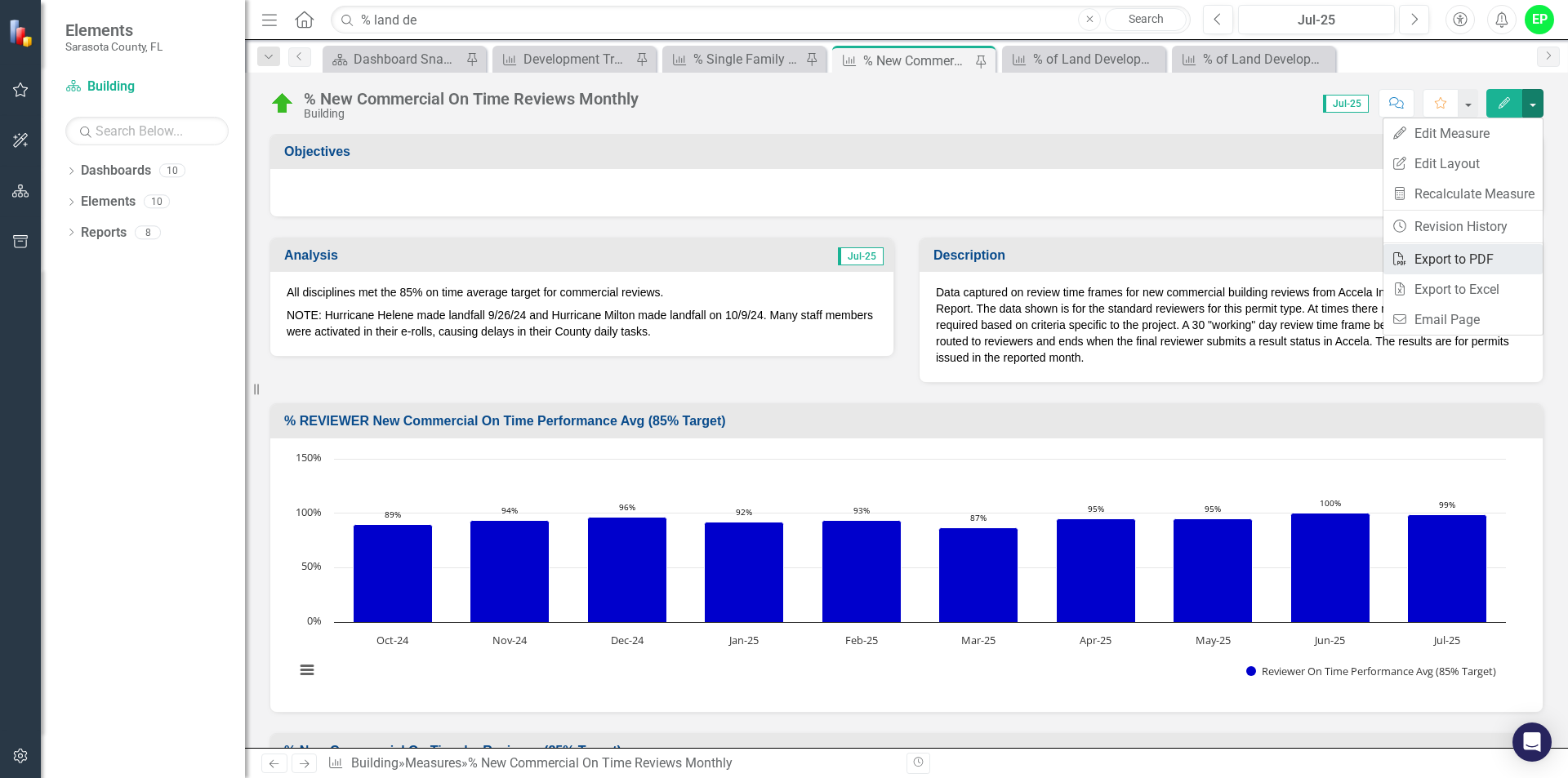 click on "PDF Export to PDF" at bounding box center [1463, 259] 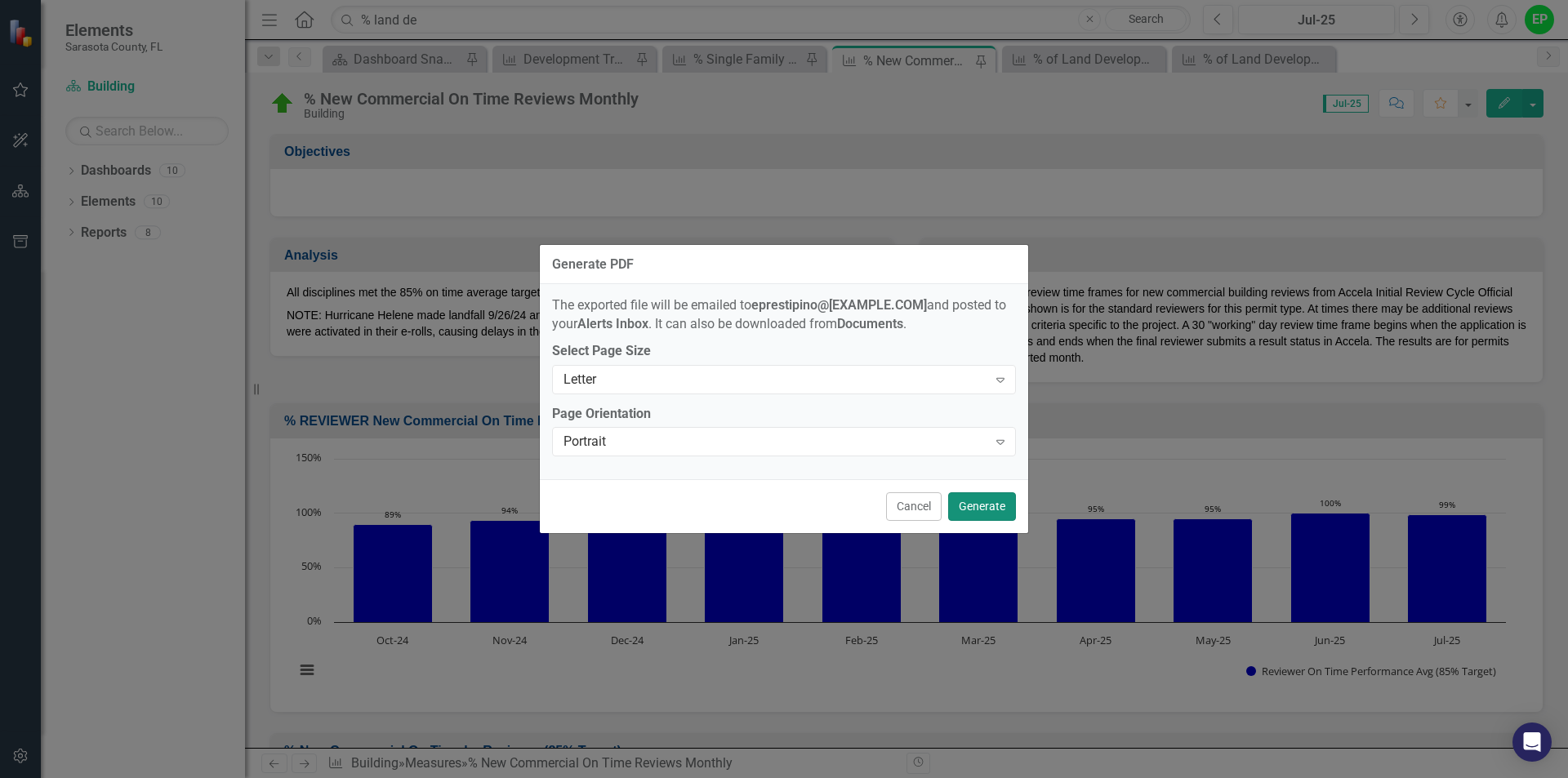click on "Generate" at bounding box center (982, 506) 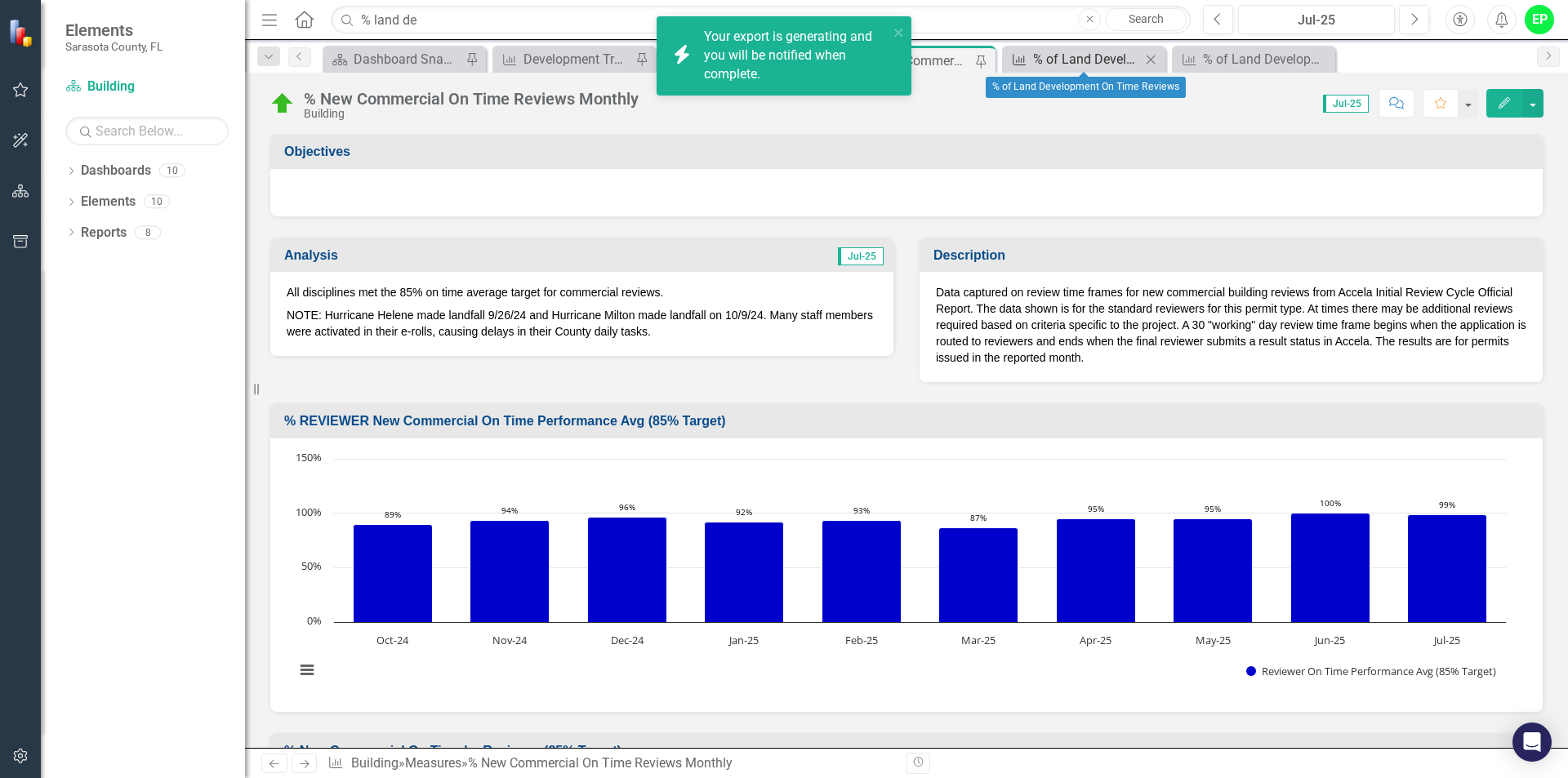 click on "% of Land Development On Time Reviews" at bounding box center (1087, 59) 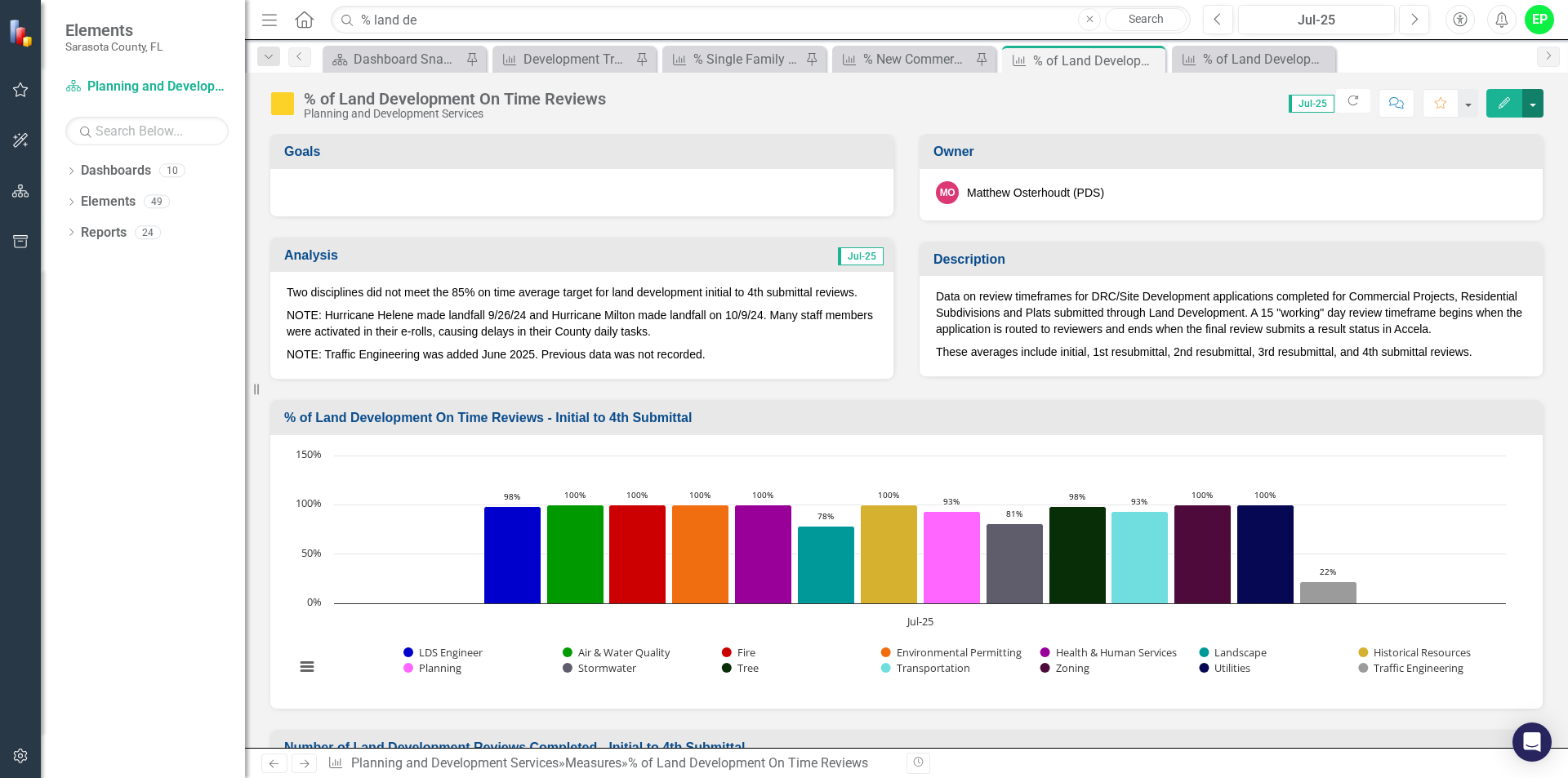 click at bounding box center [1533, 103] 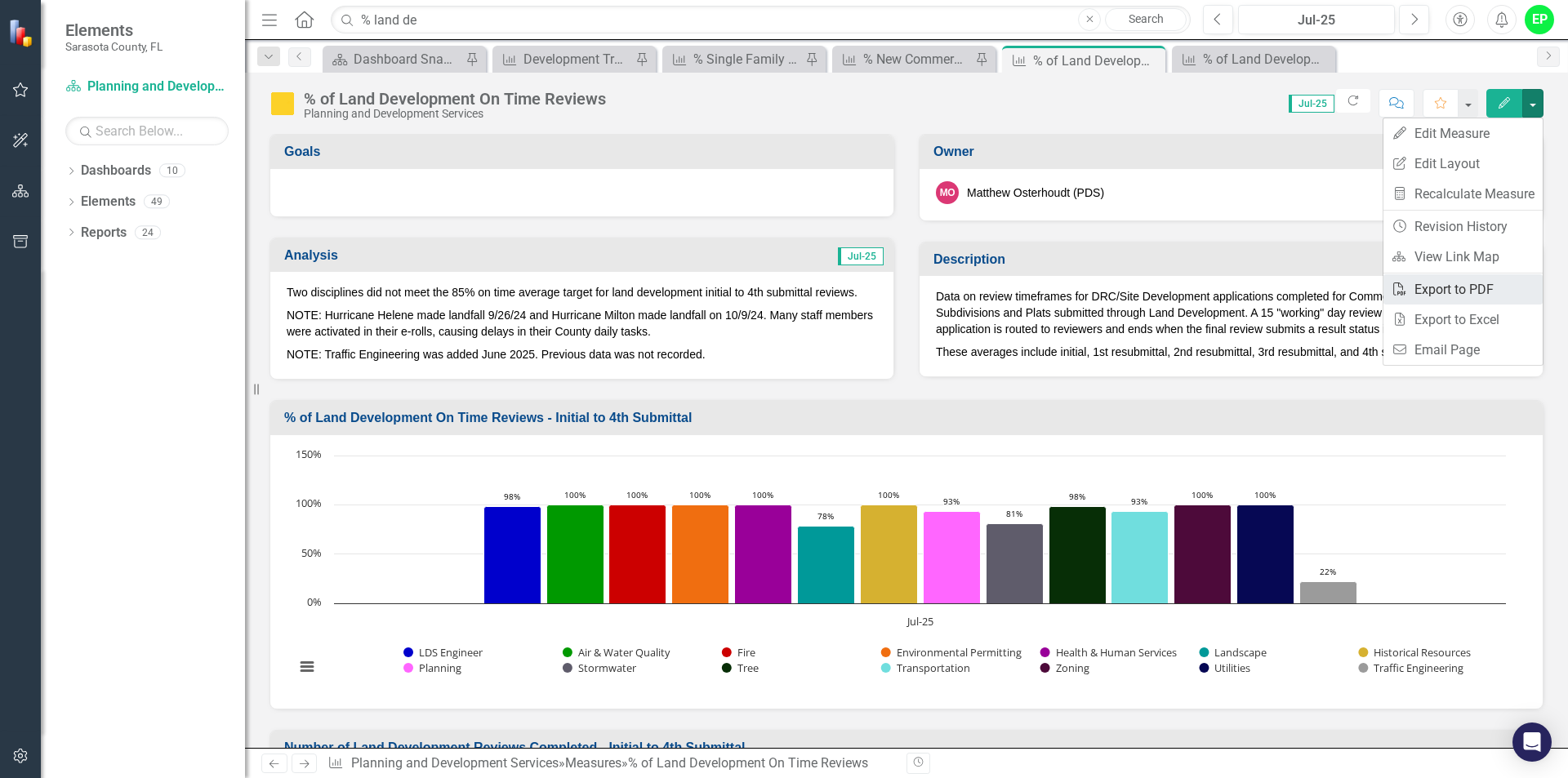 click on "PDF Export to PDF" at bounding box center [1463, 289] 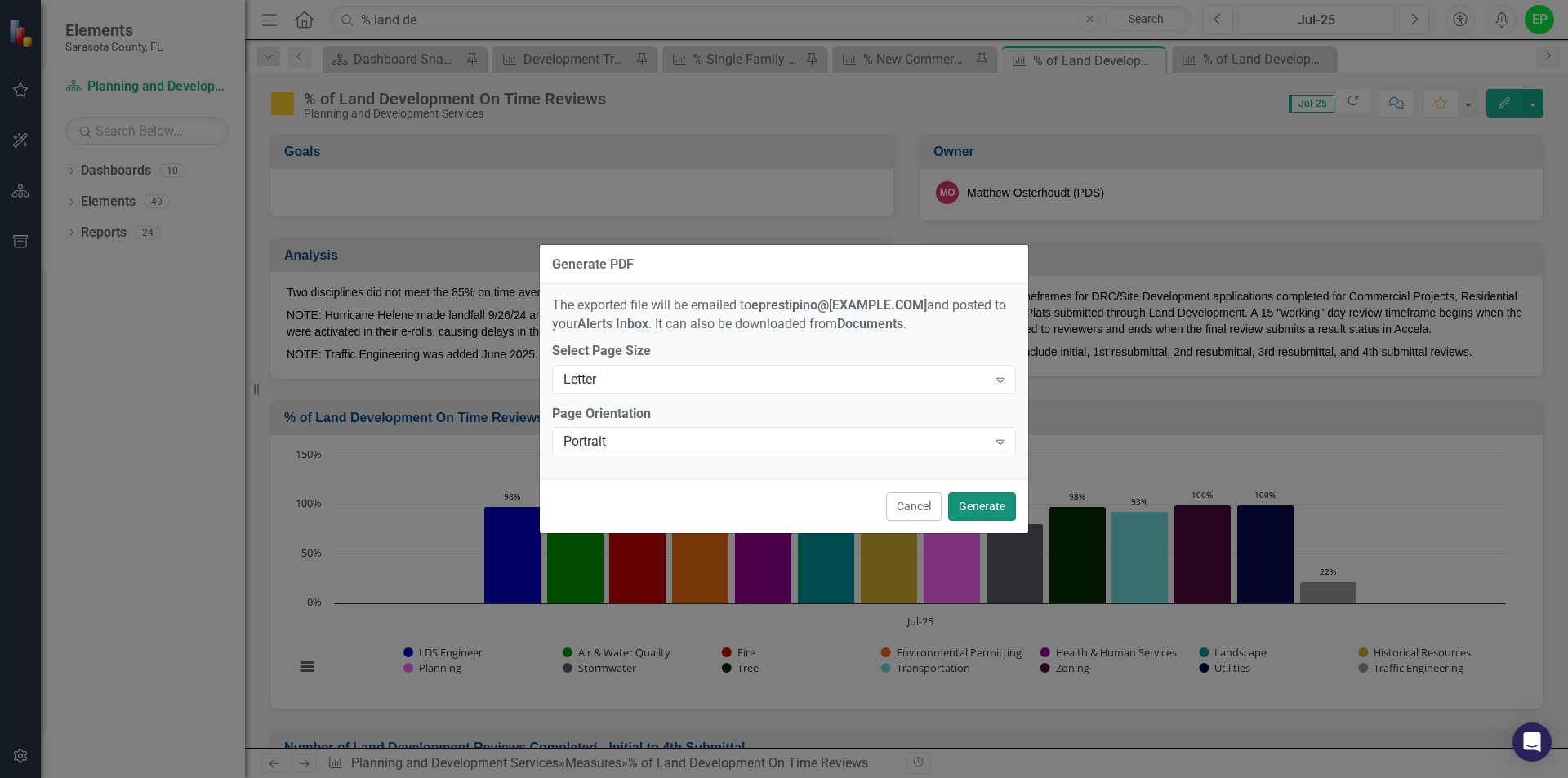 click on "Generate" at bounding box center (982, 506) 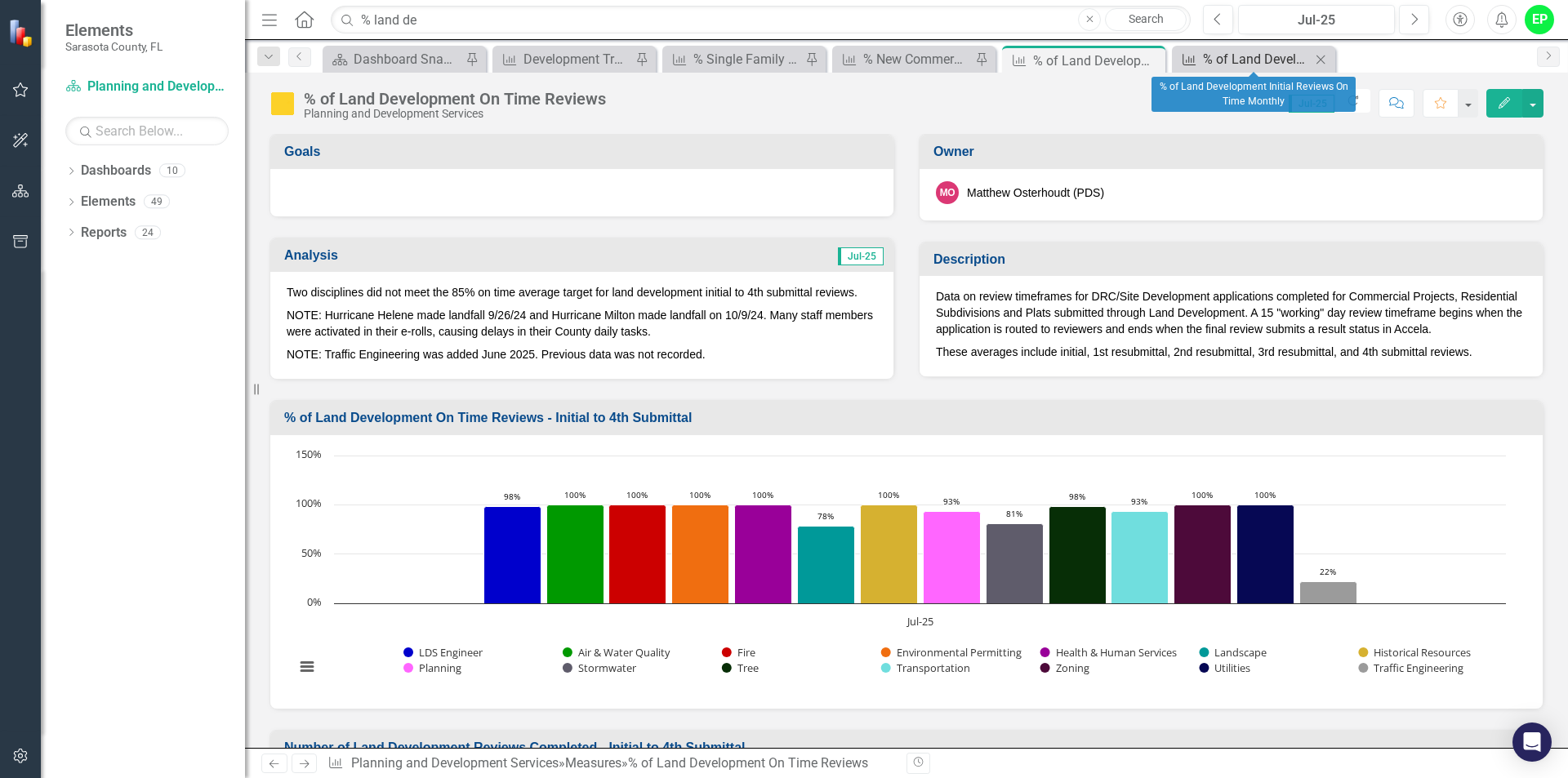 click on "% of Land Development Initial Reviews On Time Monthly" at bounding box center [1257, 59] 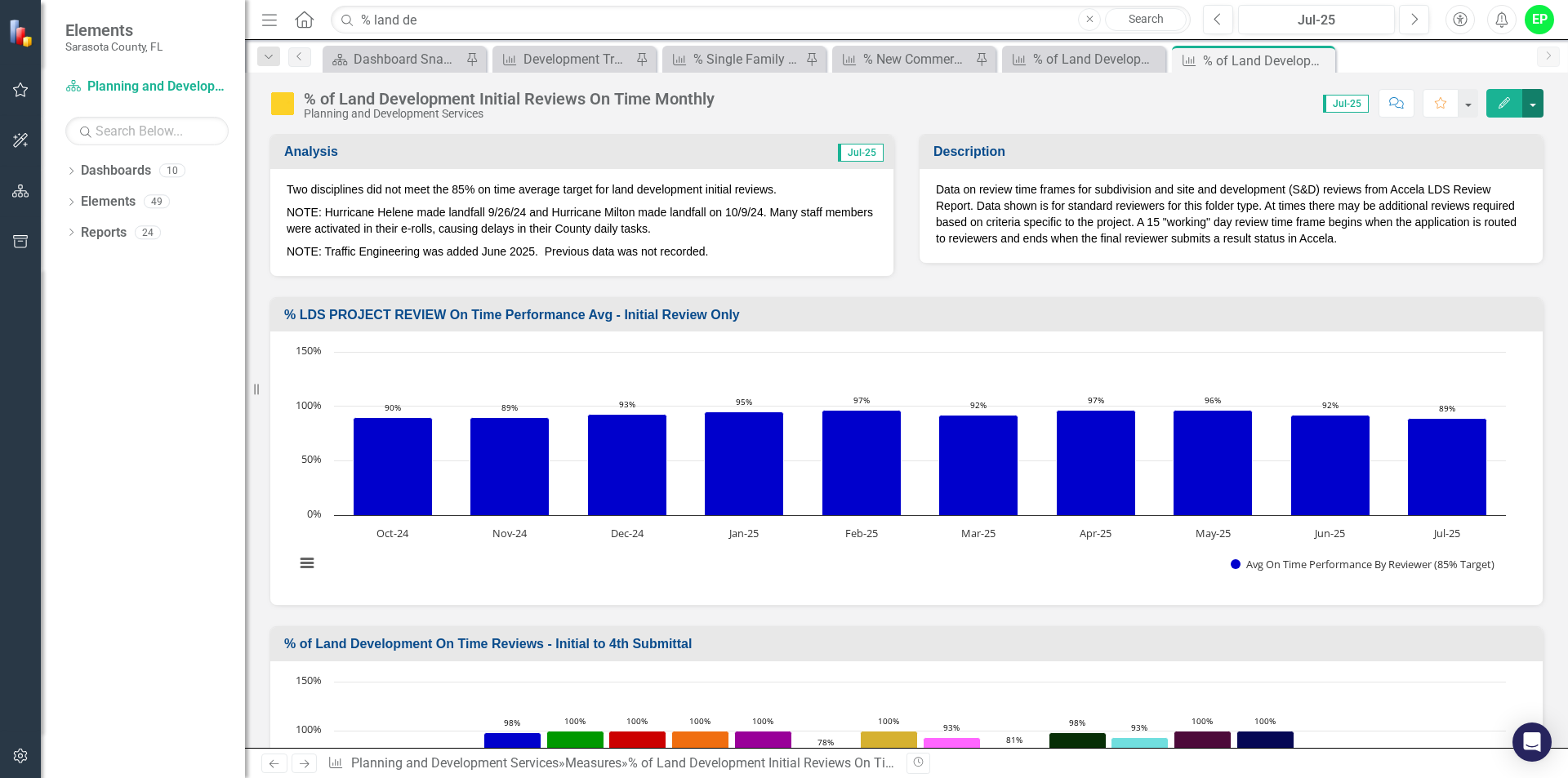 click at bounding box center [1533, 103] 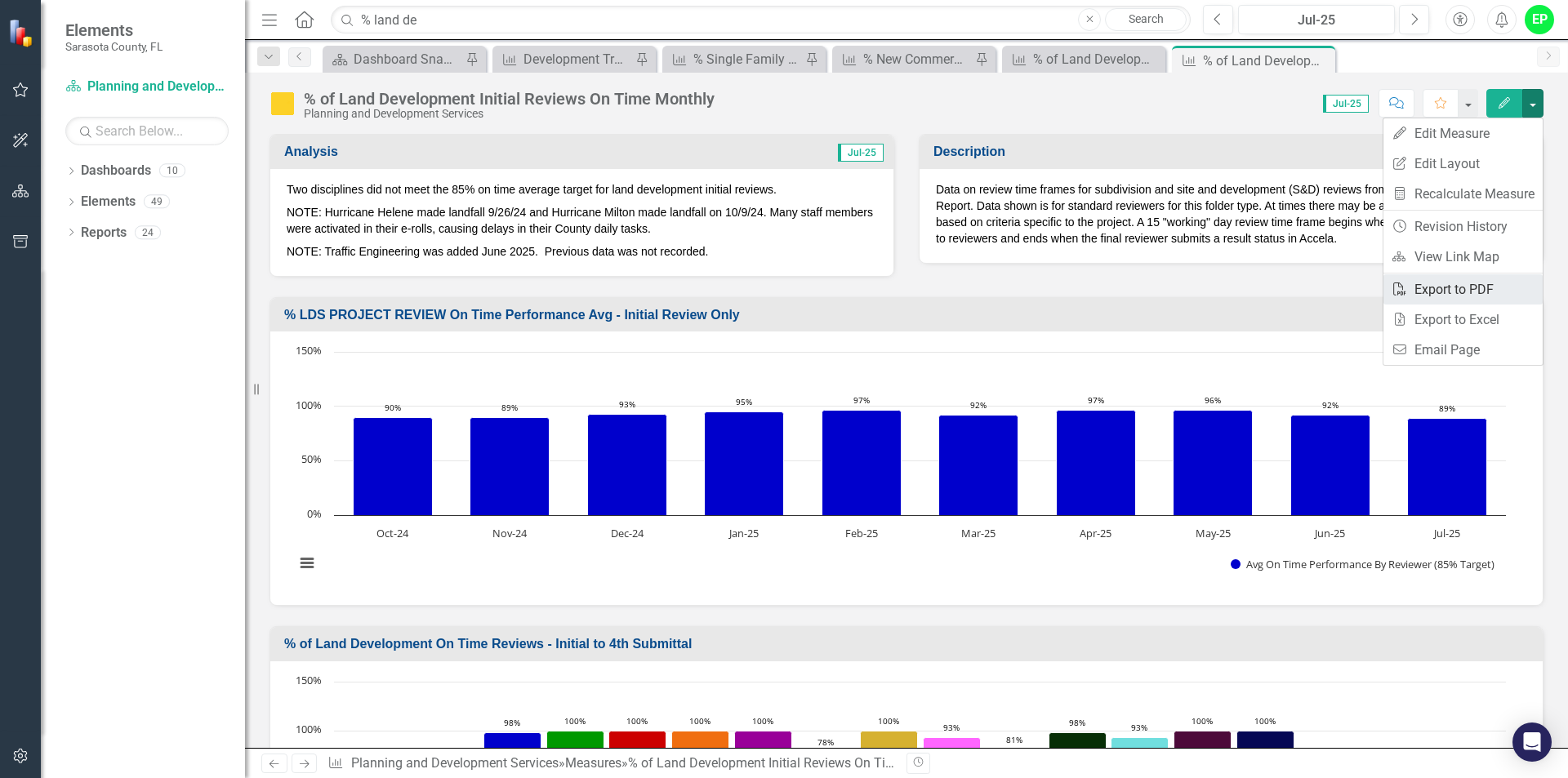 click on "PDF Export to PDF" at bounding box center [1463, 289] 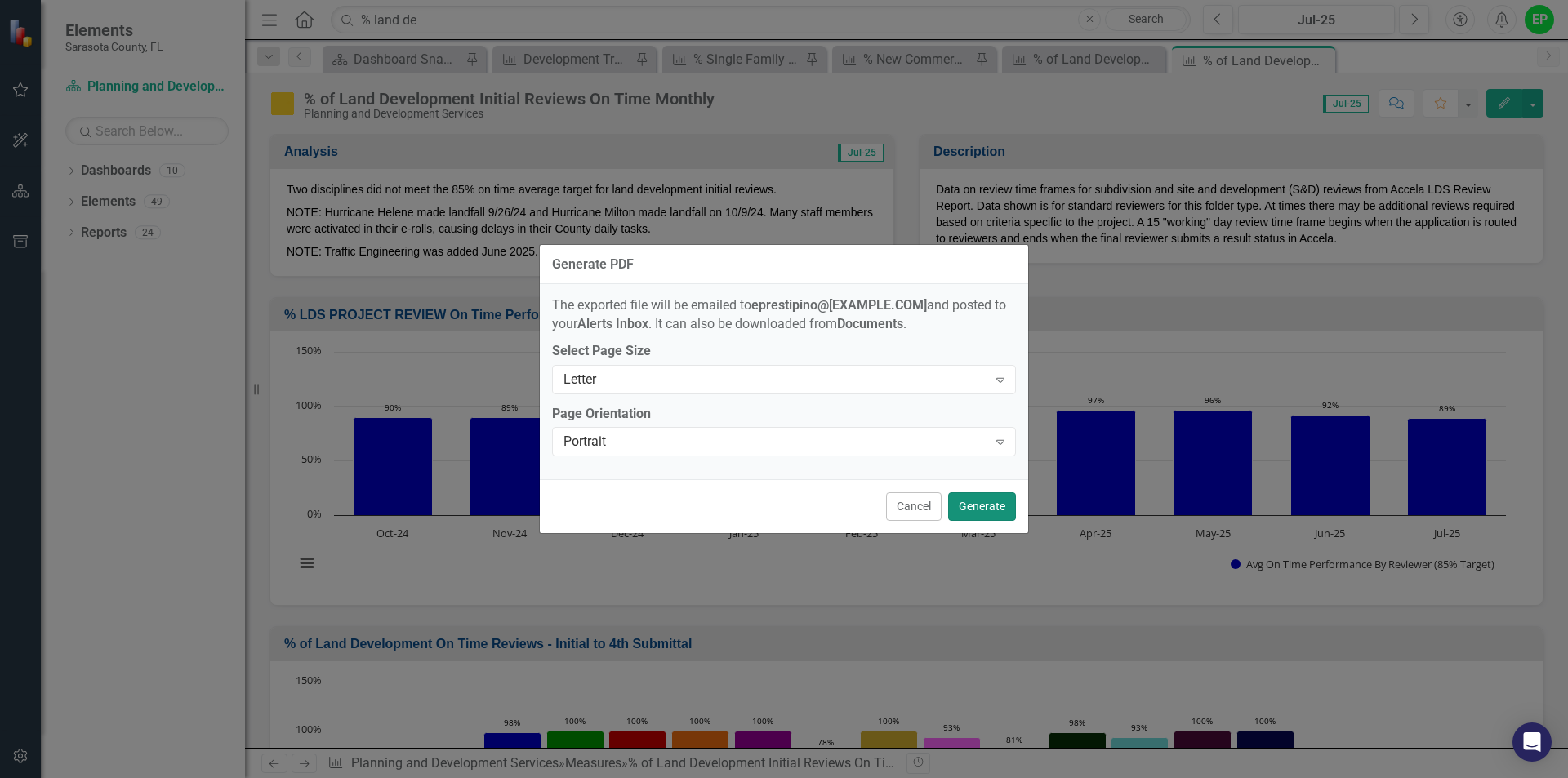 click on "Generate" at bounding box center [982, 506] 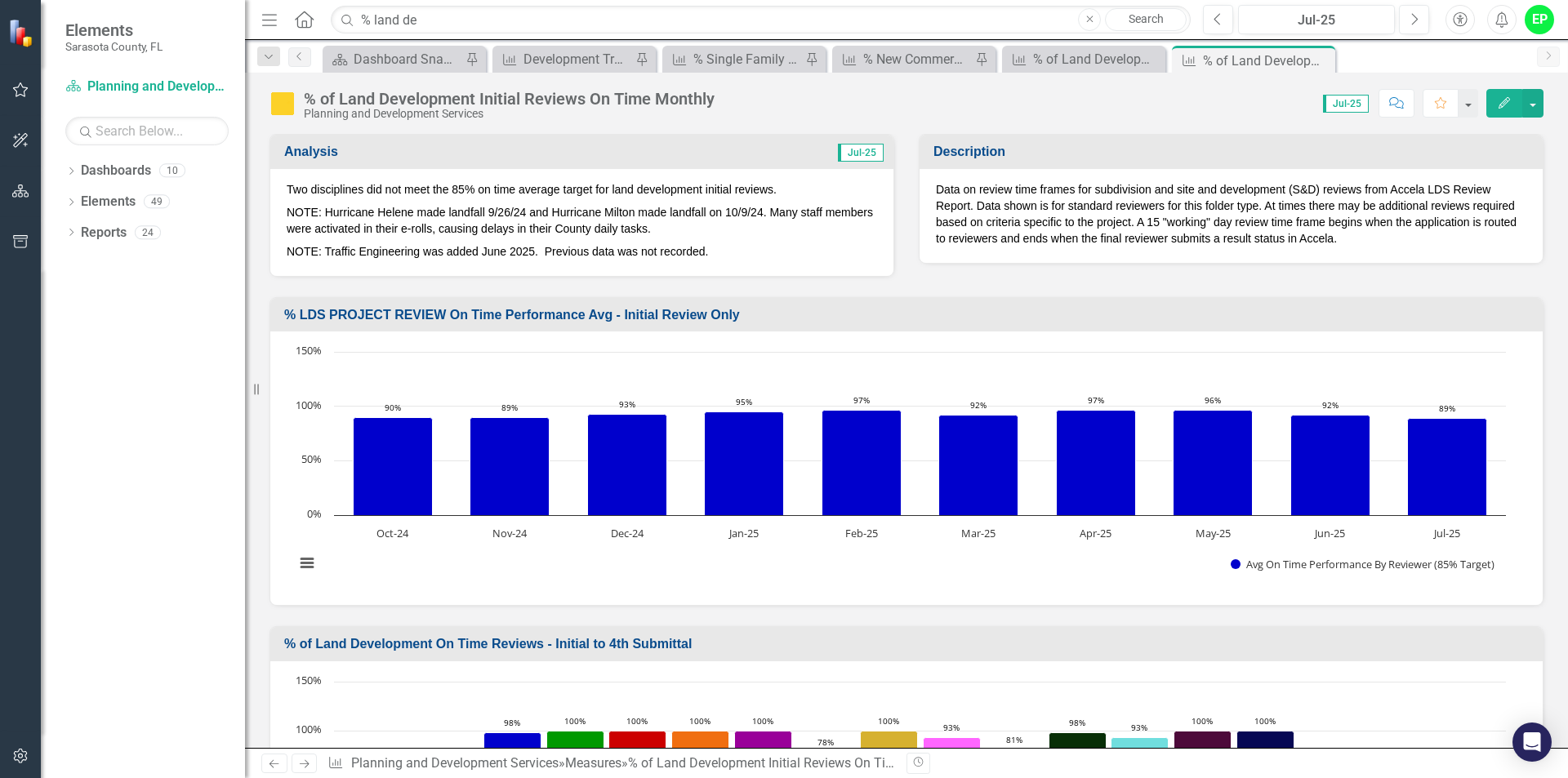 click on "Score: 0.00 Jul-25 Completed  Comment Favorite Edit" at bounding box center [1133, 103] 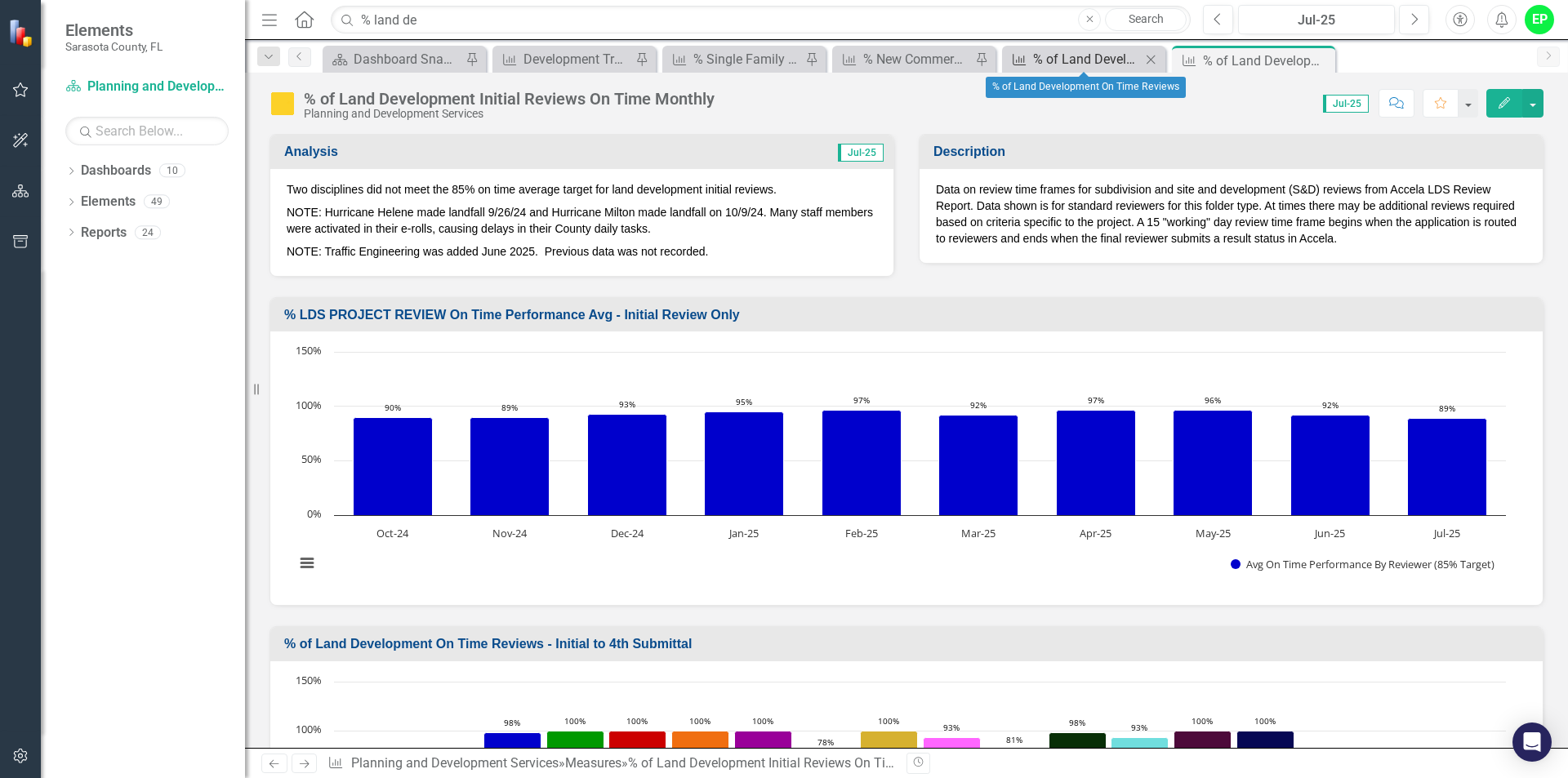 click on "% of Land Development On Time Reviews" at bounding box center (1087, 59) 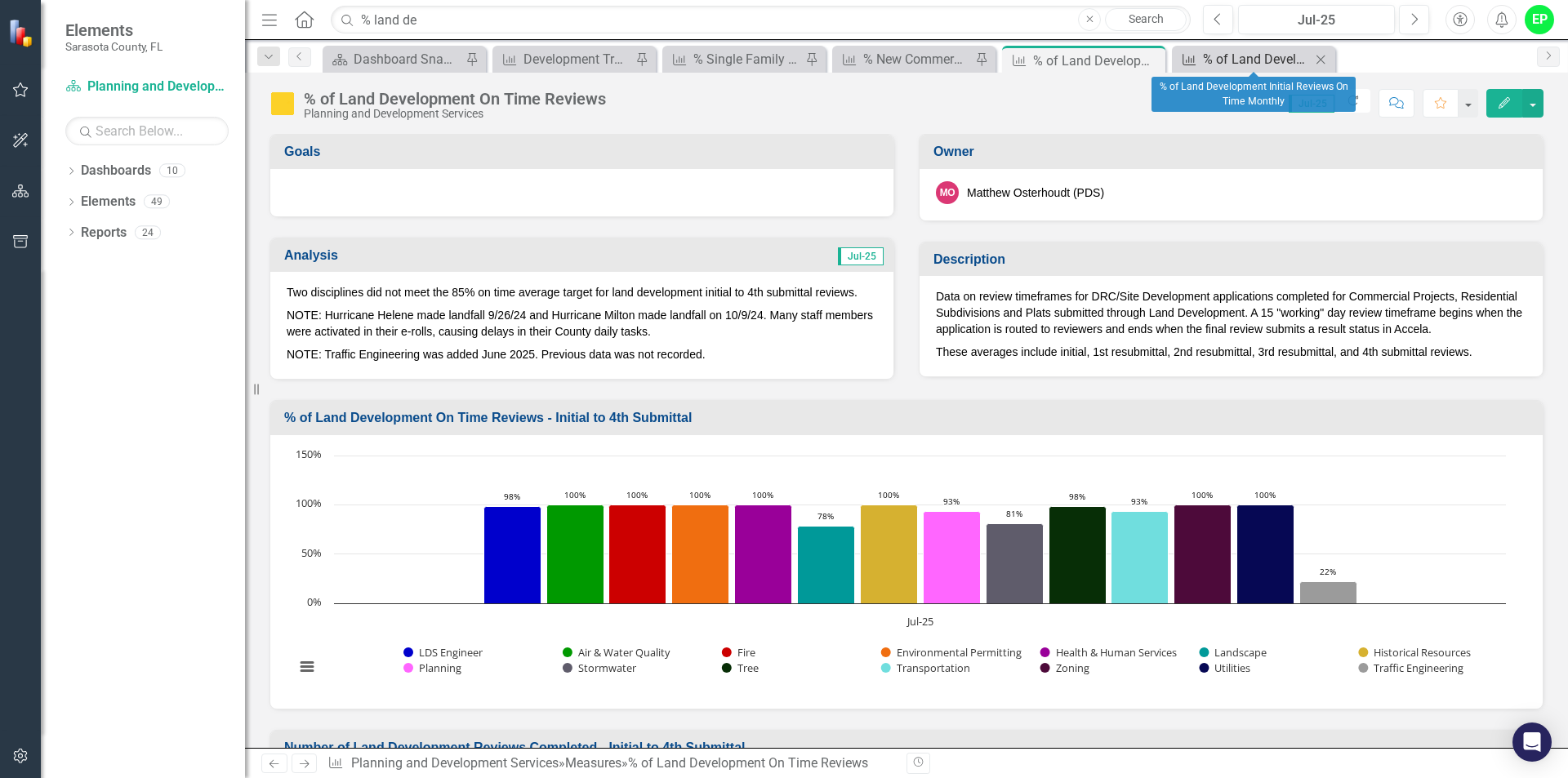 click on "% of Land Development Initial Reviews On Time Monthly" at bounding box center (1257, 59) 